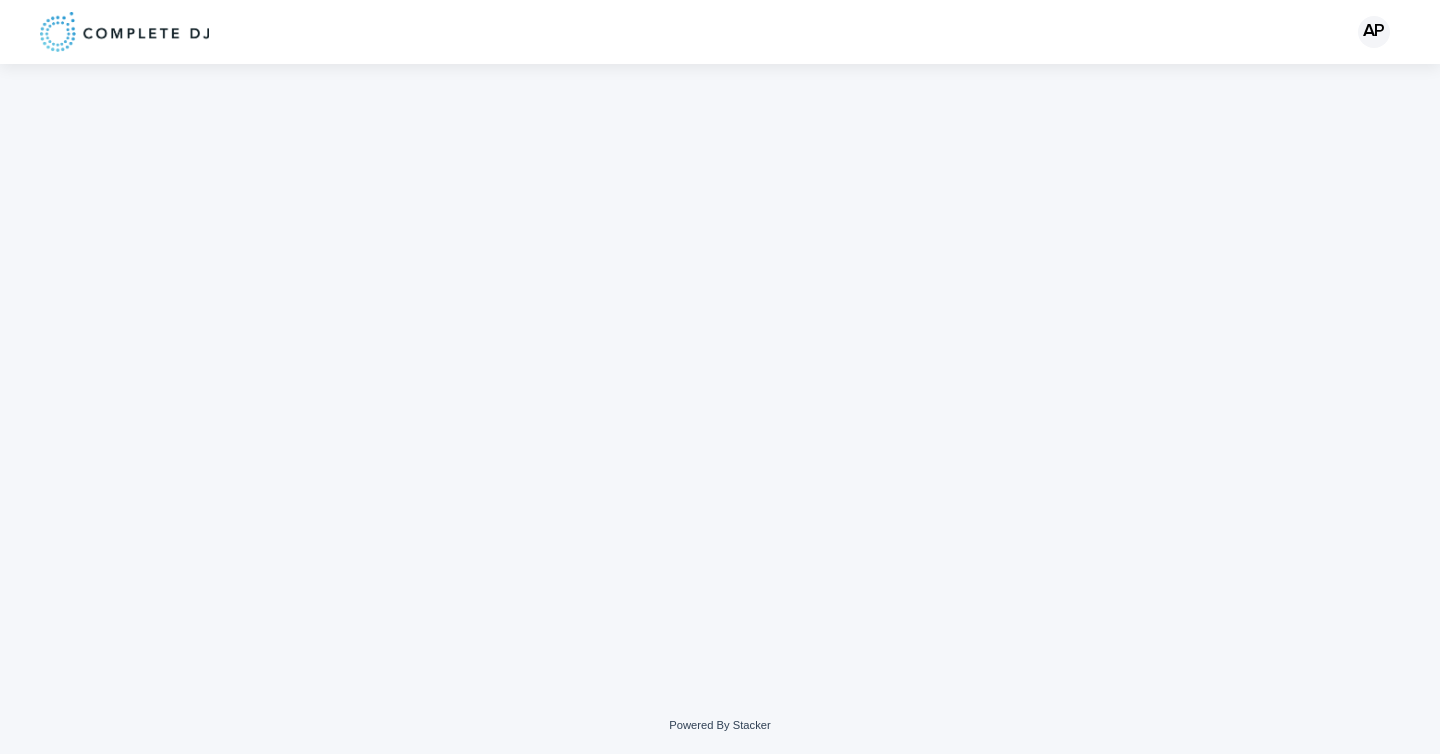 scroll, scrollTop: 0, scrollLeft: 0, axis: both 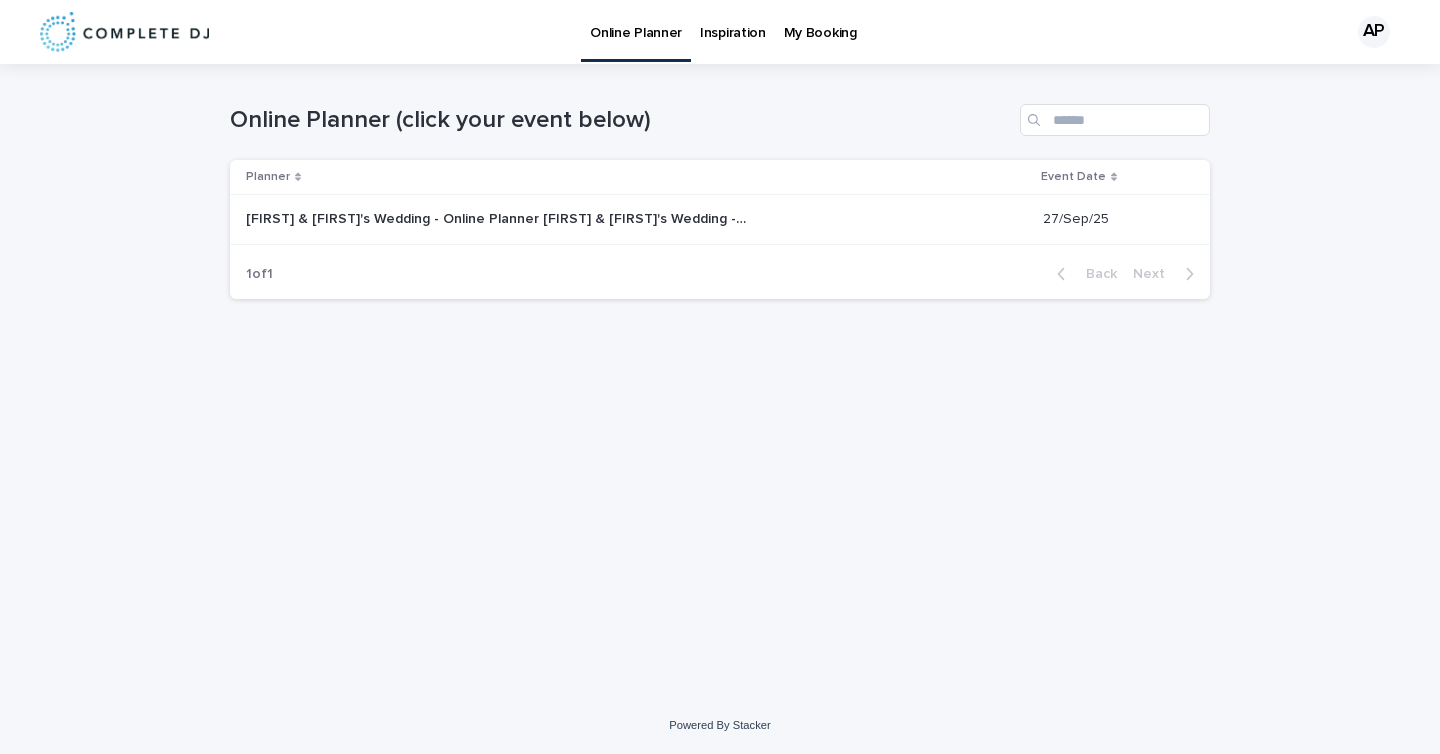 click on "Leanne & Jimmy's Wedding - Online Planner" at bounding box center [498, 217] 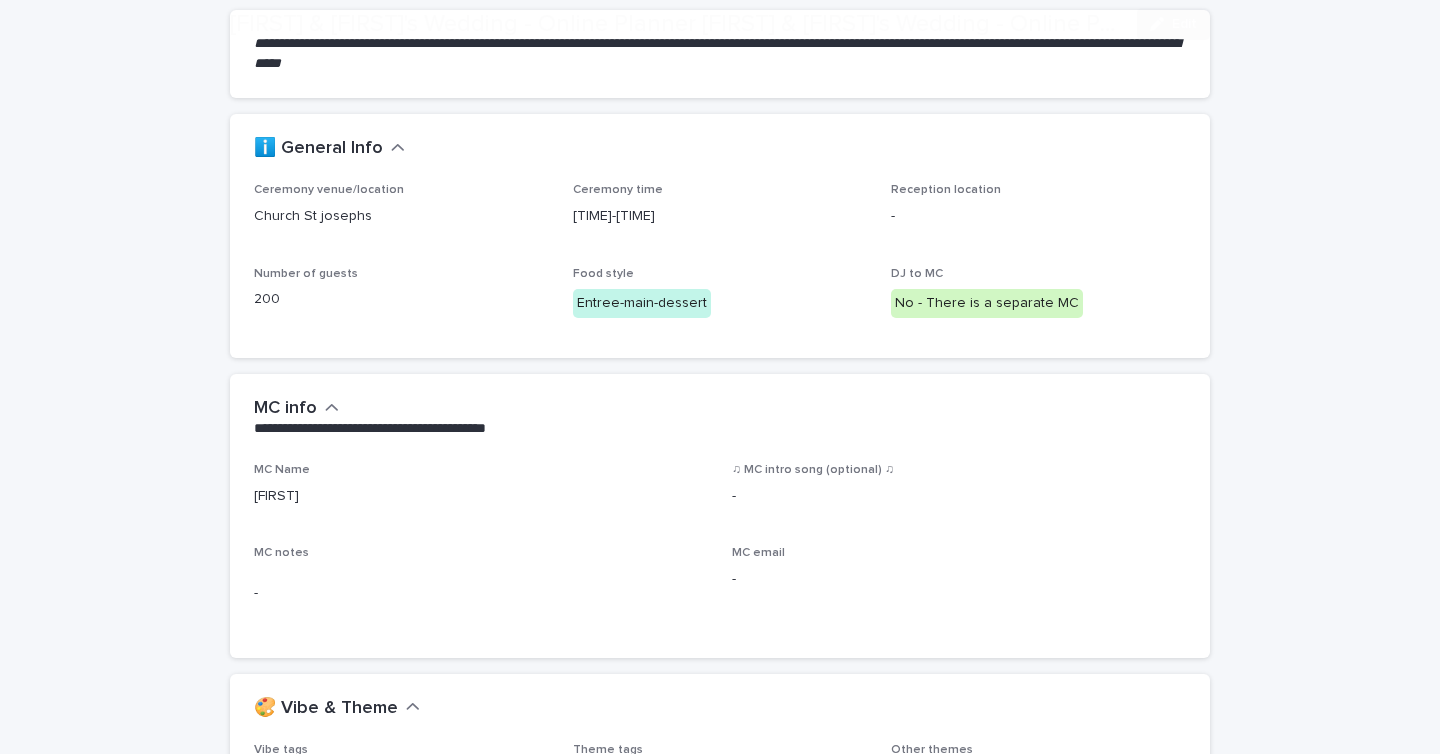 scroll, scrollTop: 290, scrollLeft: 0, axis: vertical 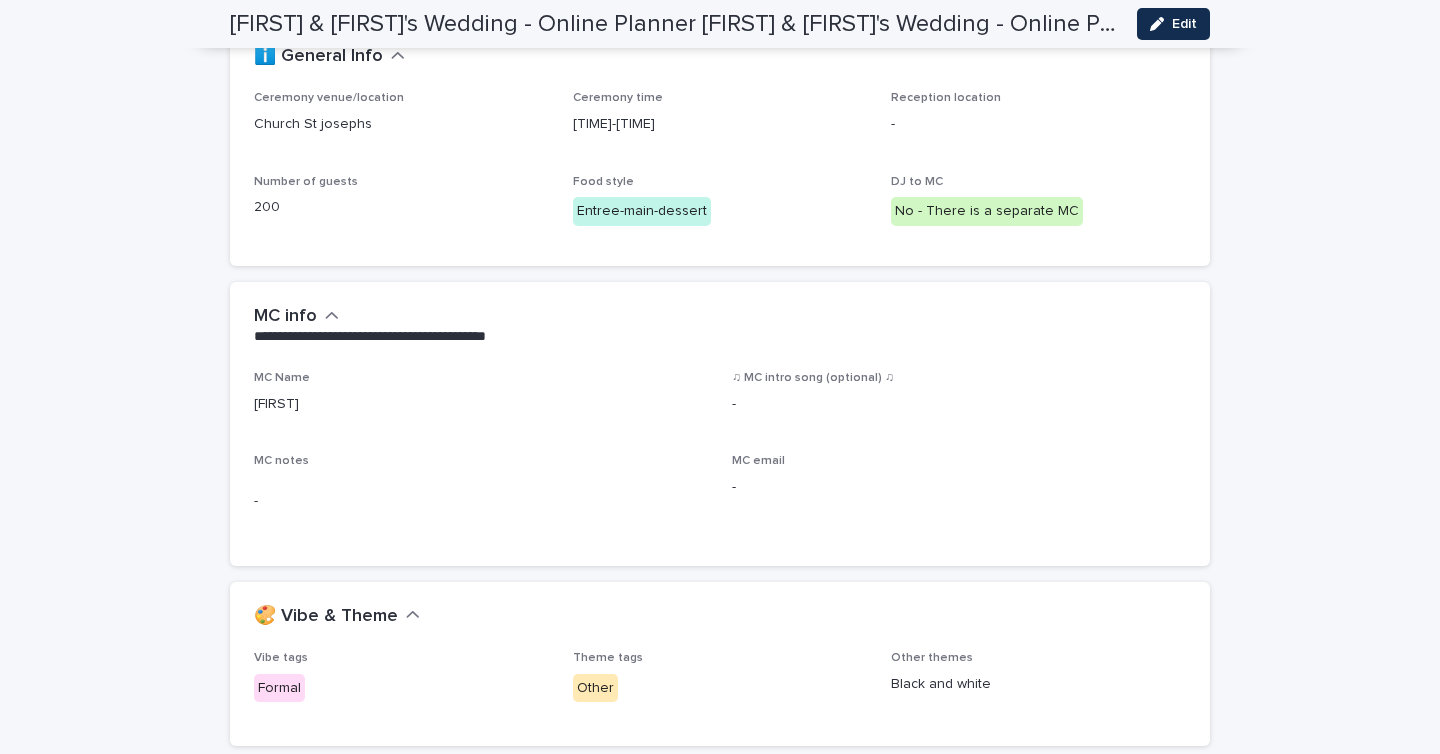 click on "-" at bounding box center (481, 501) 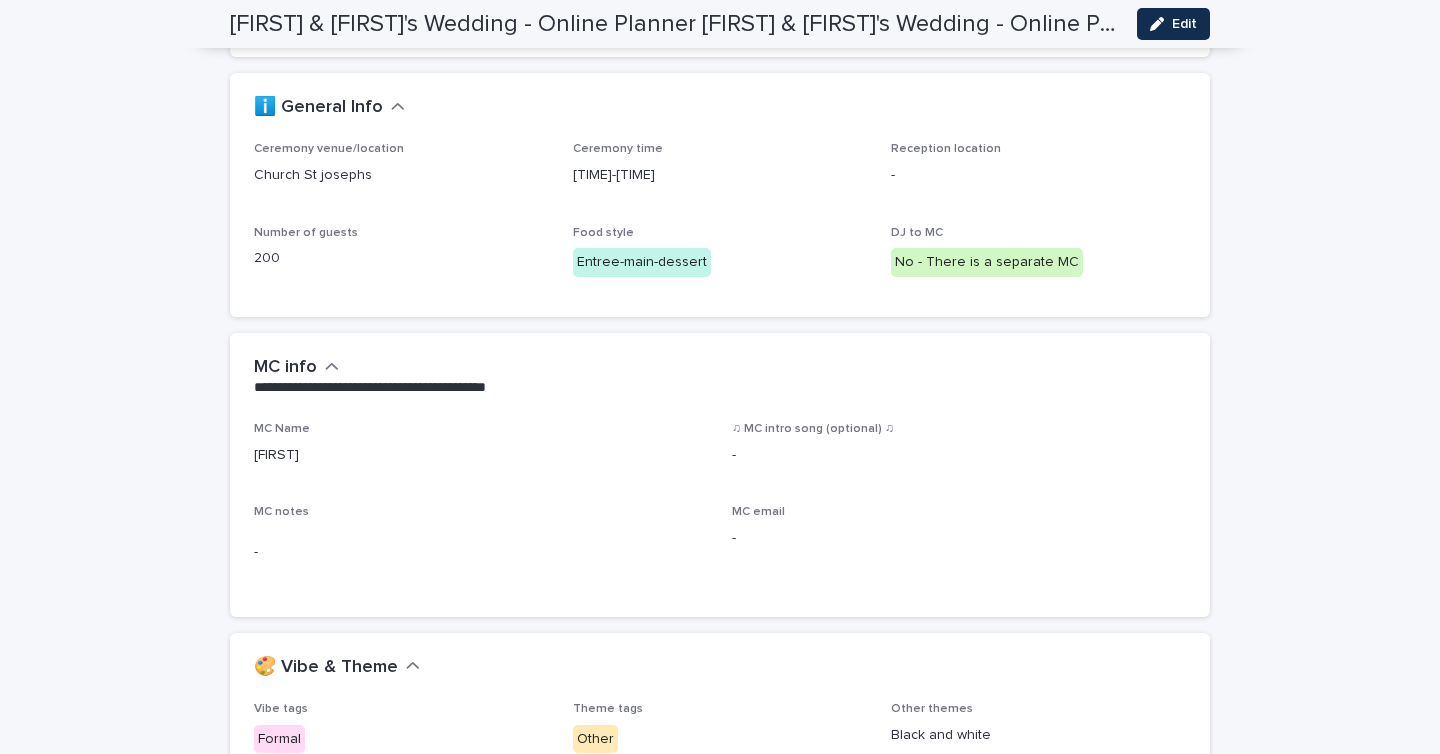 scroll, scrollTop: 247, scrollLeft: 0, axis: vertical 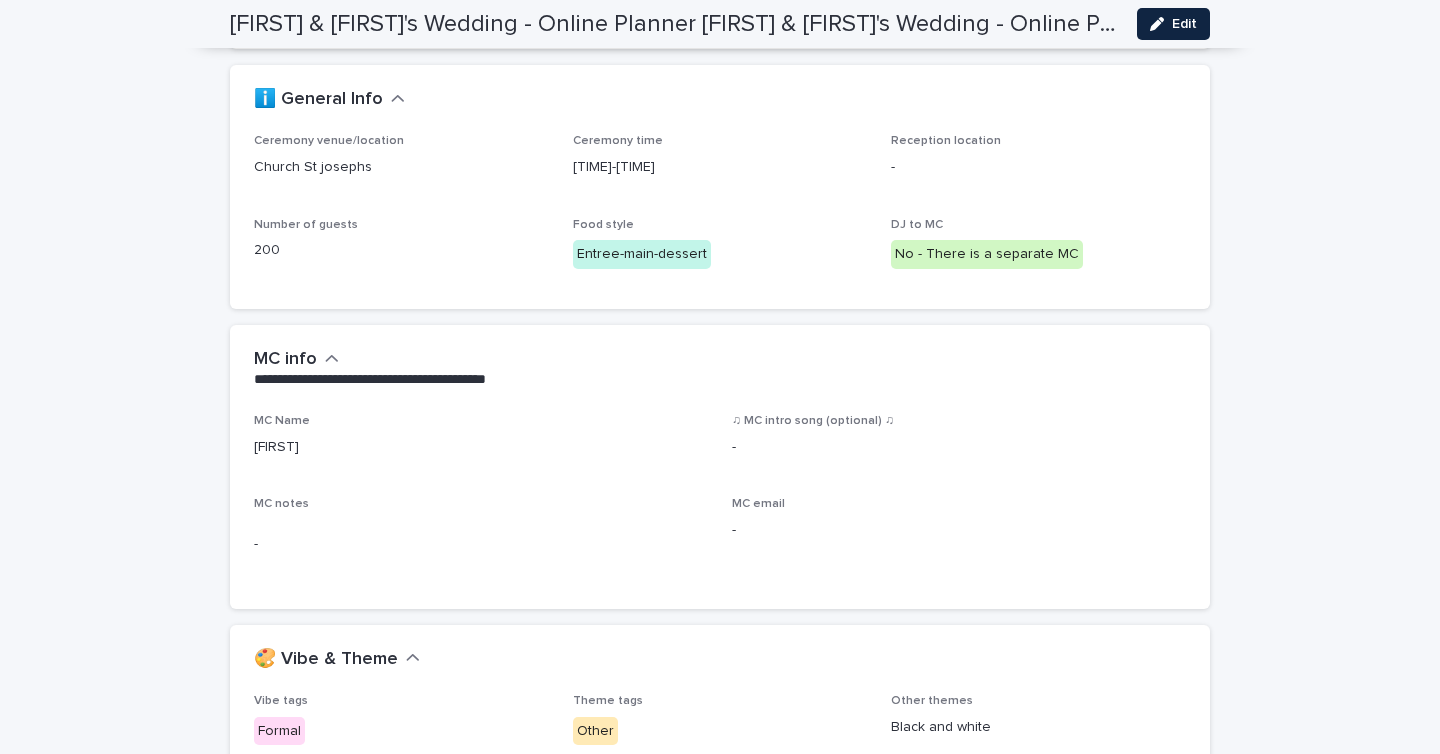 click on "Edit" at bounding box center [1173, 24] 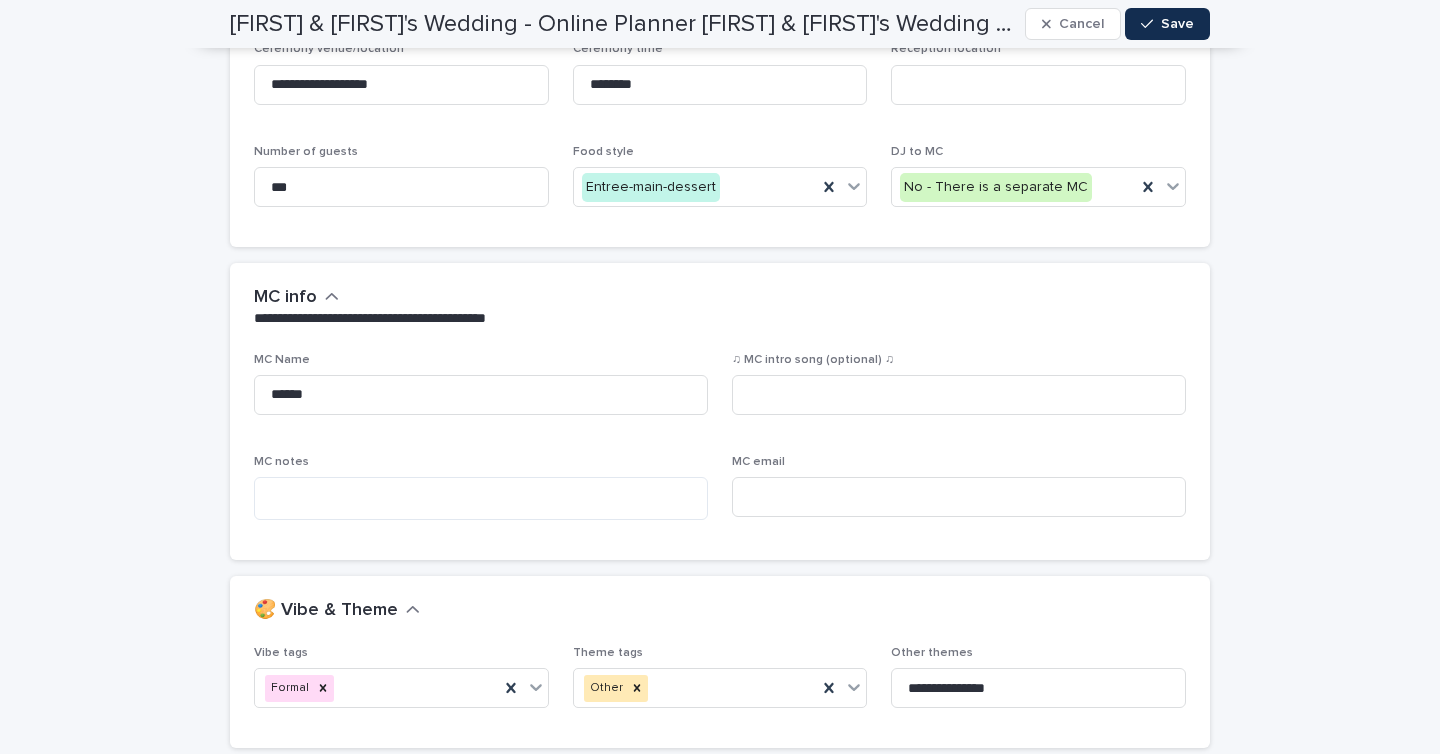 scroll, scrollTop: 346, scrollLeft: 0, axis: vertical 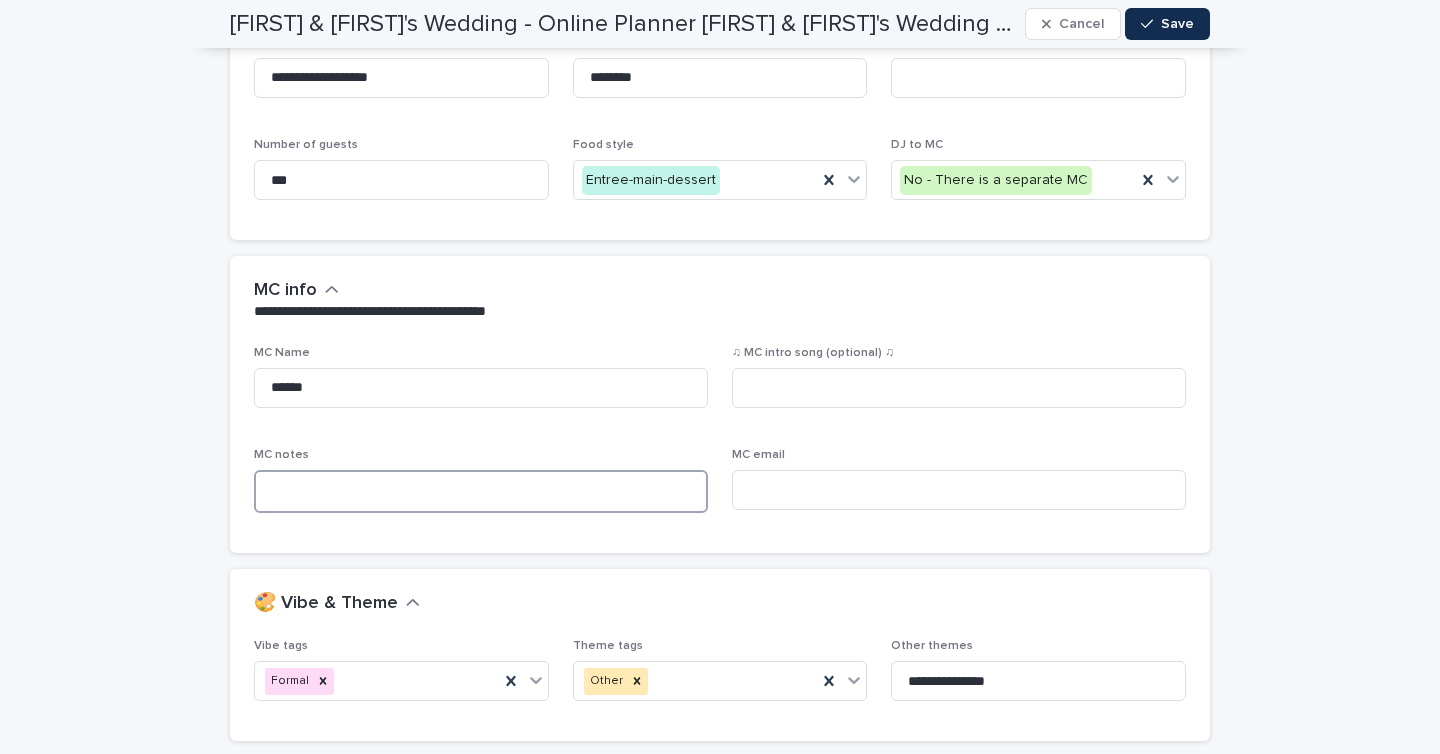 click at bounding box center (481, 491) 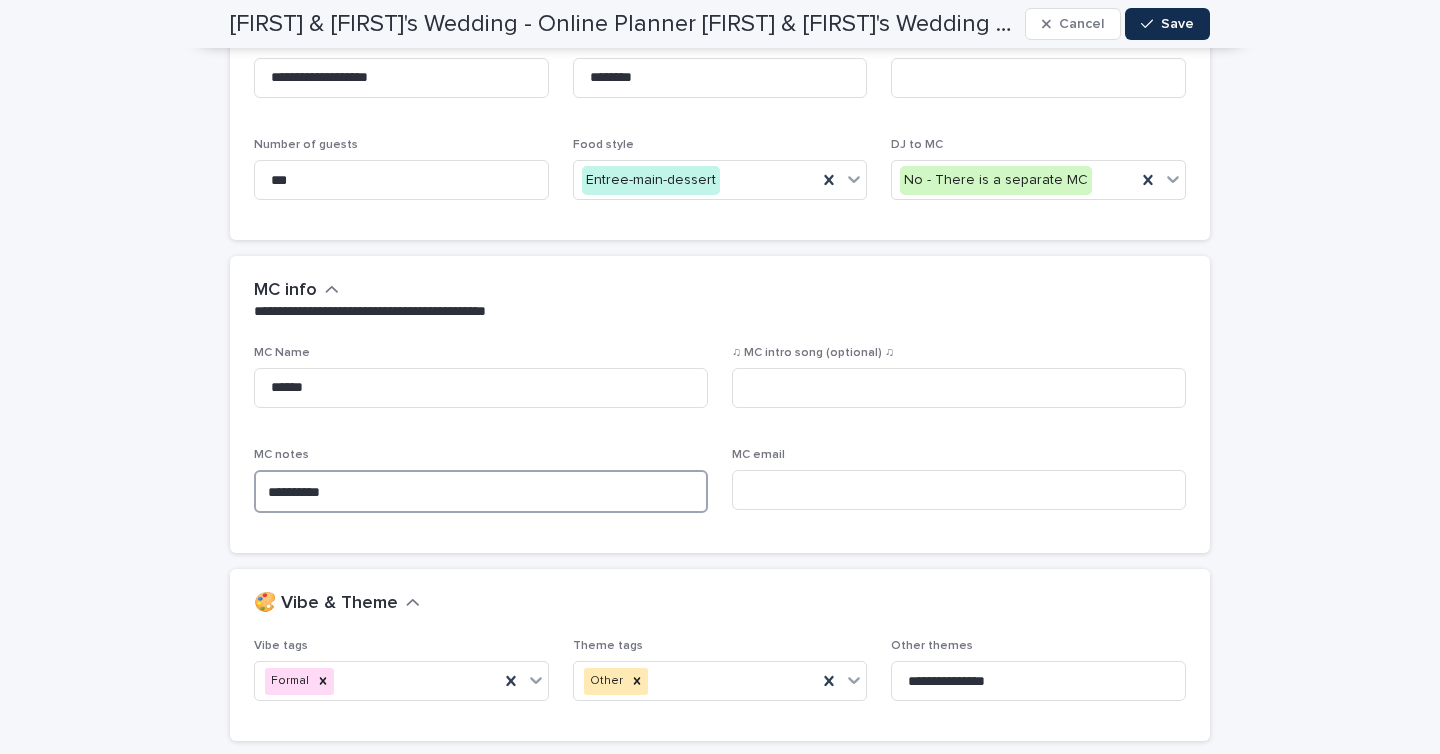 type on "**********" 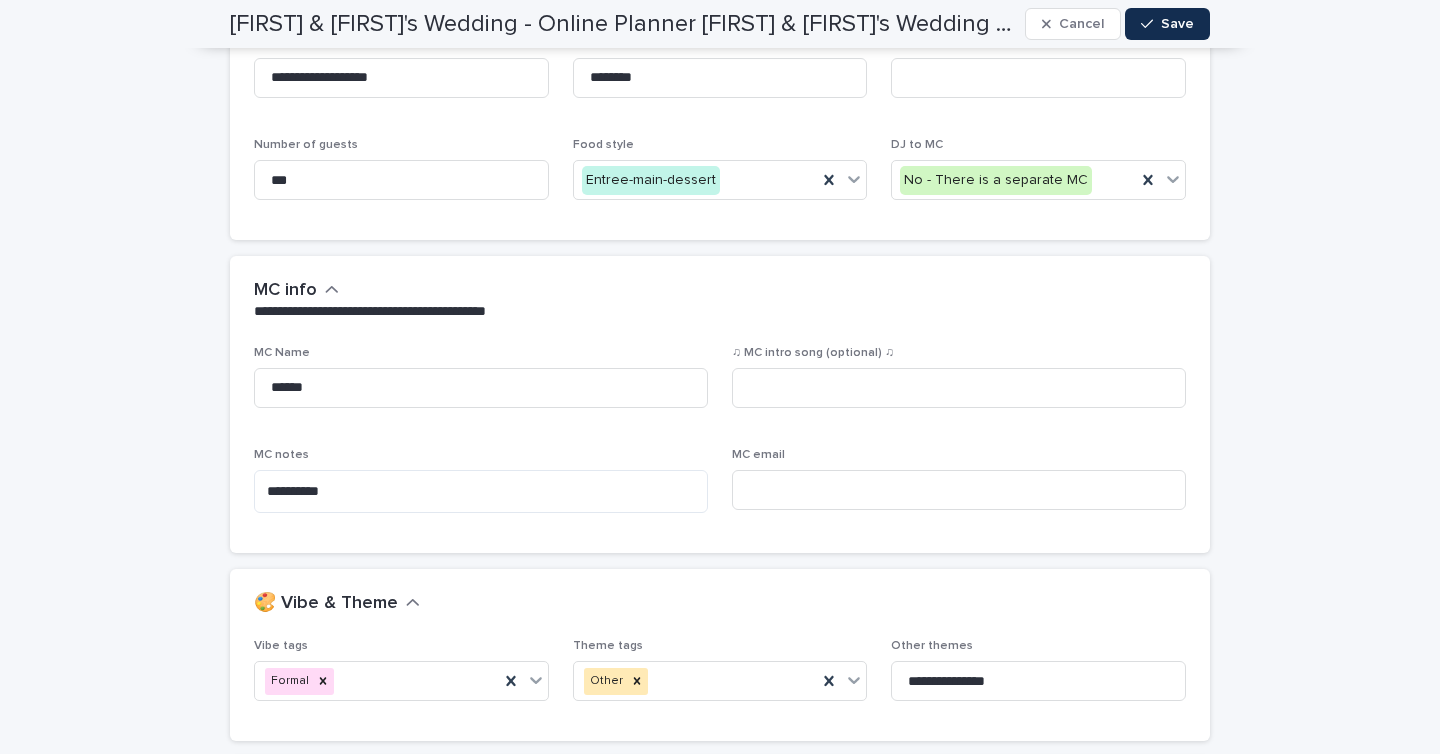 click on "🎨 Vibe & Theme" at bounding box center [720, 604] 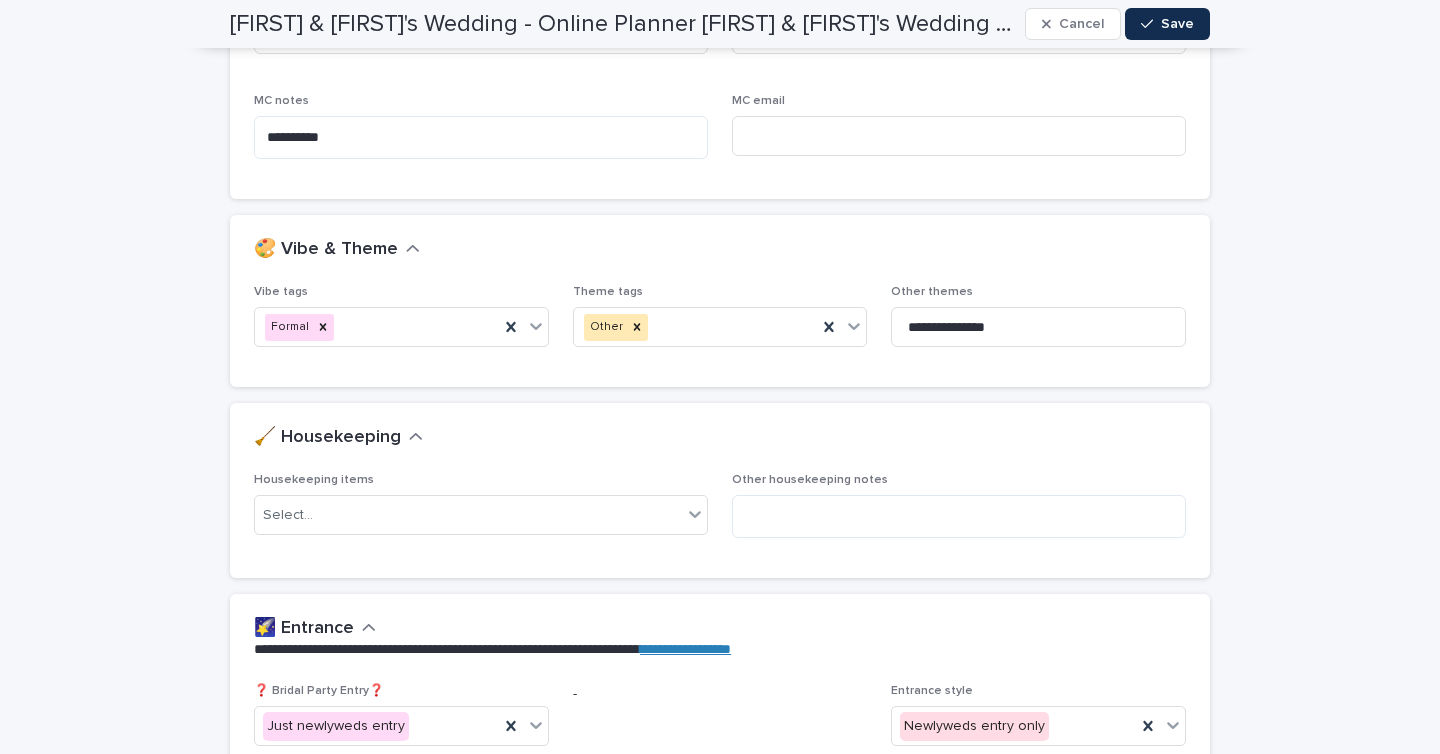 scroll, scrollTop: 705, scrollLeft: 0, axis: vertical 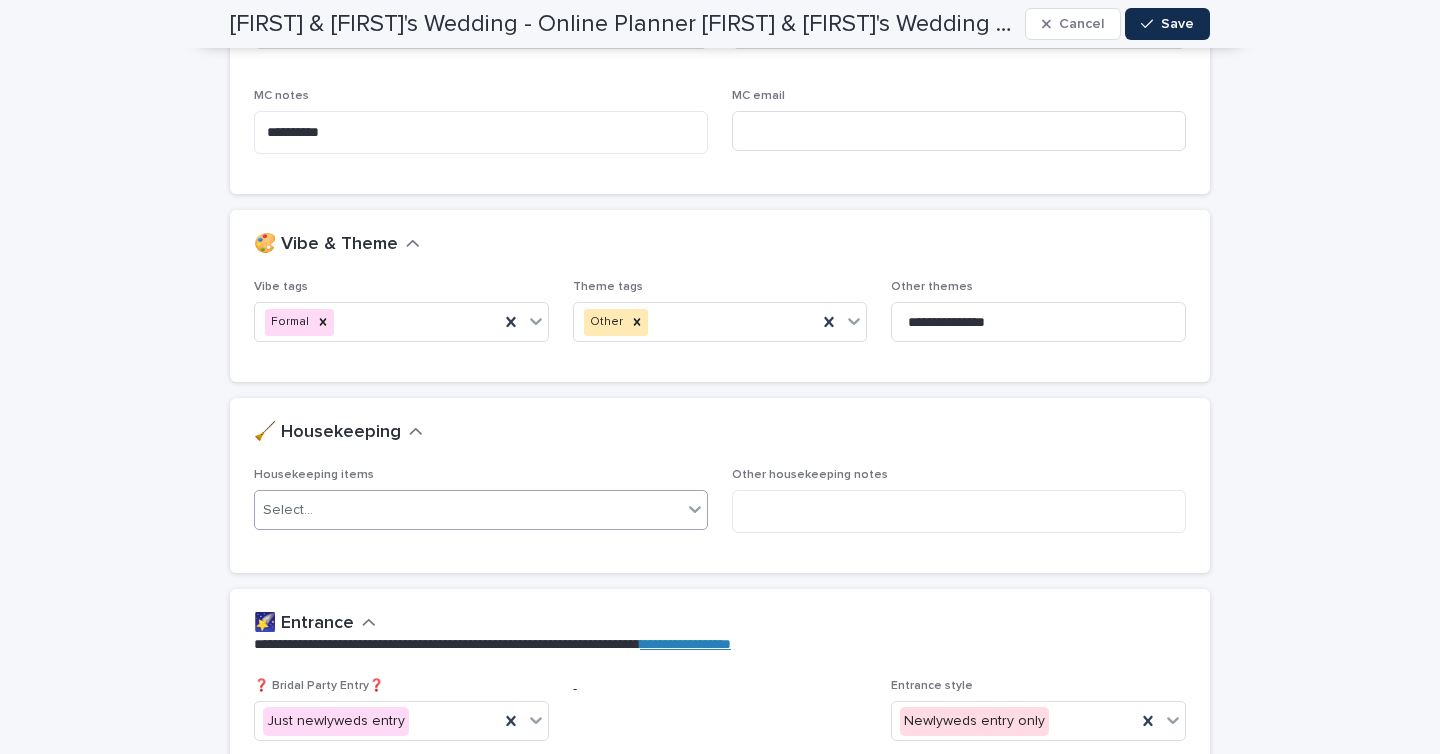 click on "Select..." at bounding box center (468, 510) 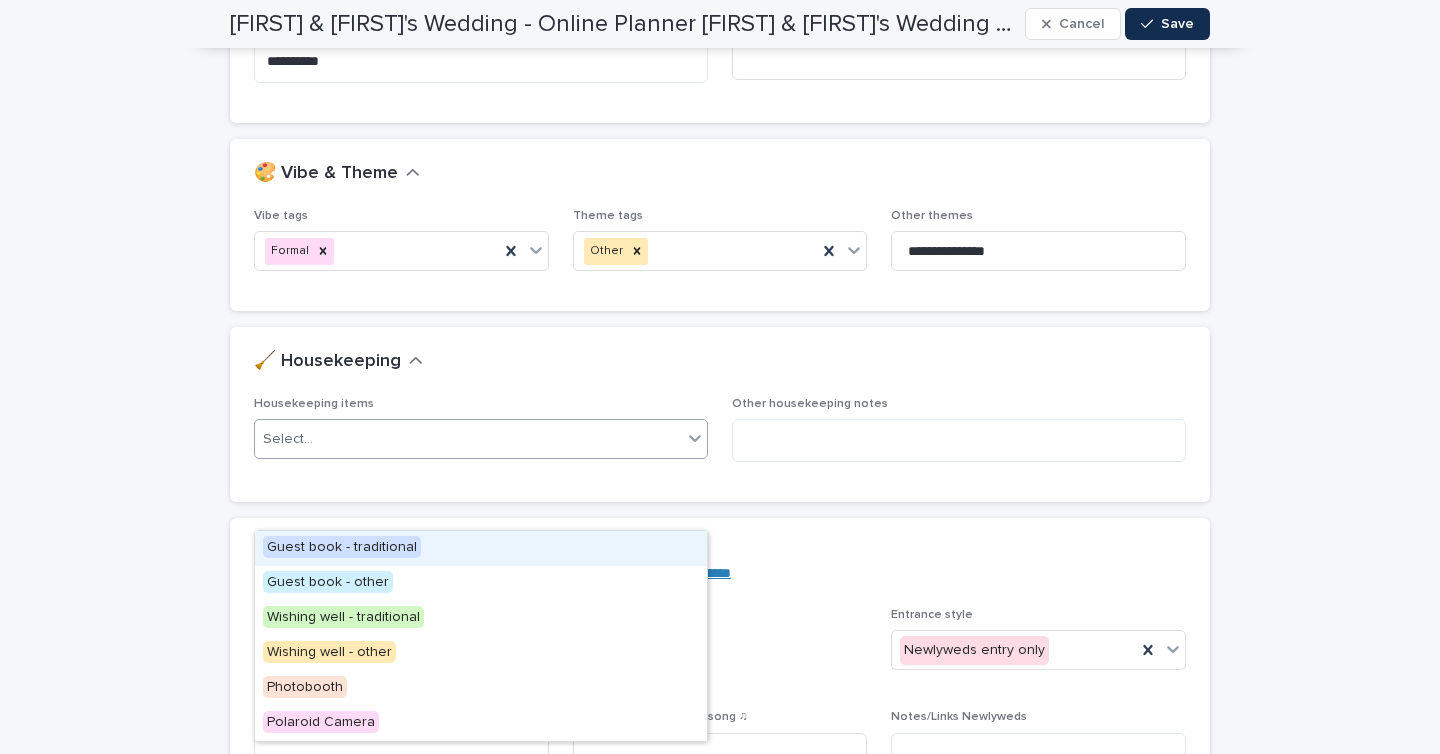 scroll, scrollTop: 778, scrollLeft: 0, axis: vertical 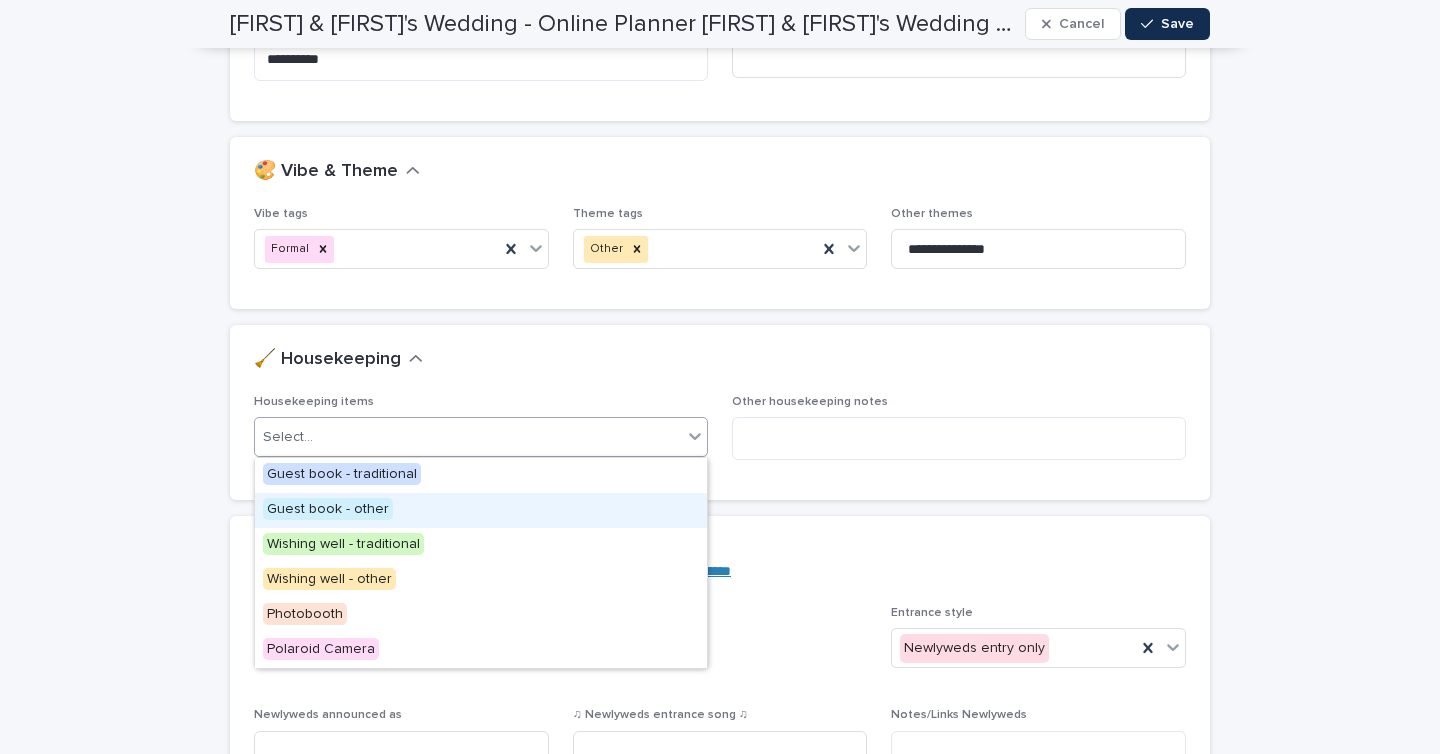 click on "Guest book - other" at bounding box center (481, 510) 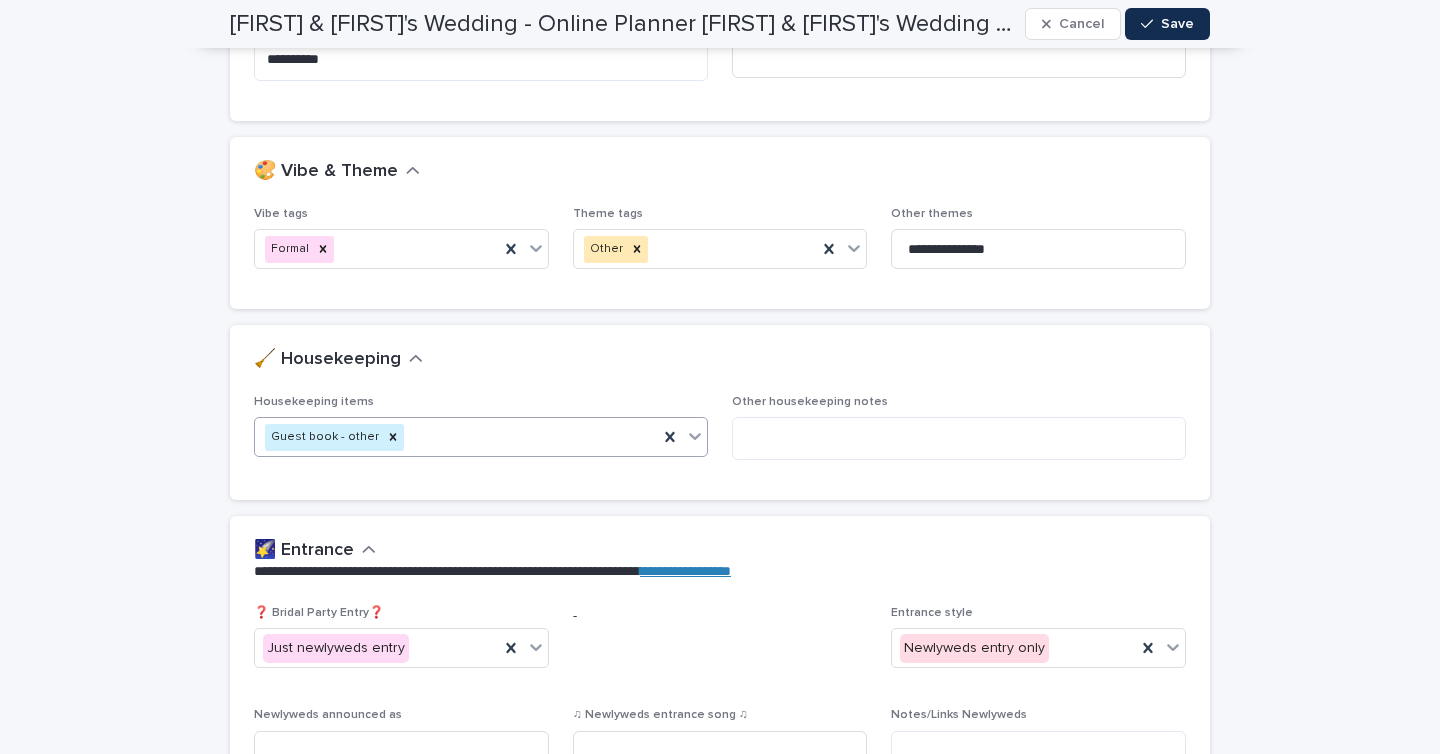 click on "Guest book - other" at bounding box center (456, 437) 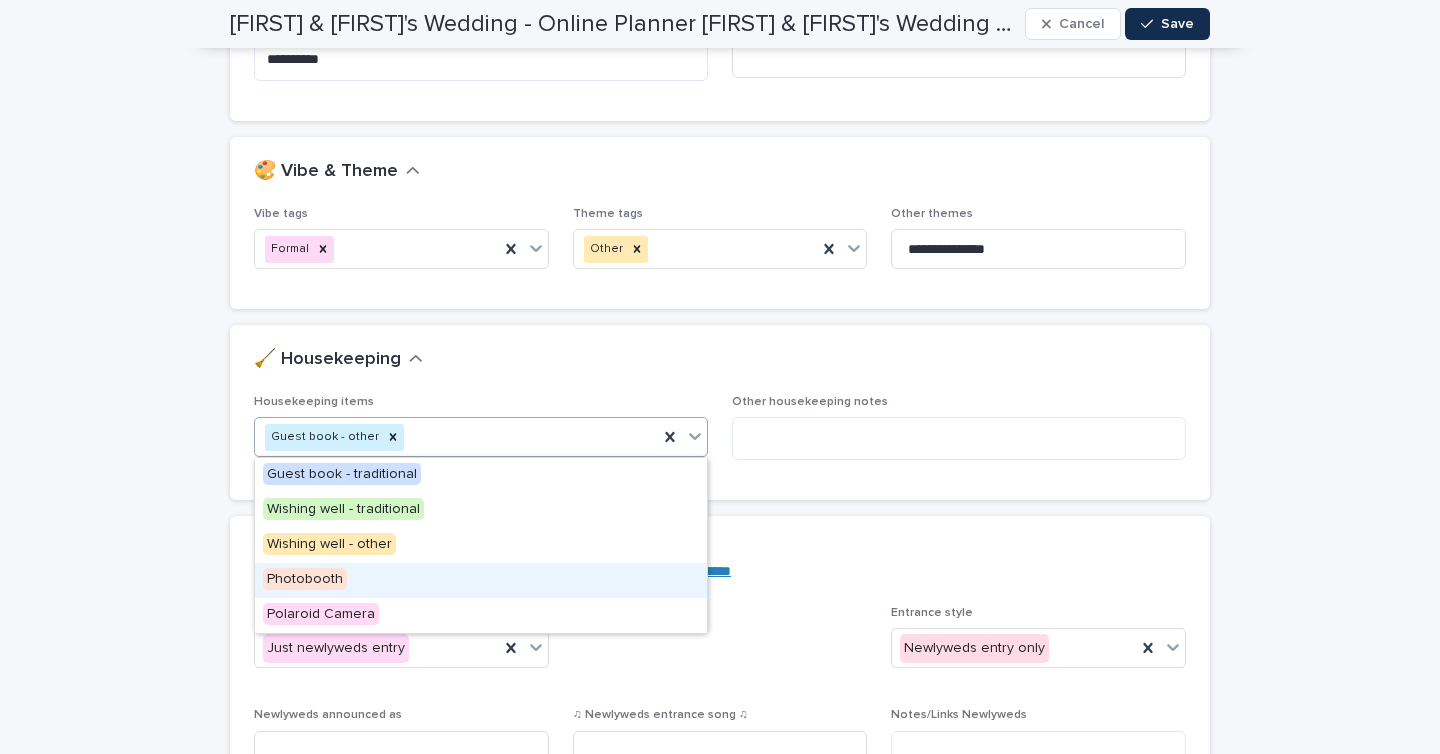 click on "Photobooth" at bounding box center (305, 579) 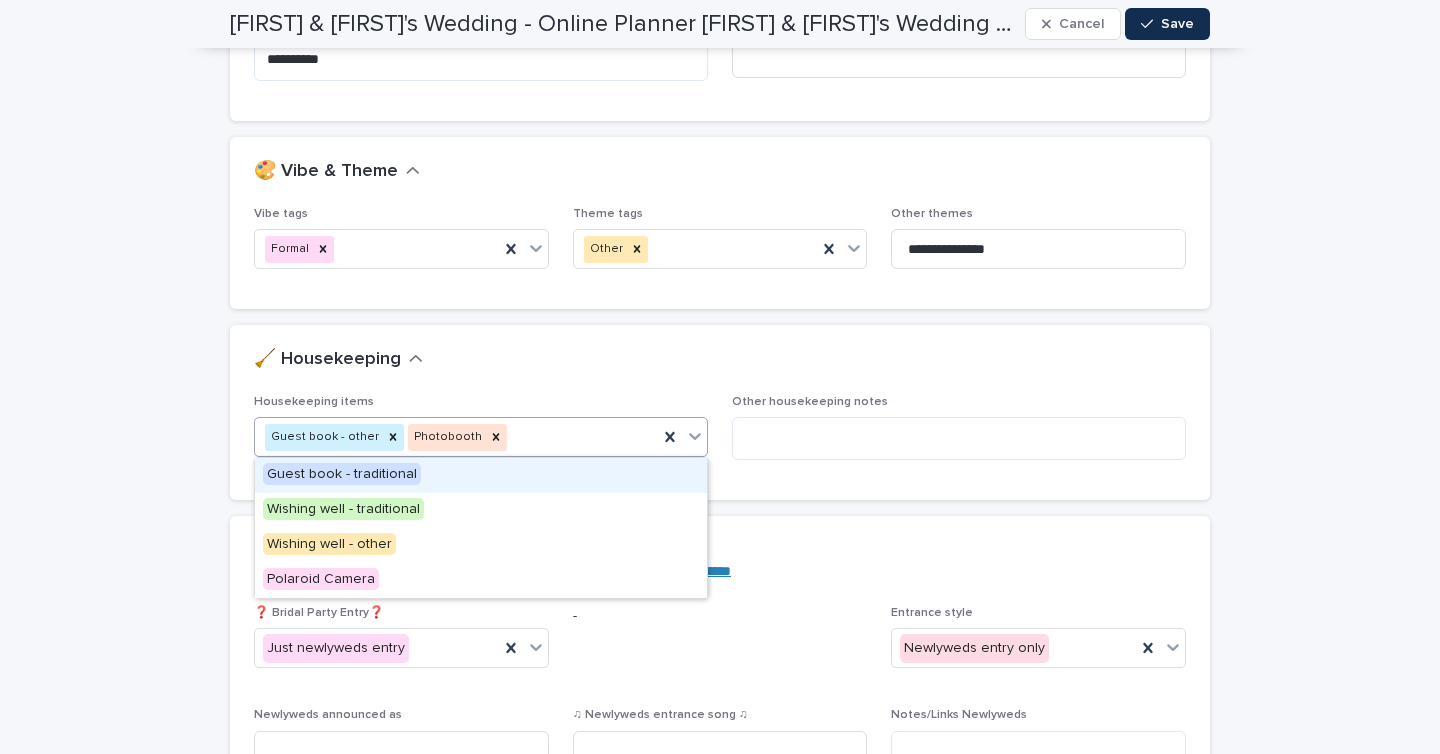click on "Guest book - other Photobooth" at bounding box center (456, 437) 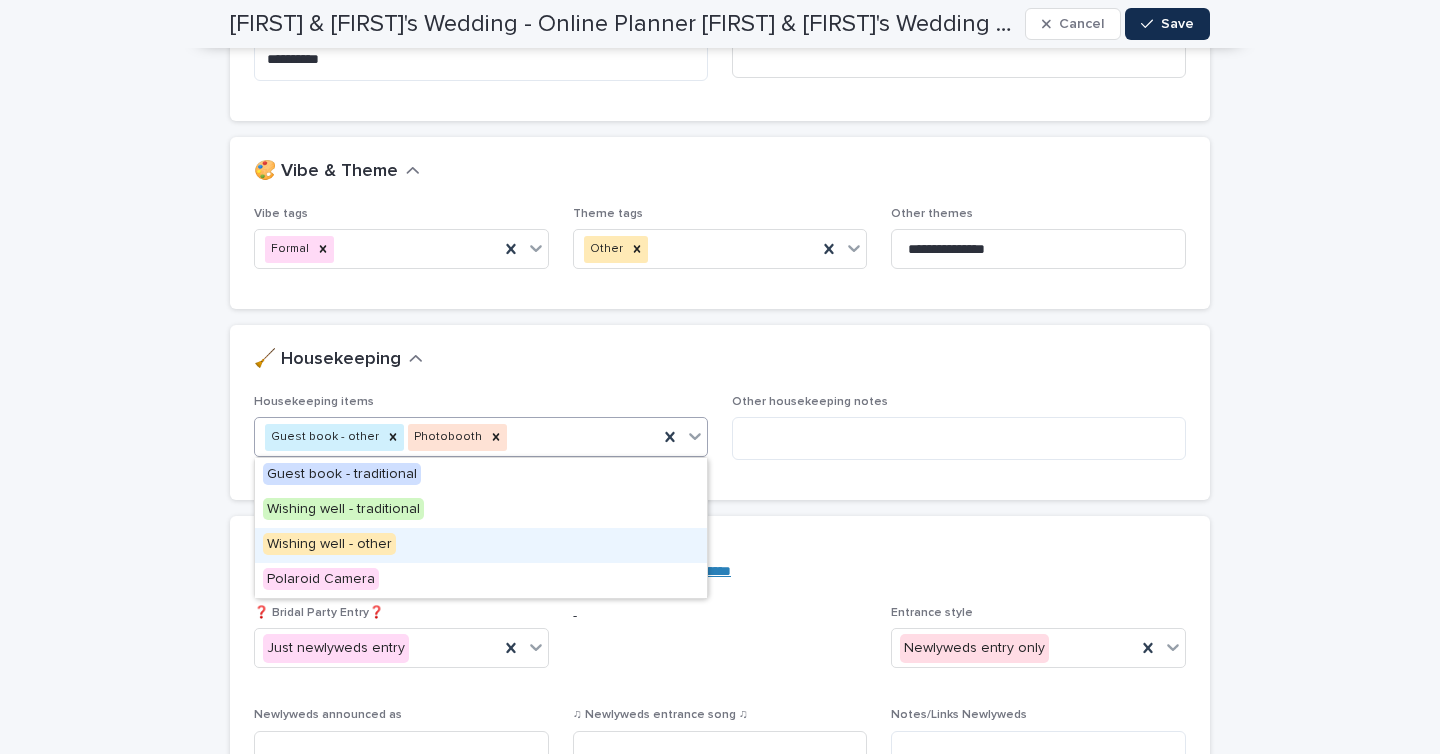 click on "Wishing well - other" at bounding box center [329, 544] 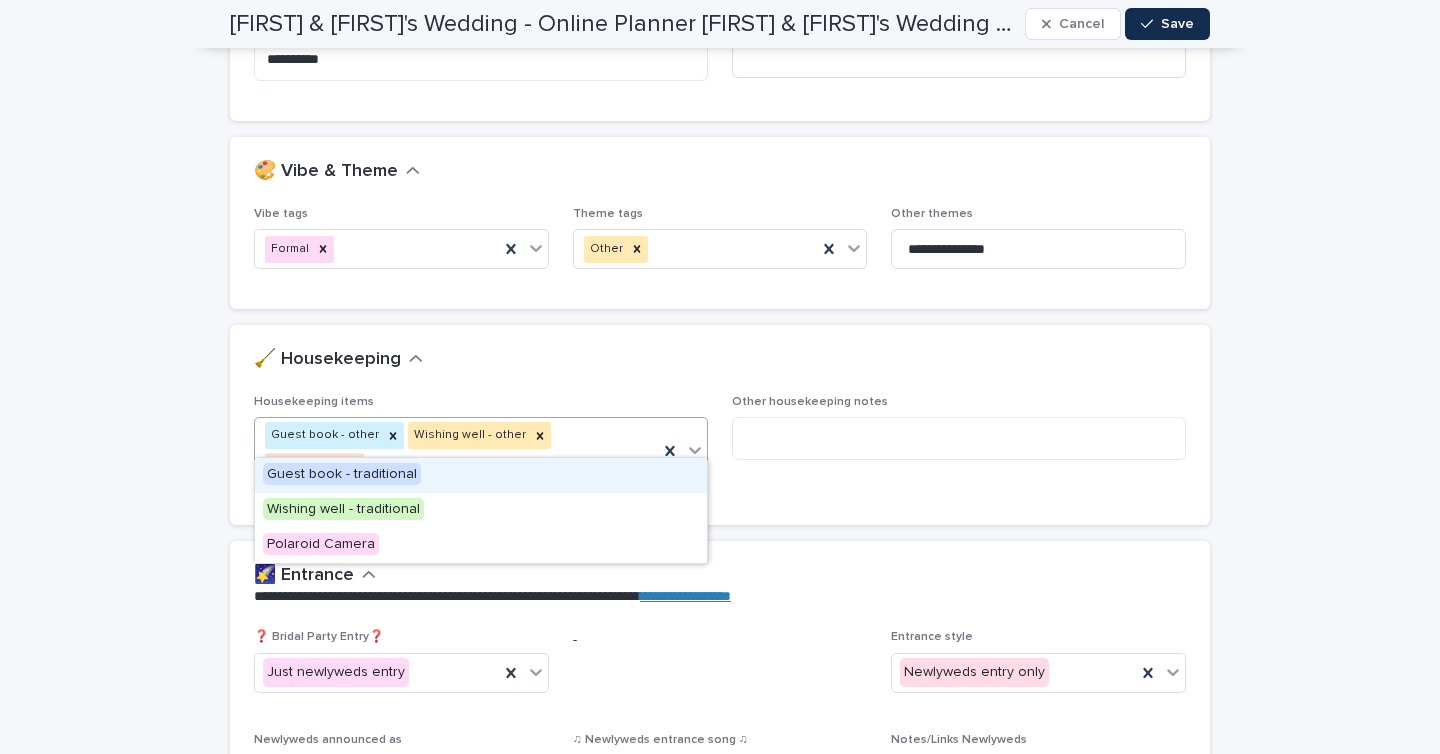 click on "Guest book - other Wishing well - other Photobooth" at bounding box center [456, 451] 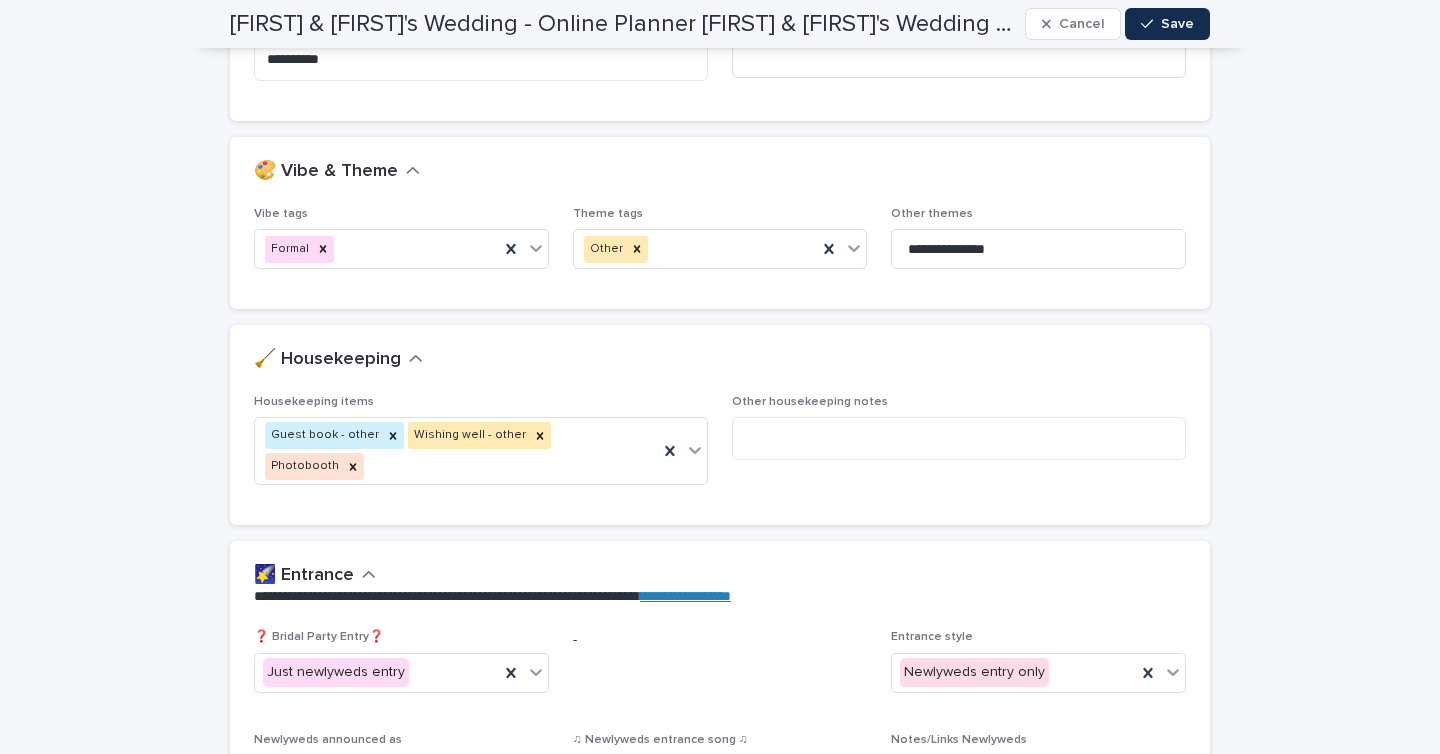 click on "Other housekeeping notes" at bounding box center (959, 435) 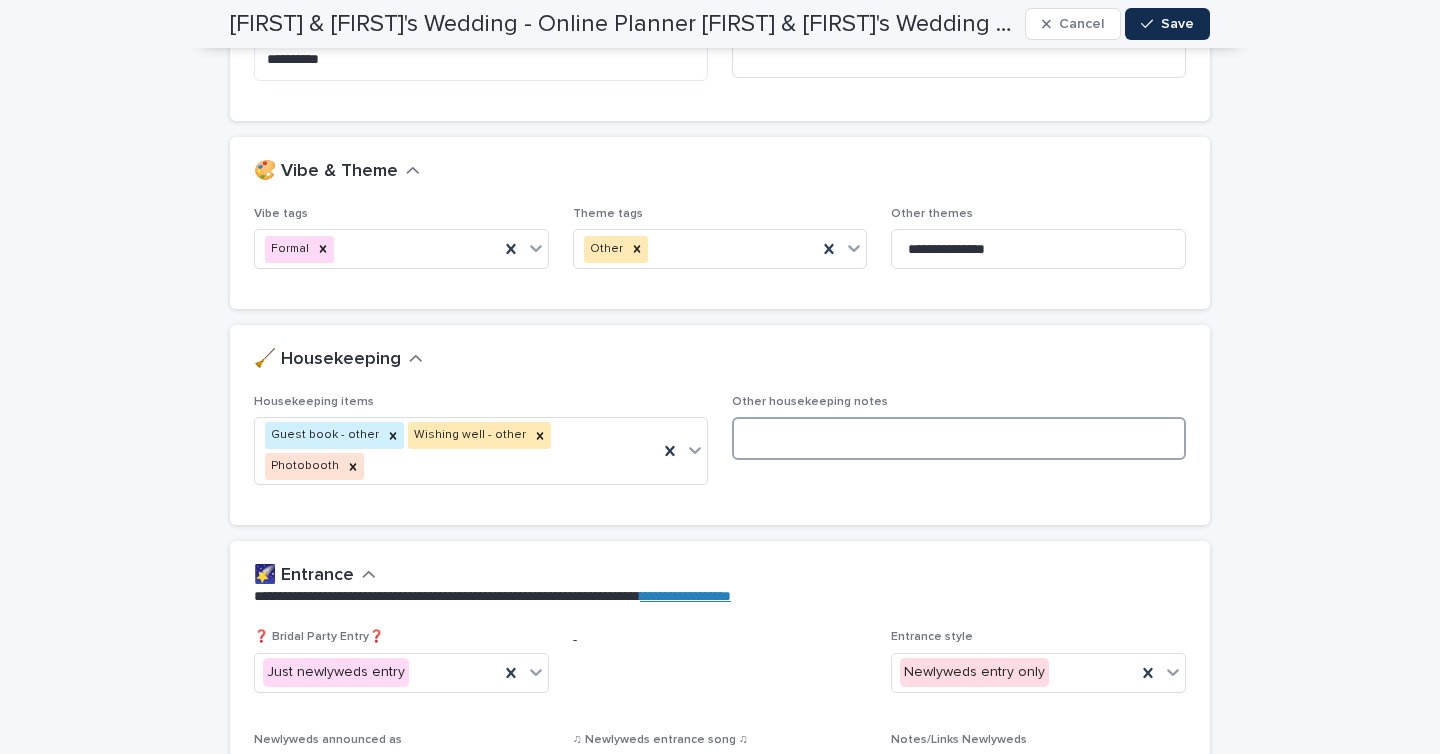 click at bounding box center (959, 438) 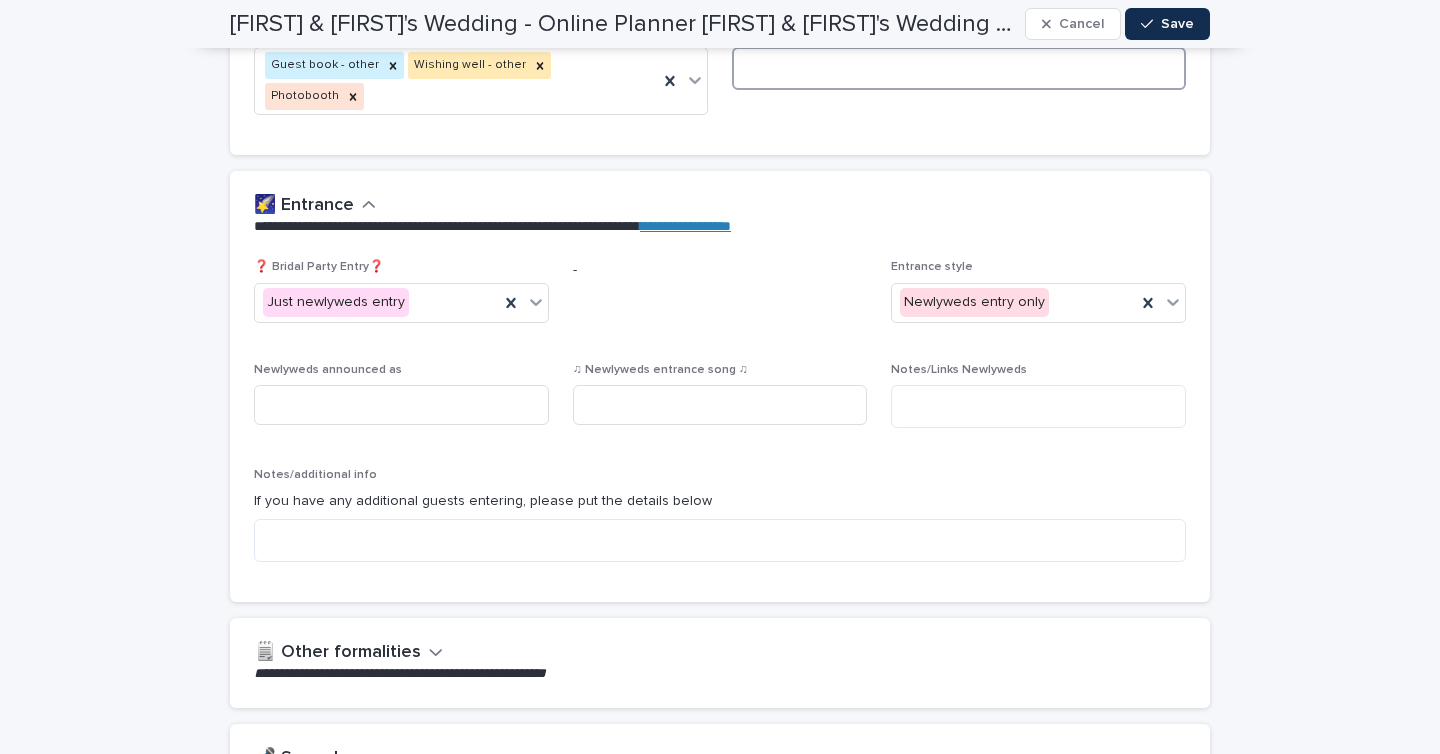 scroll, scrollTop: 1149, scrollLeft: 0, axis: vertical 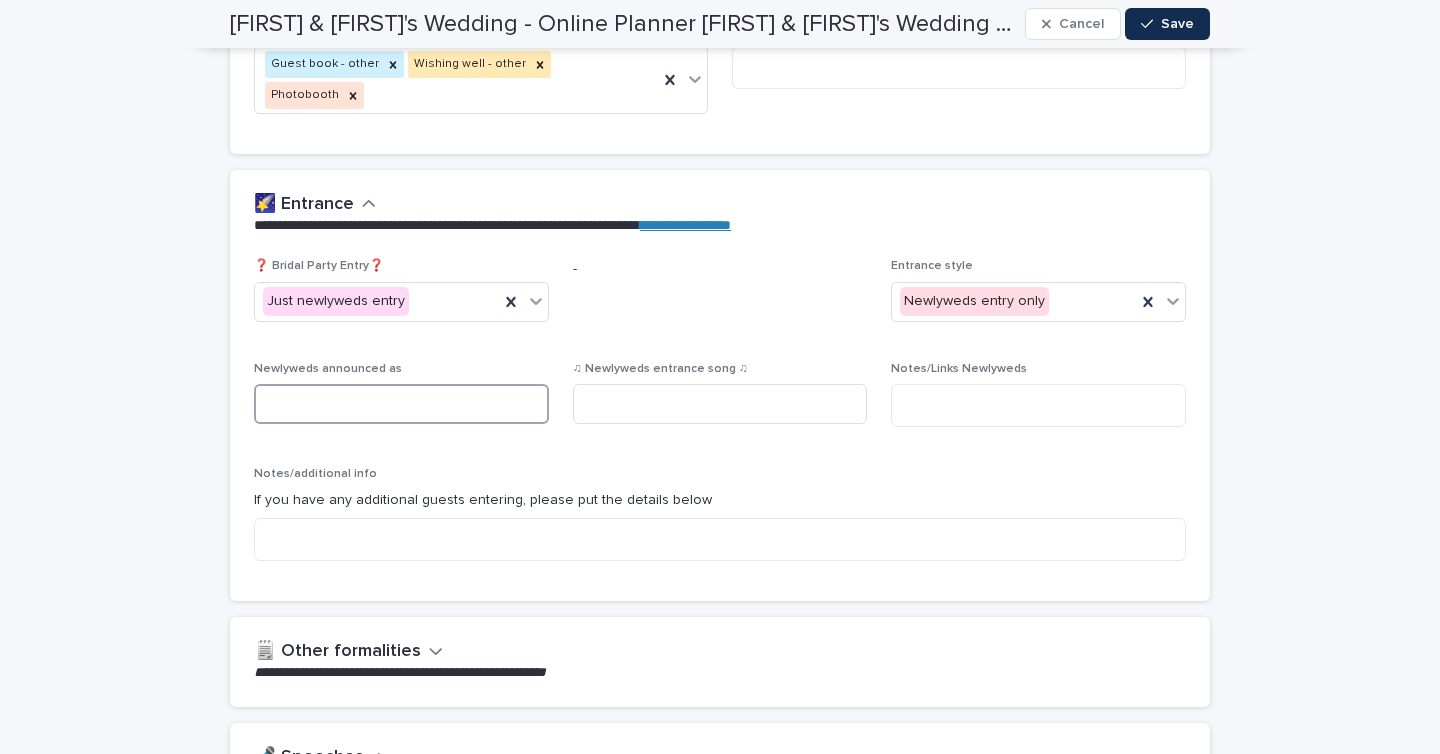 click at bounding box center (401, 404) 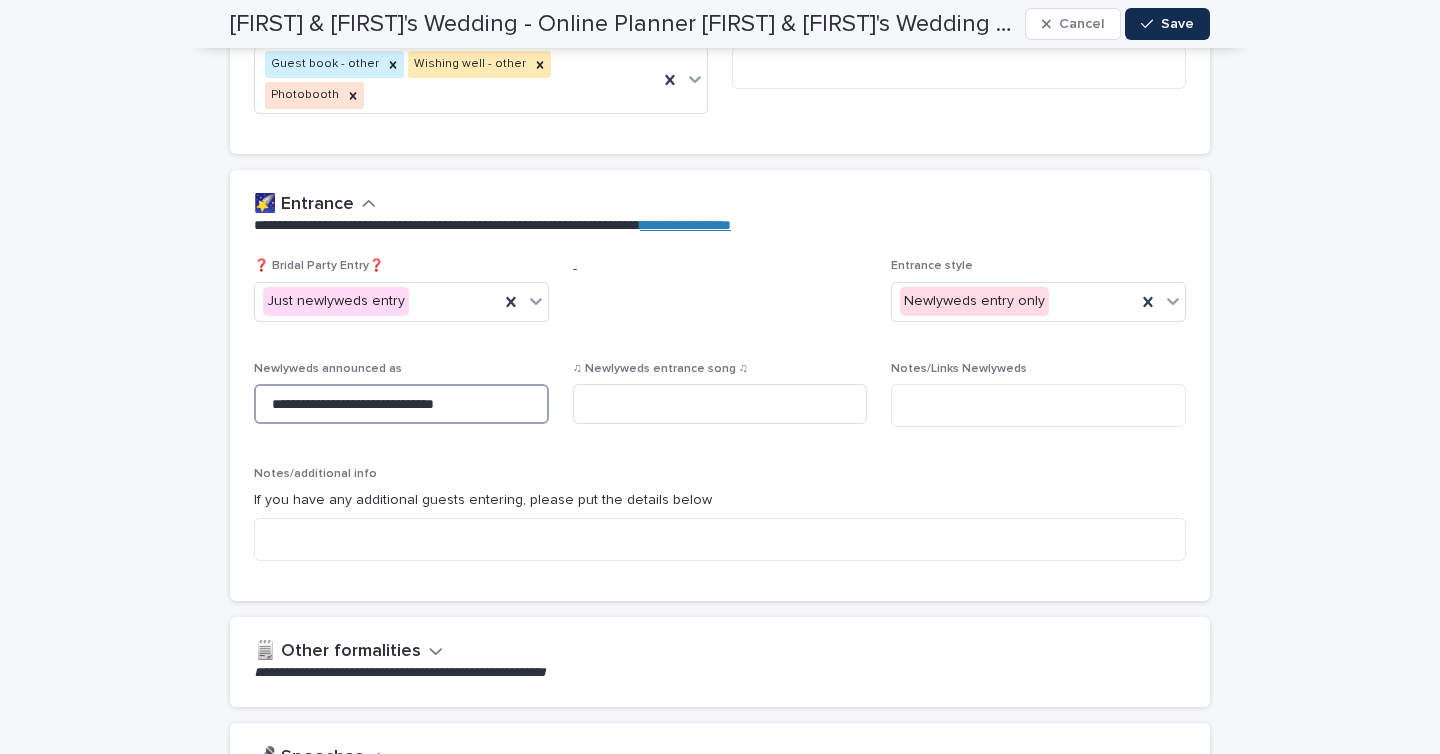 type on "**********" 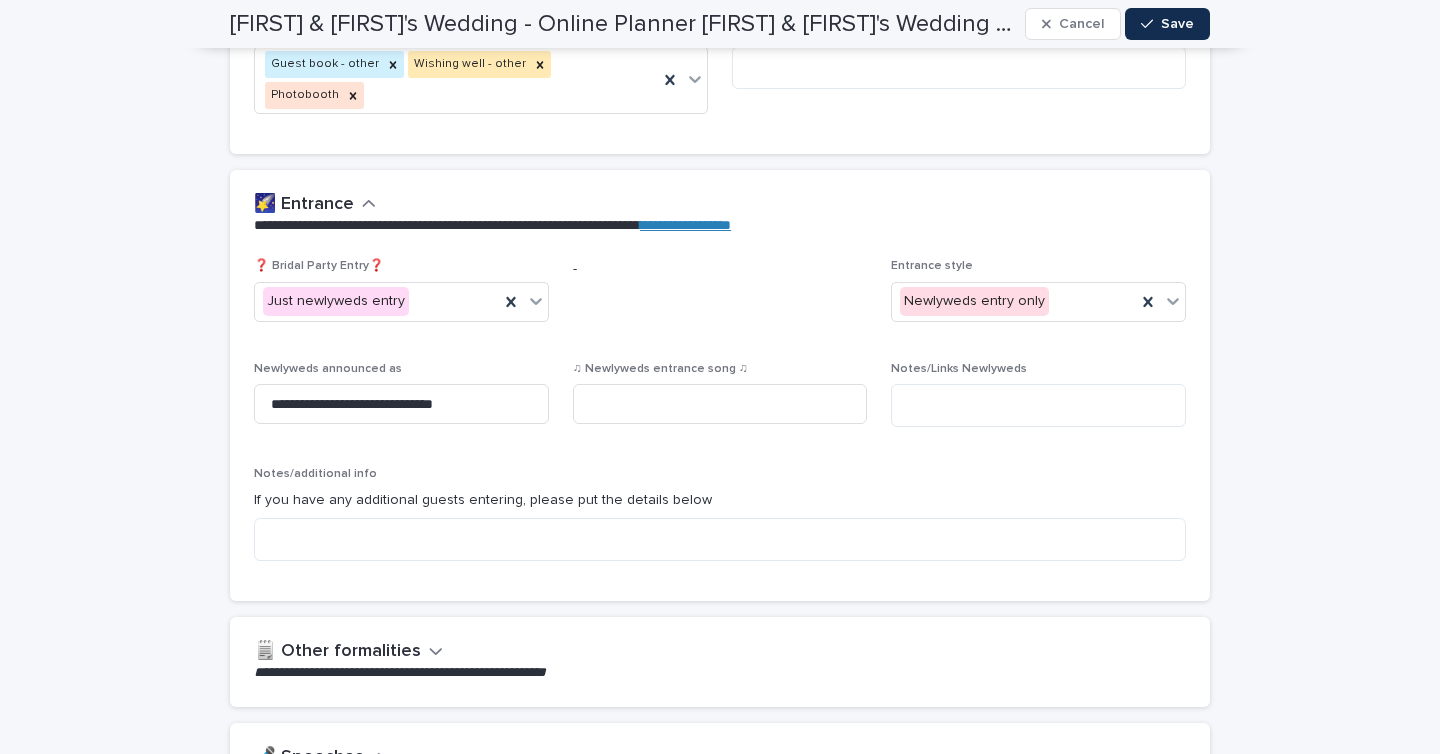 click on "If you have any additional guests entering, please put the details below" at bounding box center (720, 500) 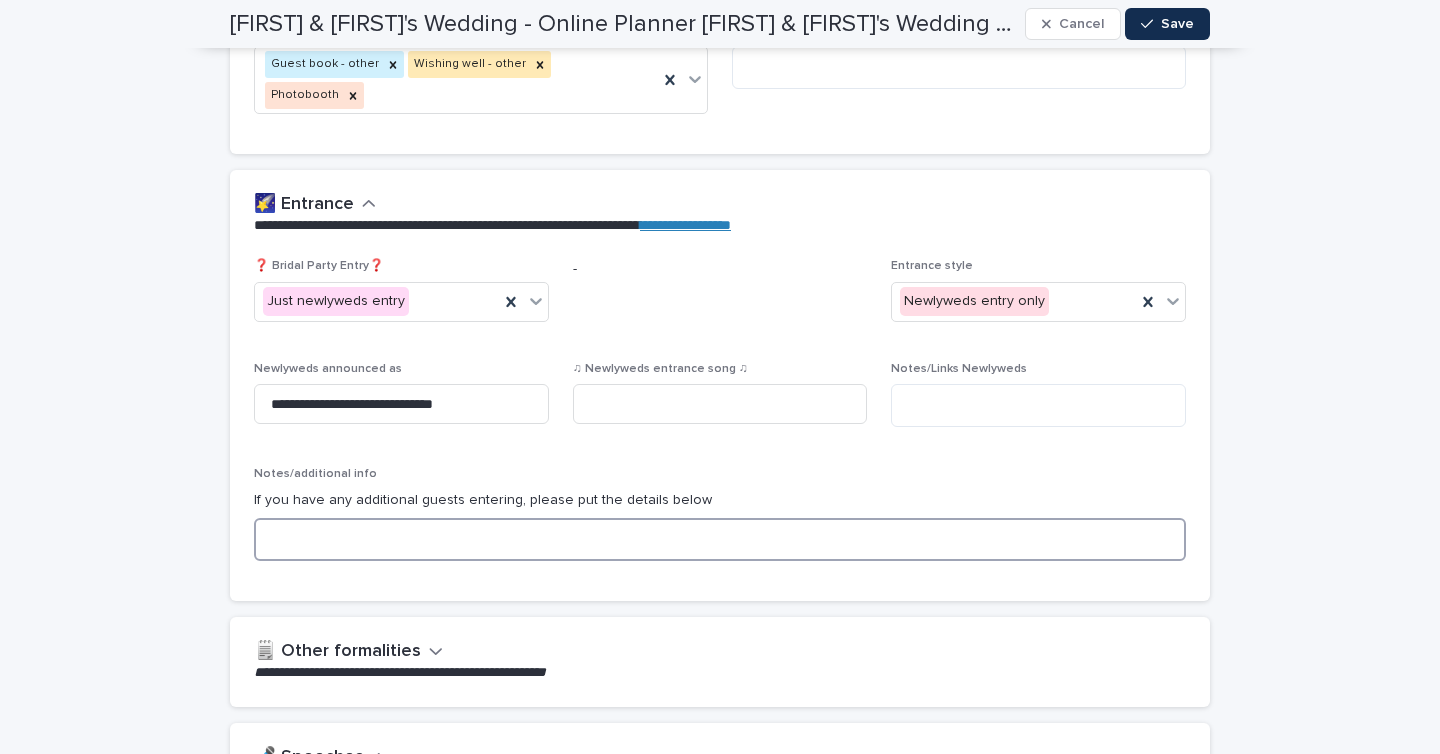 click at bounding box center (720, 539) 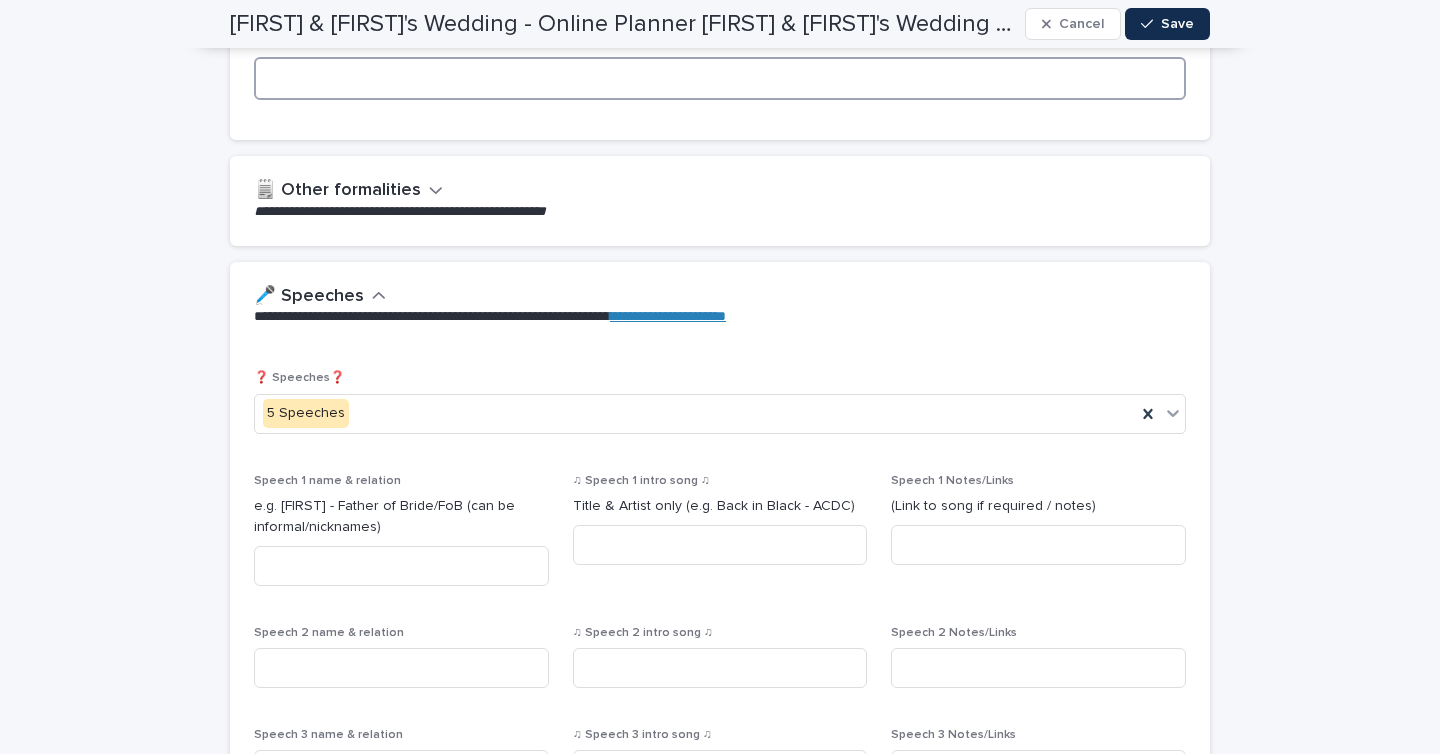 scroll, scrollTop: 1612, scrollLeft: 0, axis: vertical 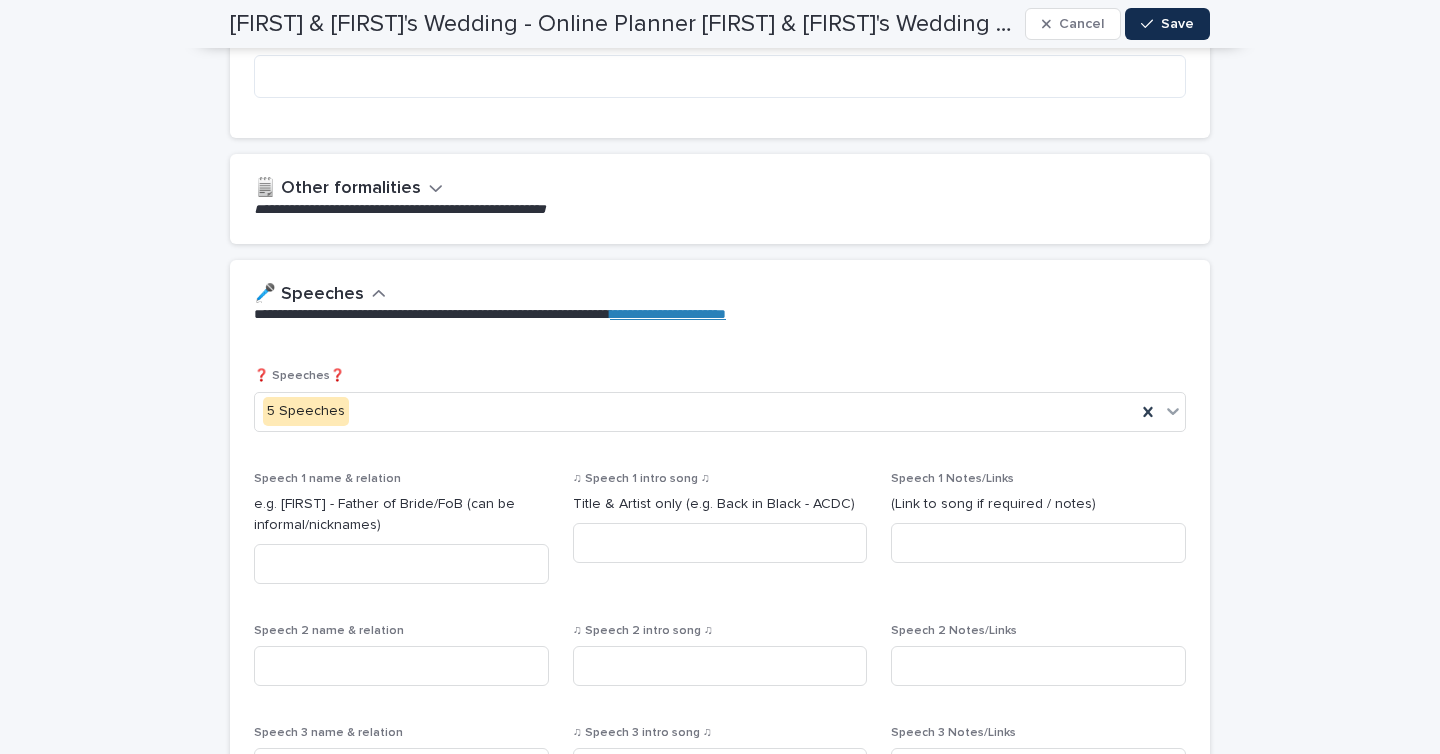 click on "**********" at bounding box center [716, 198] 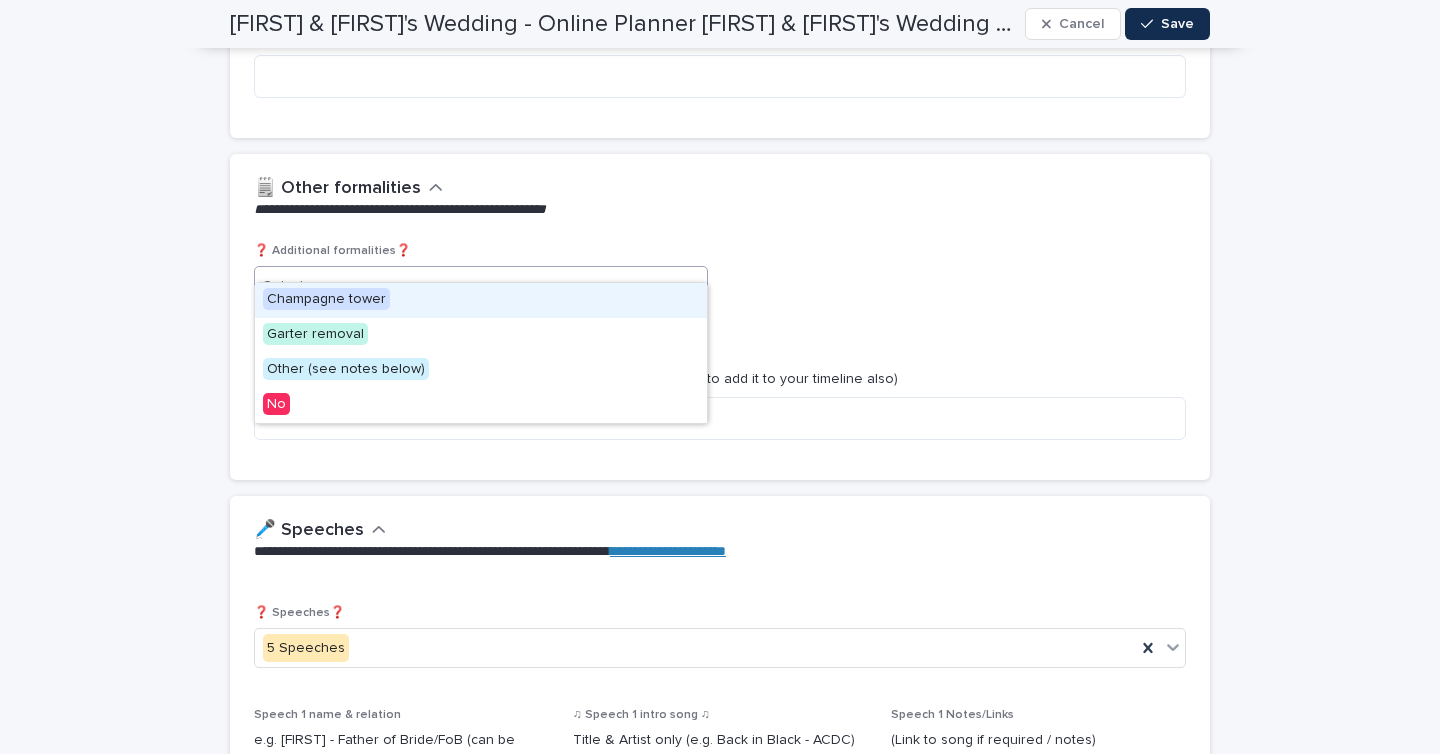 click on "Select..." at bounding box center [468, 286] 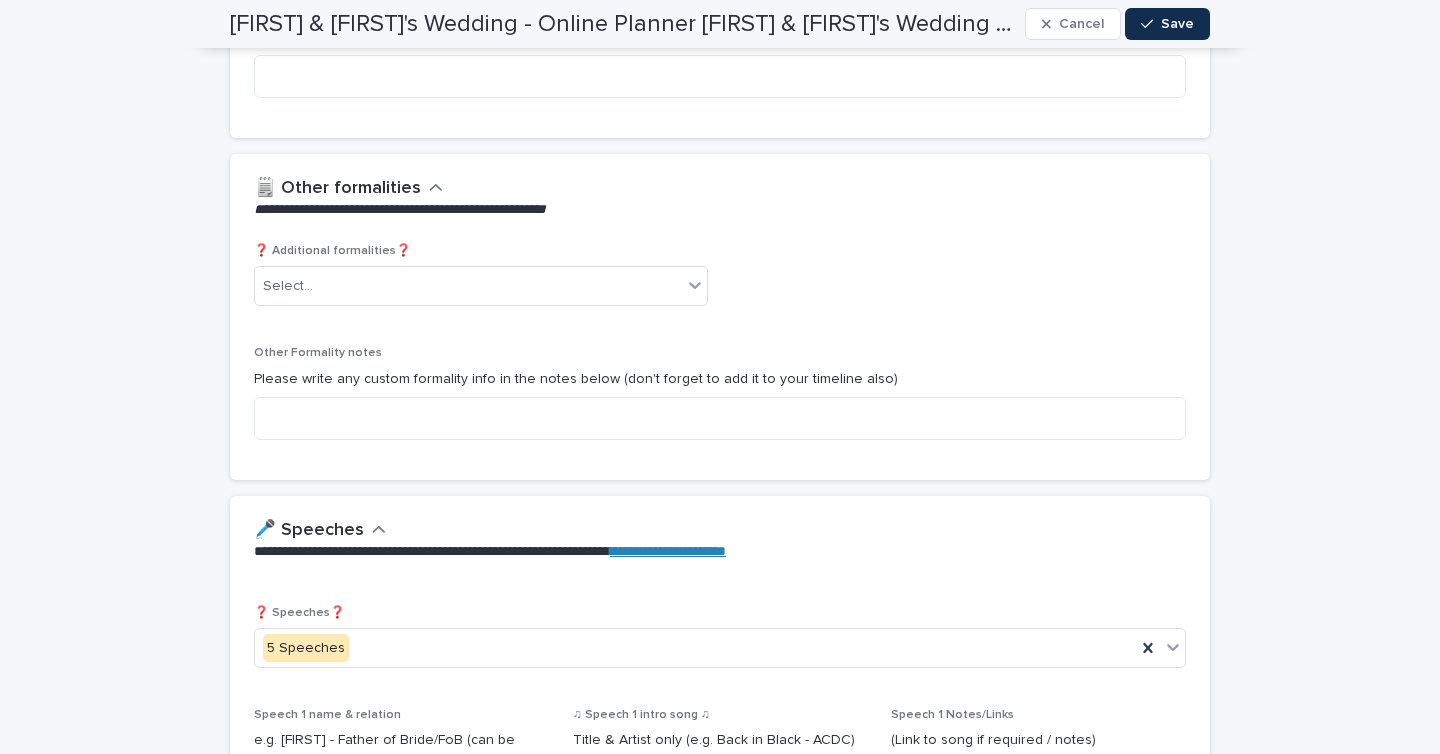 click on "**********" at bounding box center (720, 198) 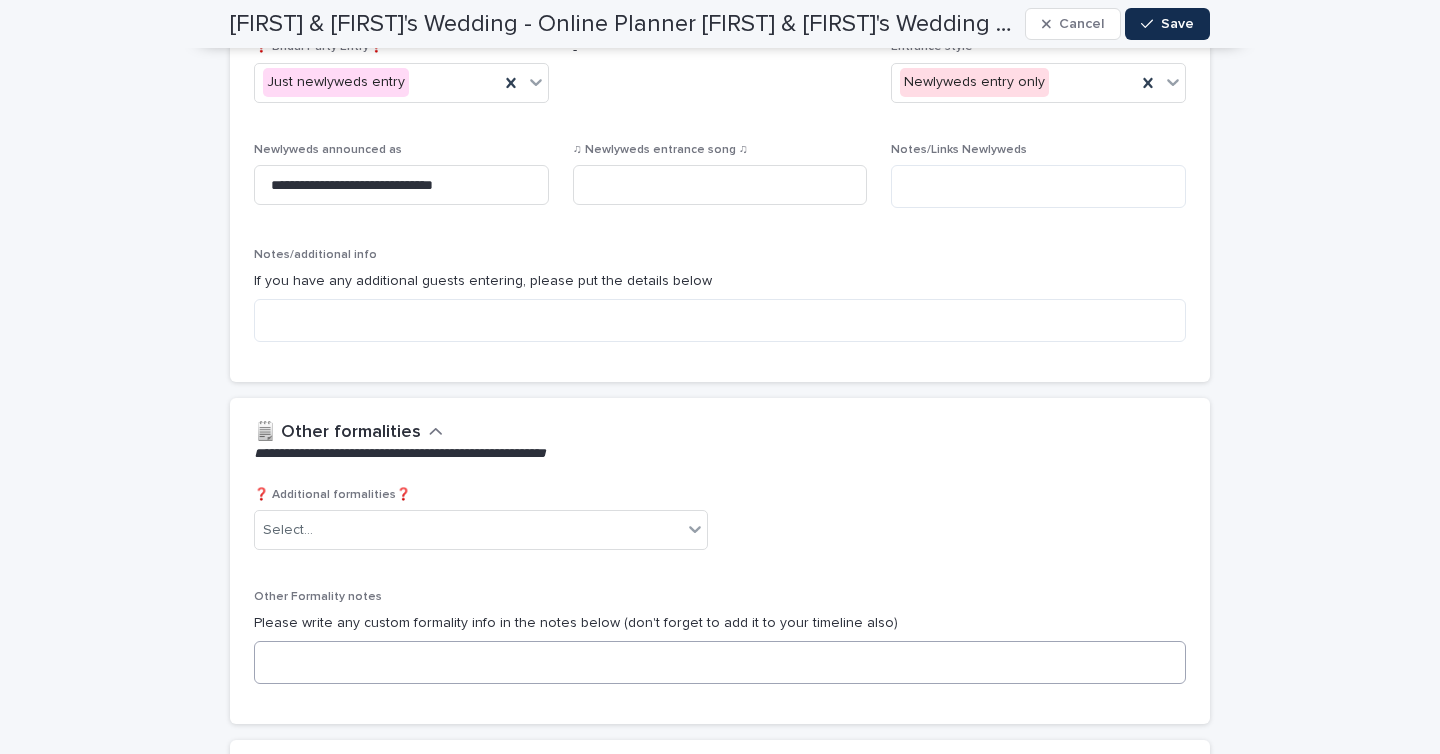 scroll, scrollTop: 1358, scrollLeft: 0, axis: vertical 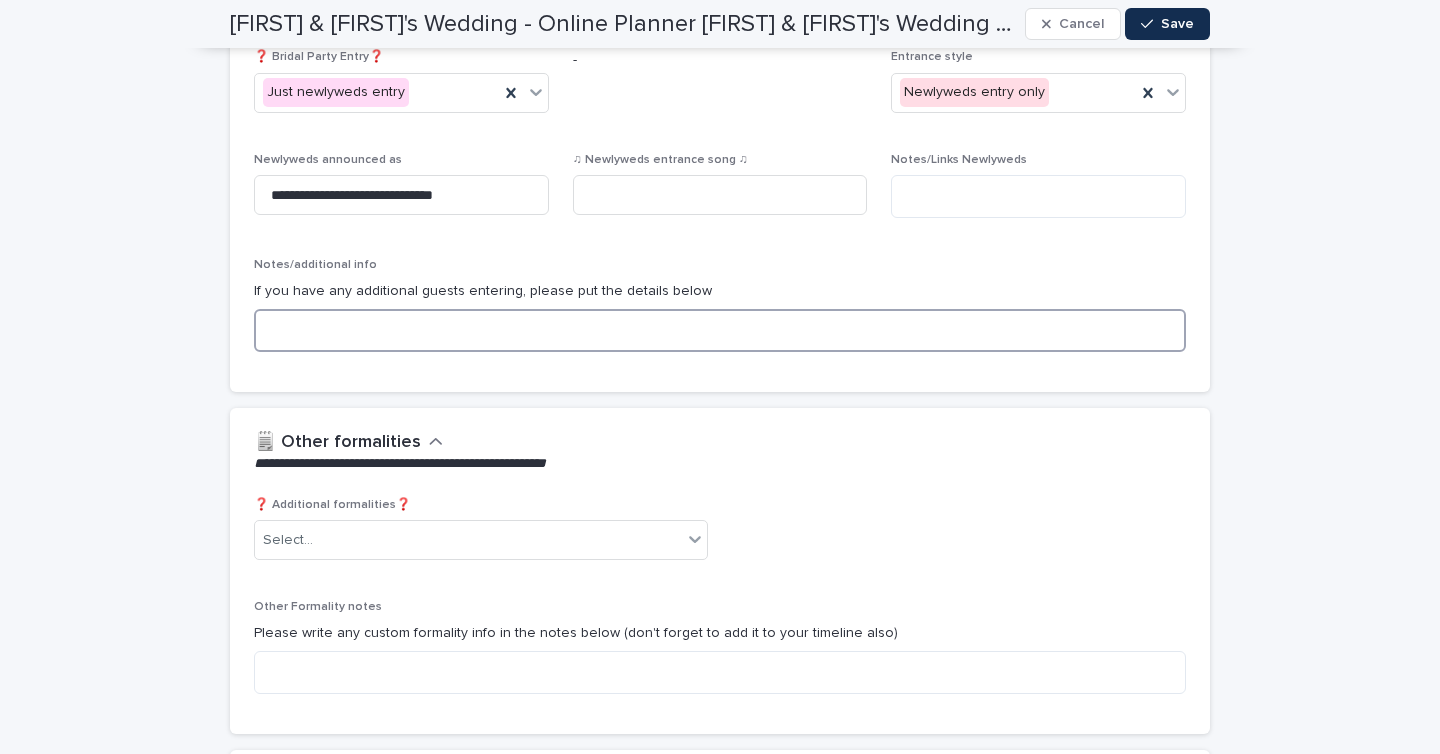 click at bounding box center [720, 330] 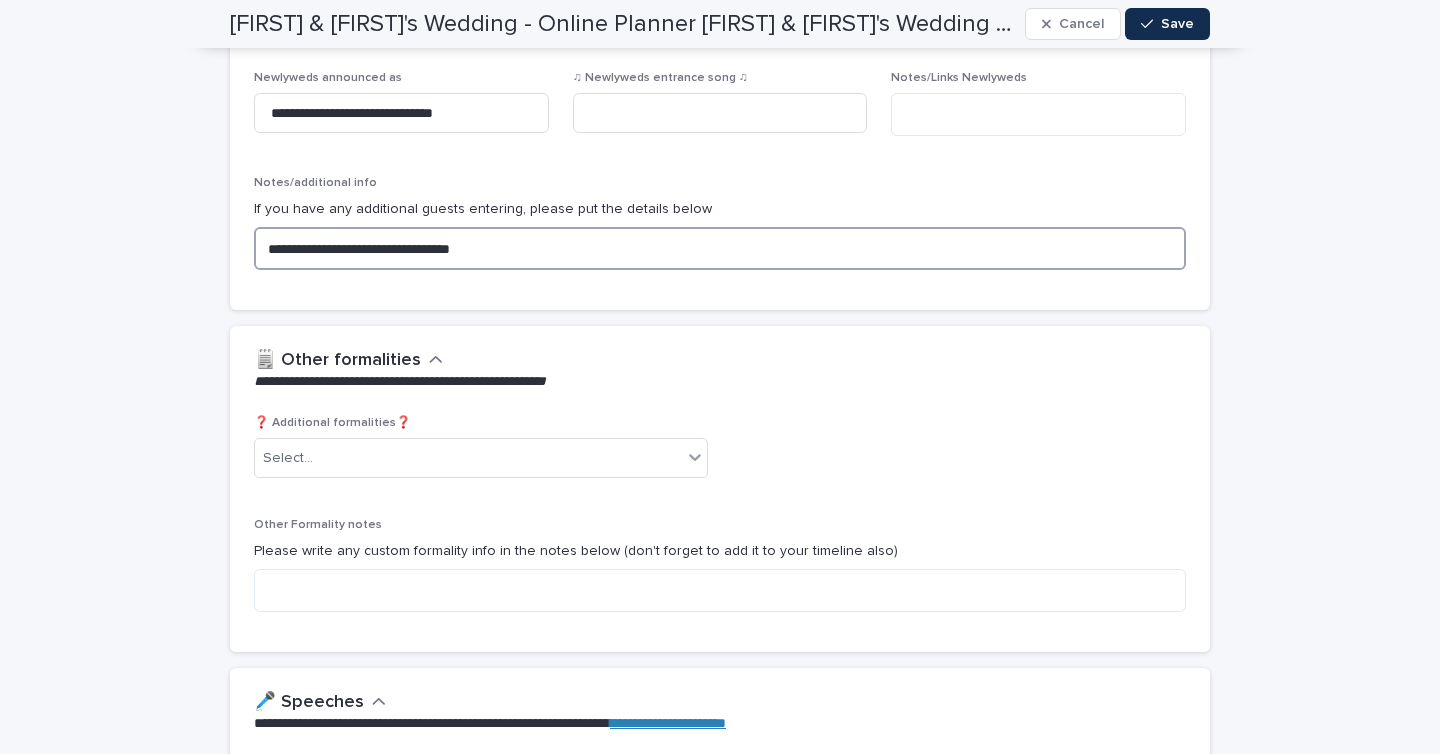 scroll, scrollTop: 1452, scrollLeft: 0, axis: vertical 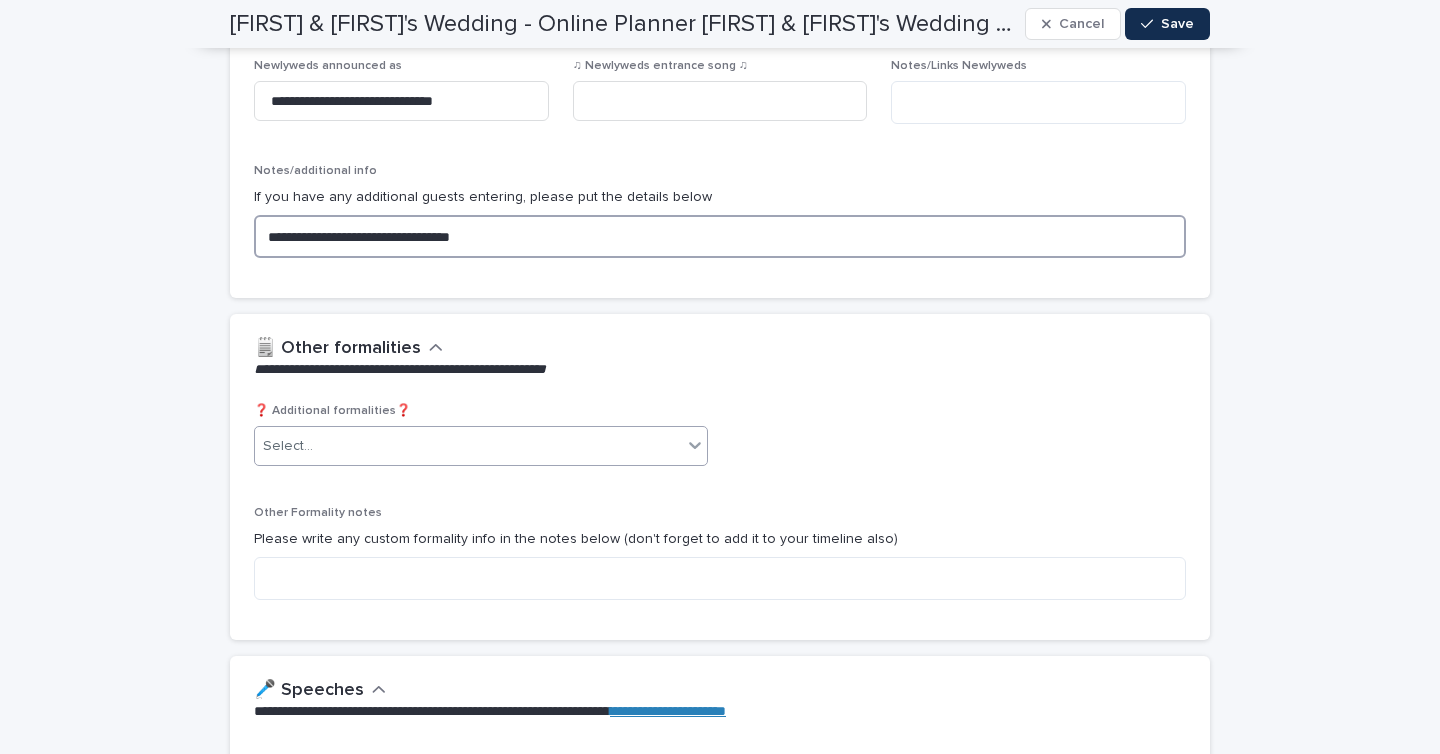 type on "**********" 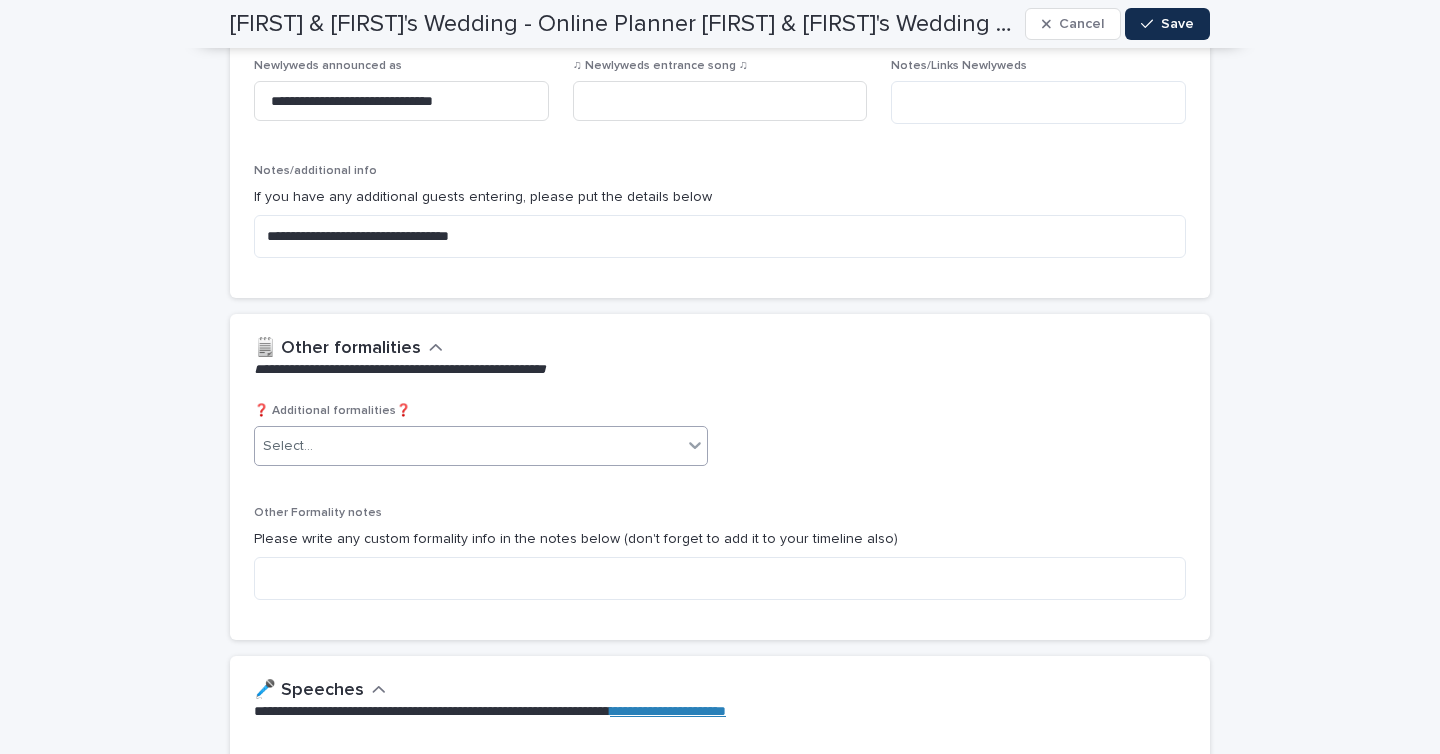 click on "Select..." at bounding box center (468, 446) 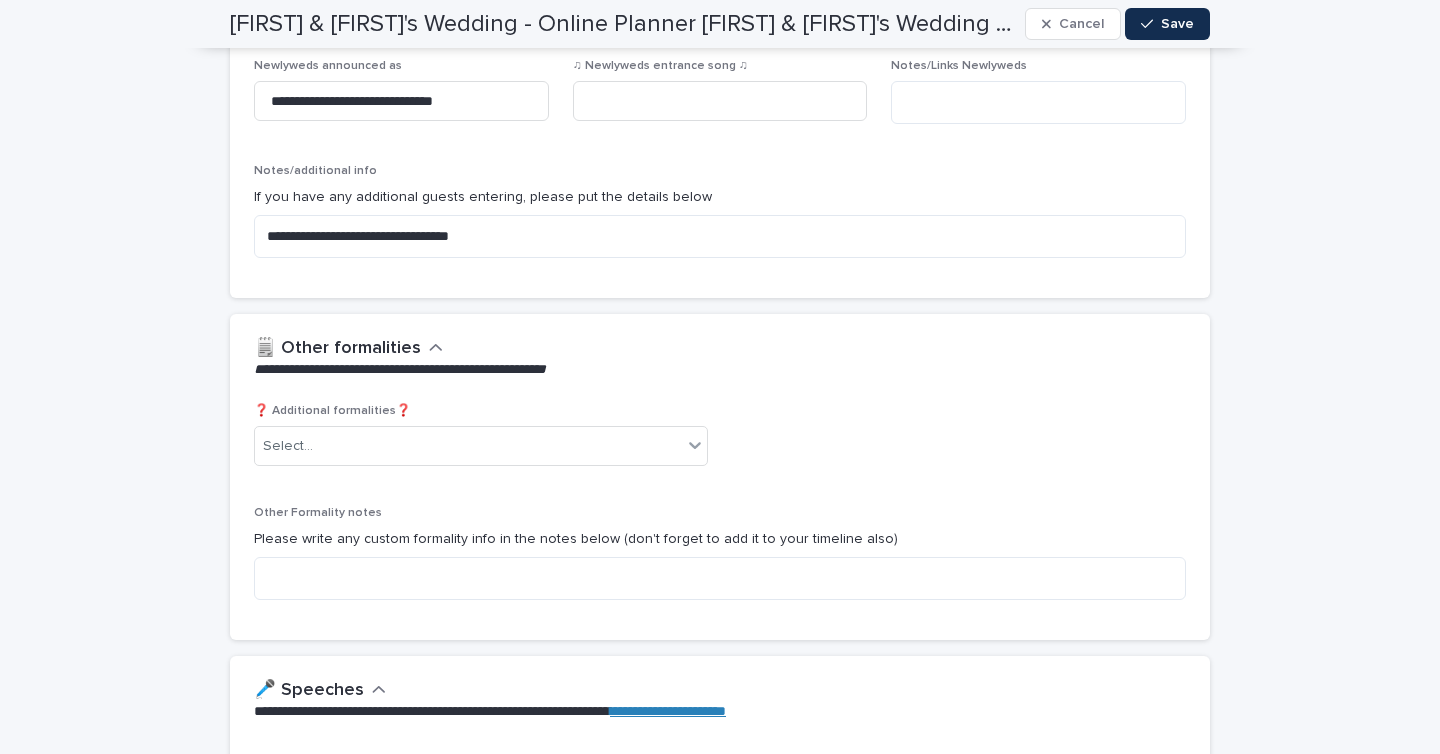click on "❓ Additional formalities❓  Select... Other Formality notes Please write any custom formality info in the notes below (don't forget to add it to your timeline also)" at bounding box center (720, 510) 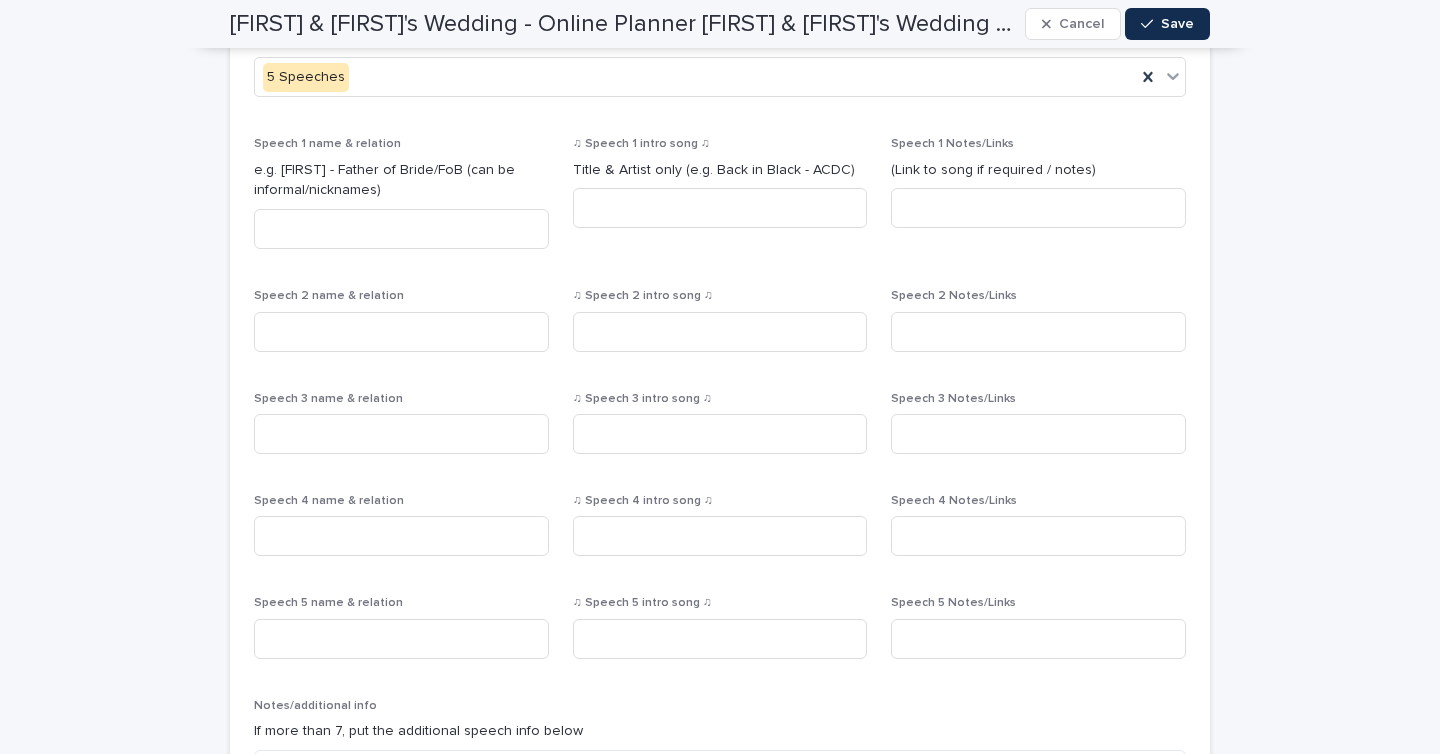 scroll, scrollTop: 2186, scrollLeft: 0, axis: vertical 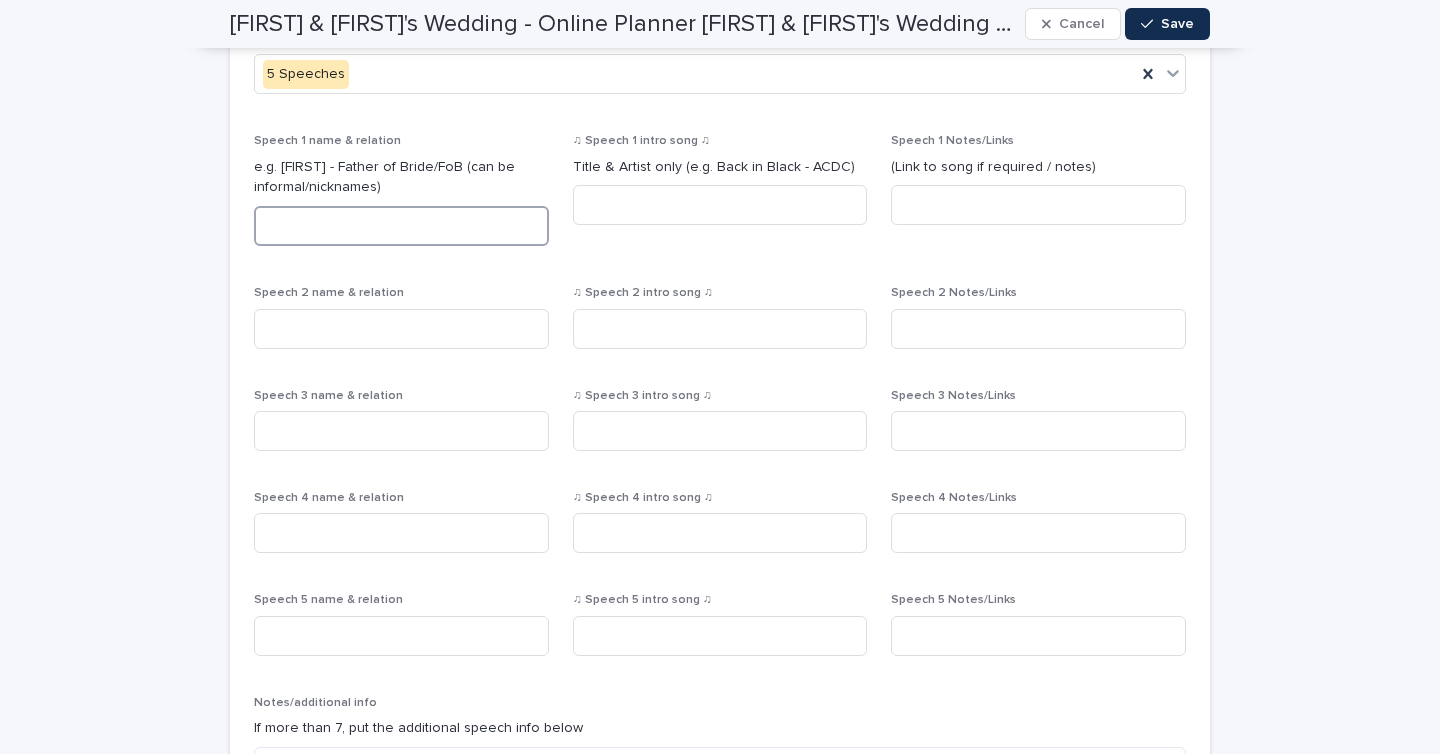 click at bounding box center [401, 226] 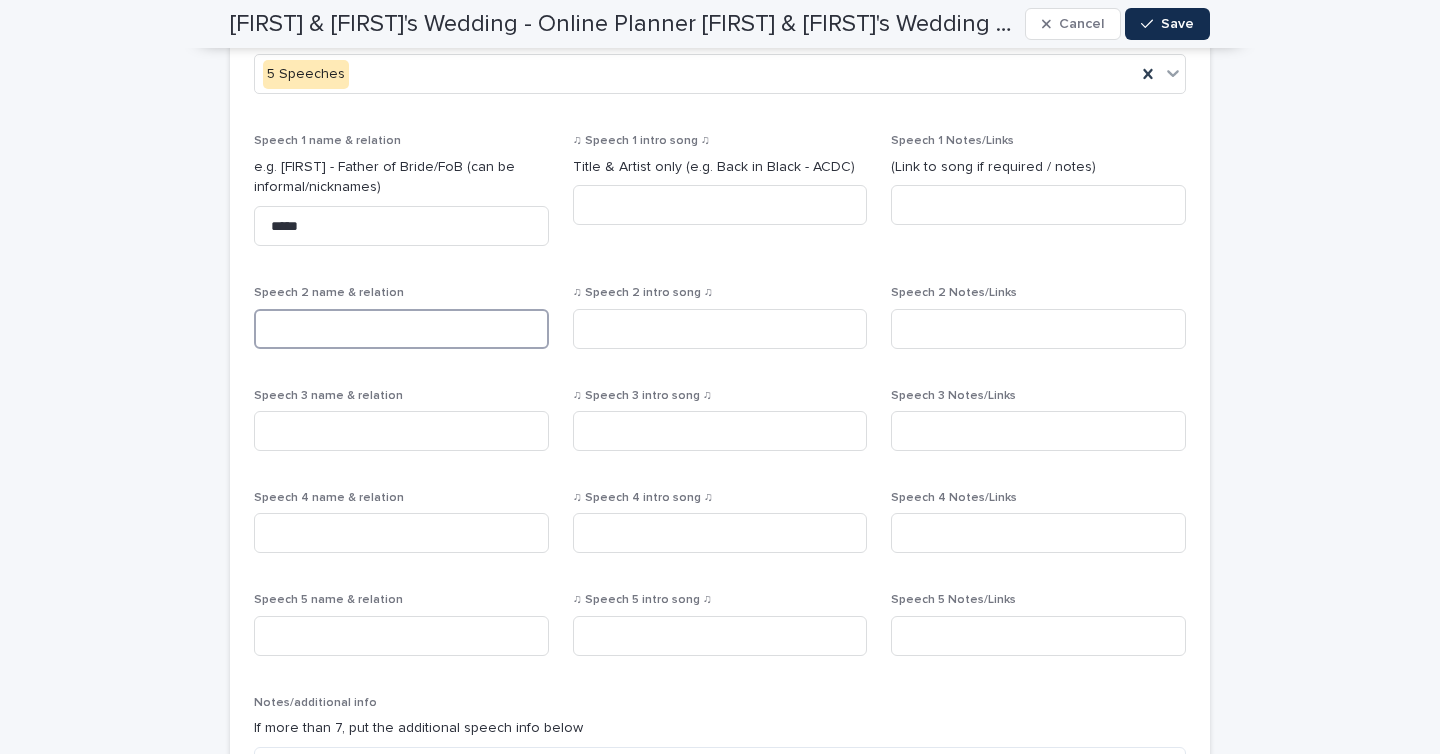 click at bounding box center [401, 329] 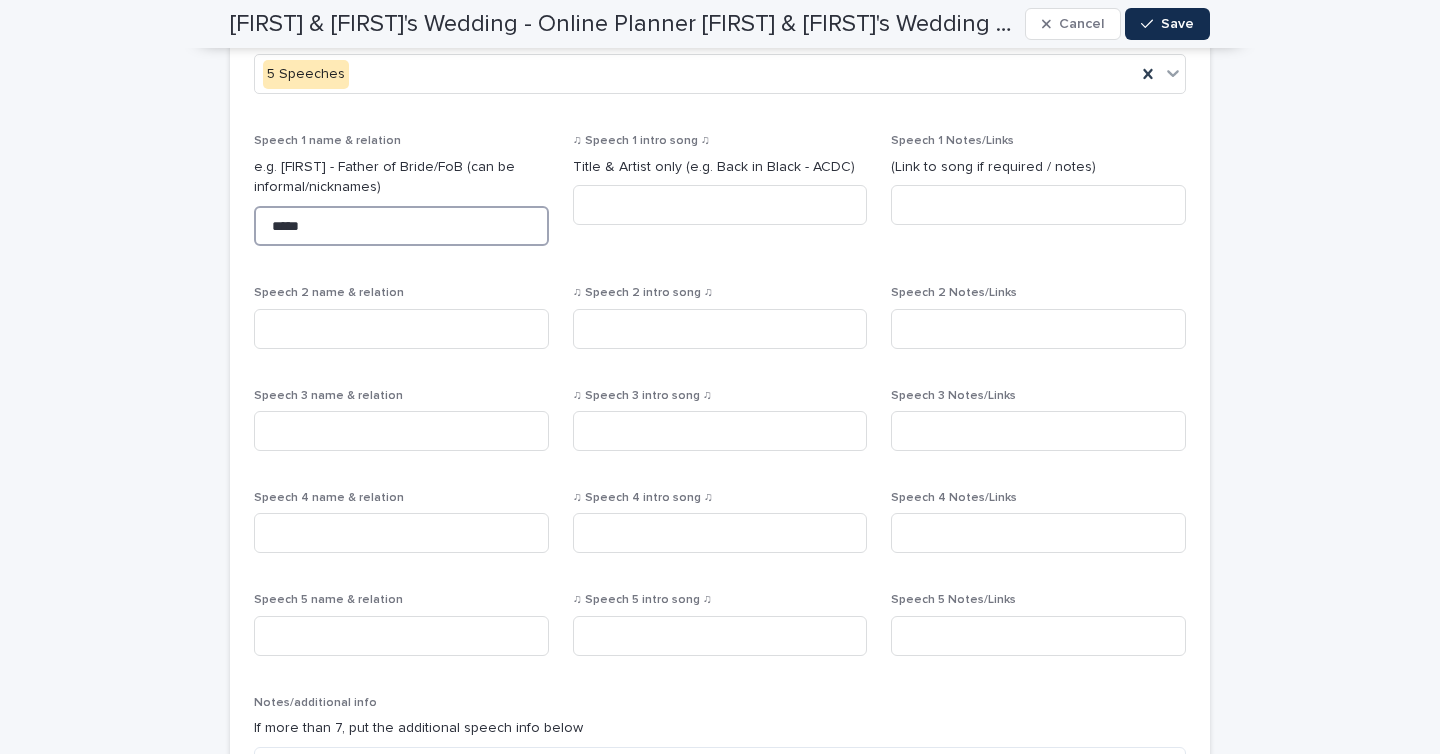 click on "*****" at bounding box center [401, 226] 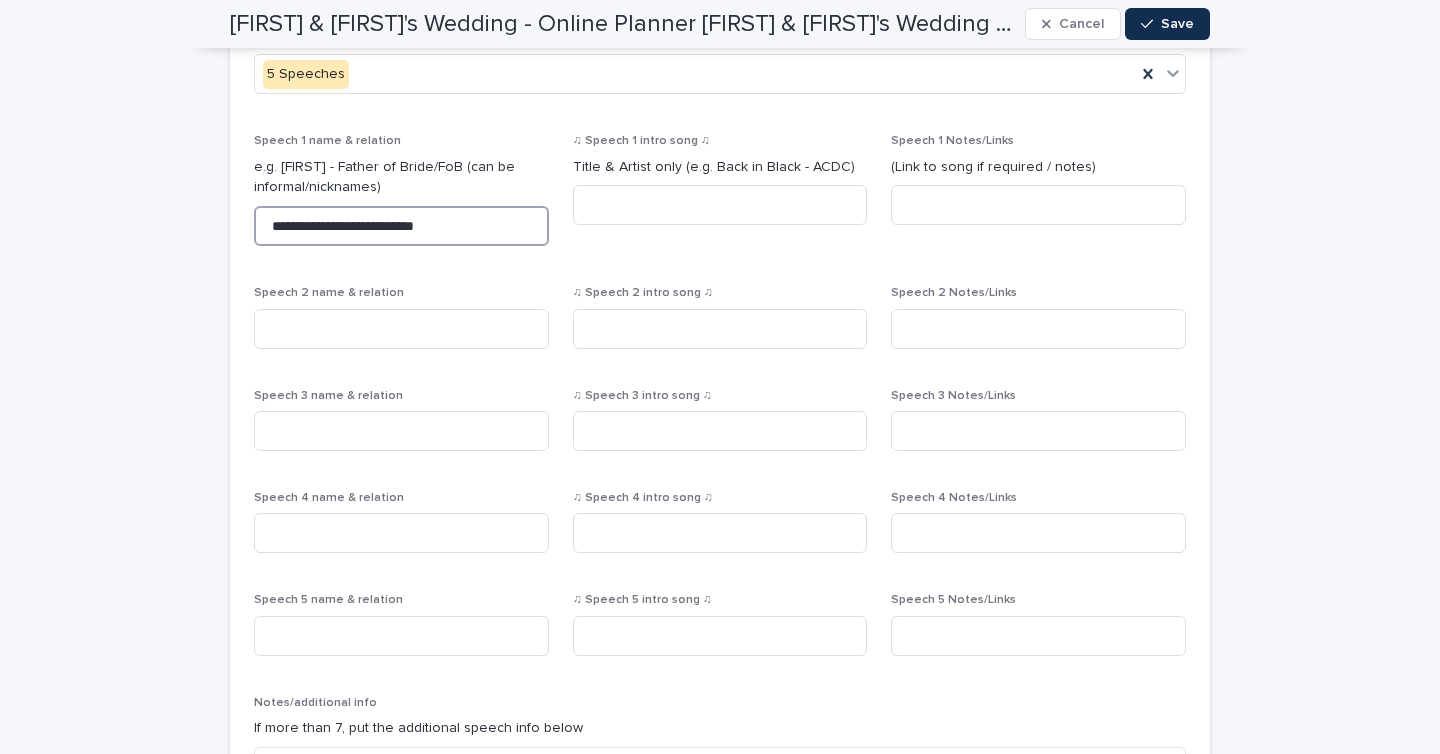 type on "**********" 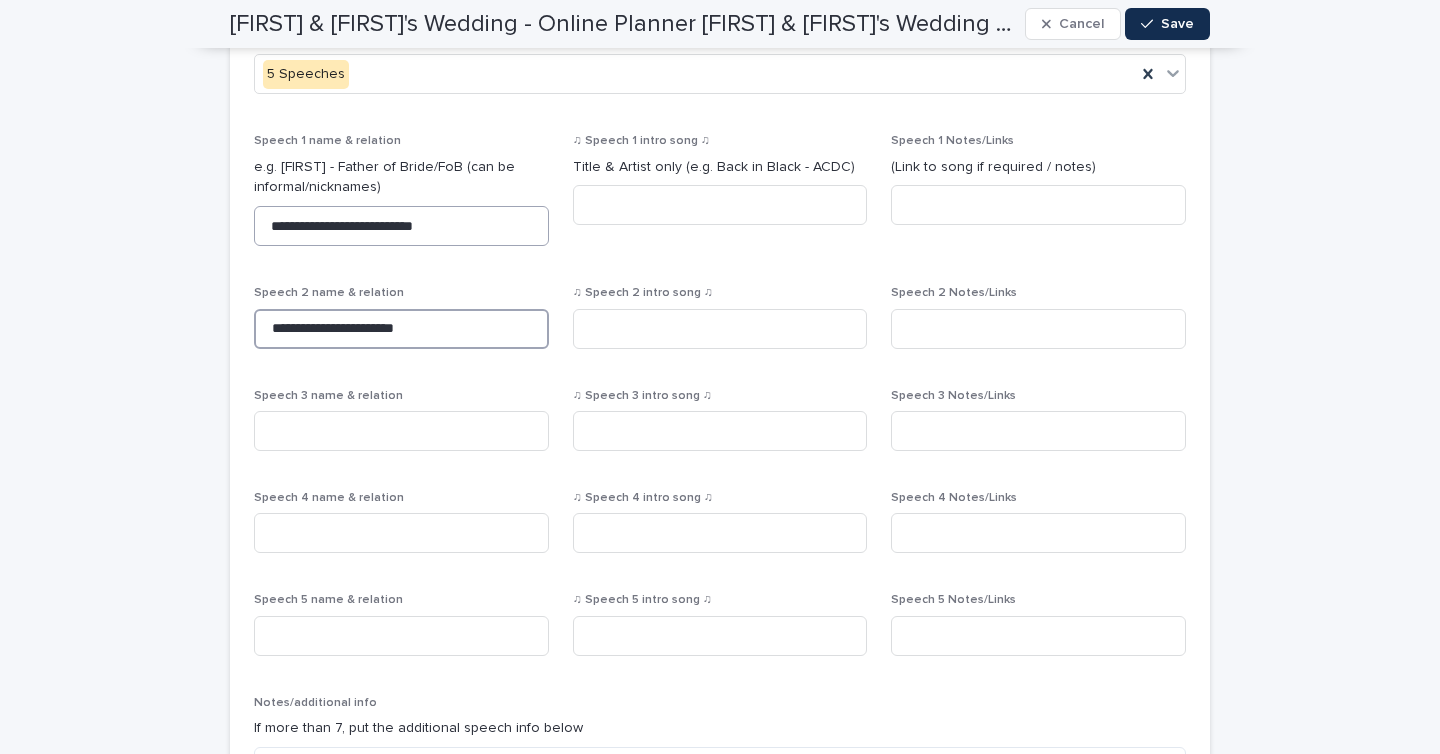 type on "**********" 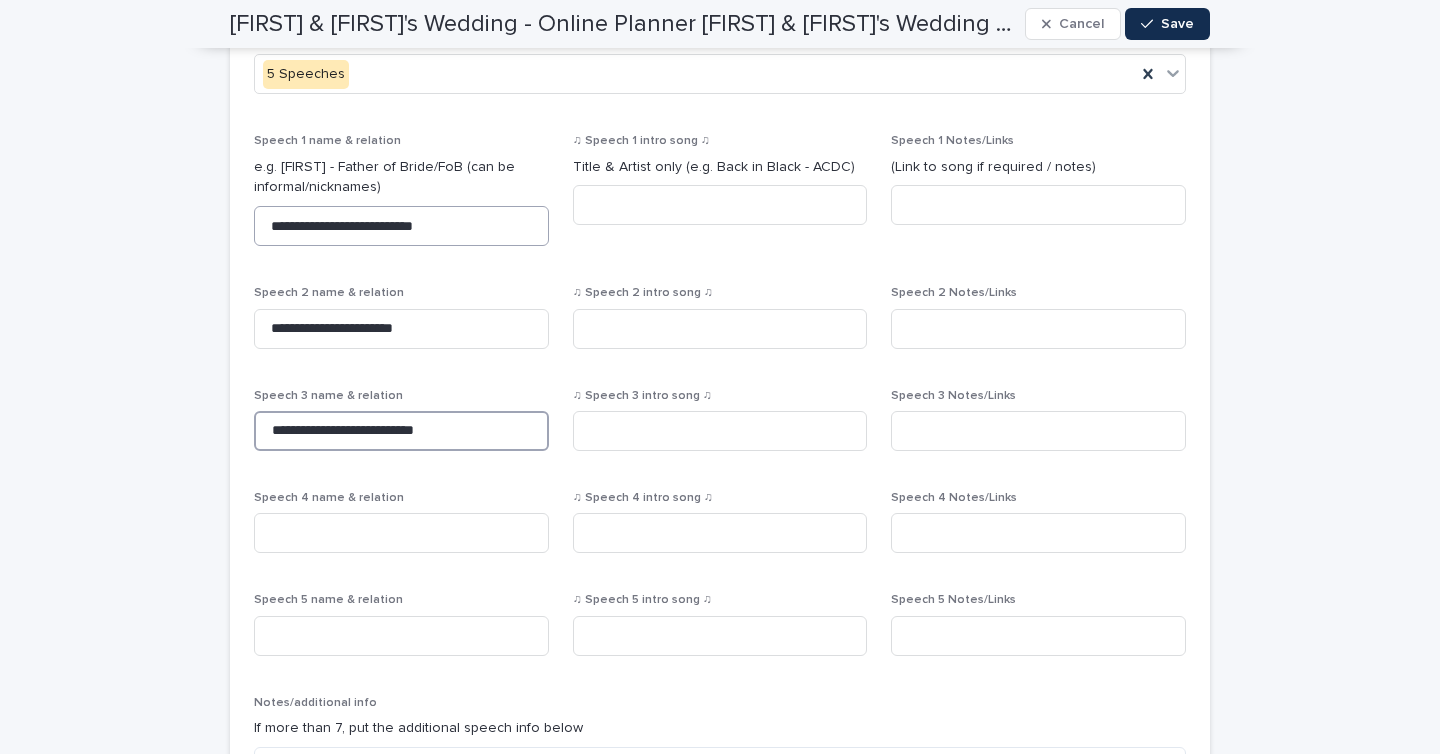 type on "**********" 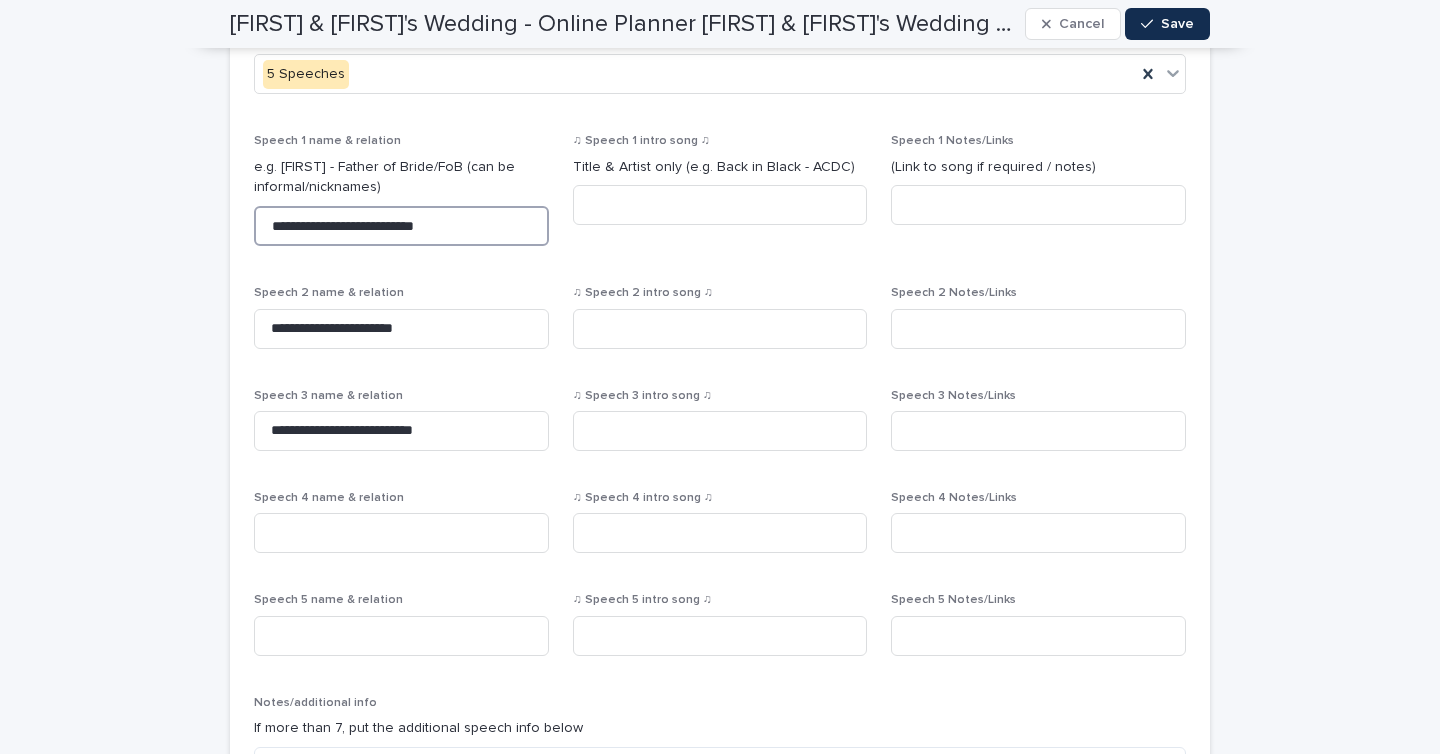 drag, startPoint x: 314, startPoint y: 193, endPoint x: 359, endPoint y: 198, distance: 45.276924 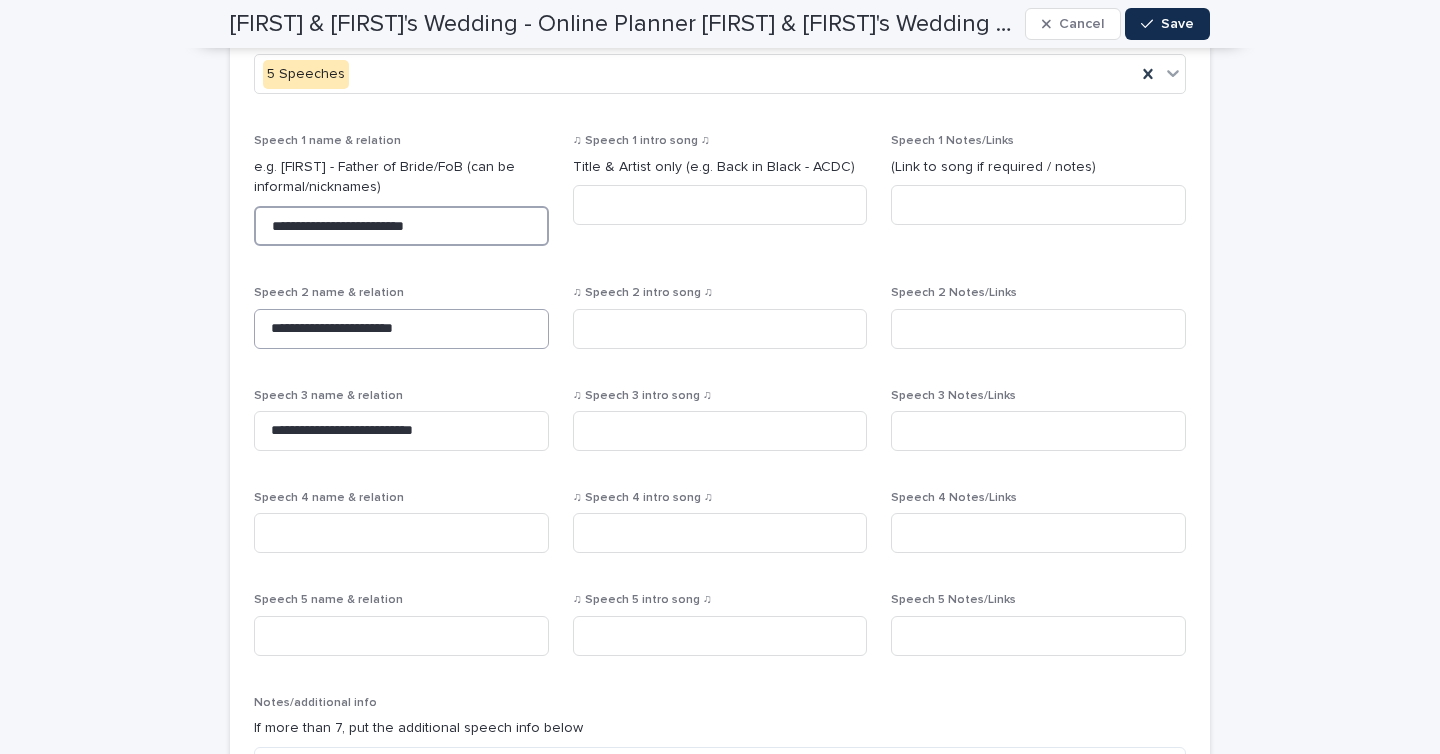 type on "**********" 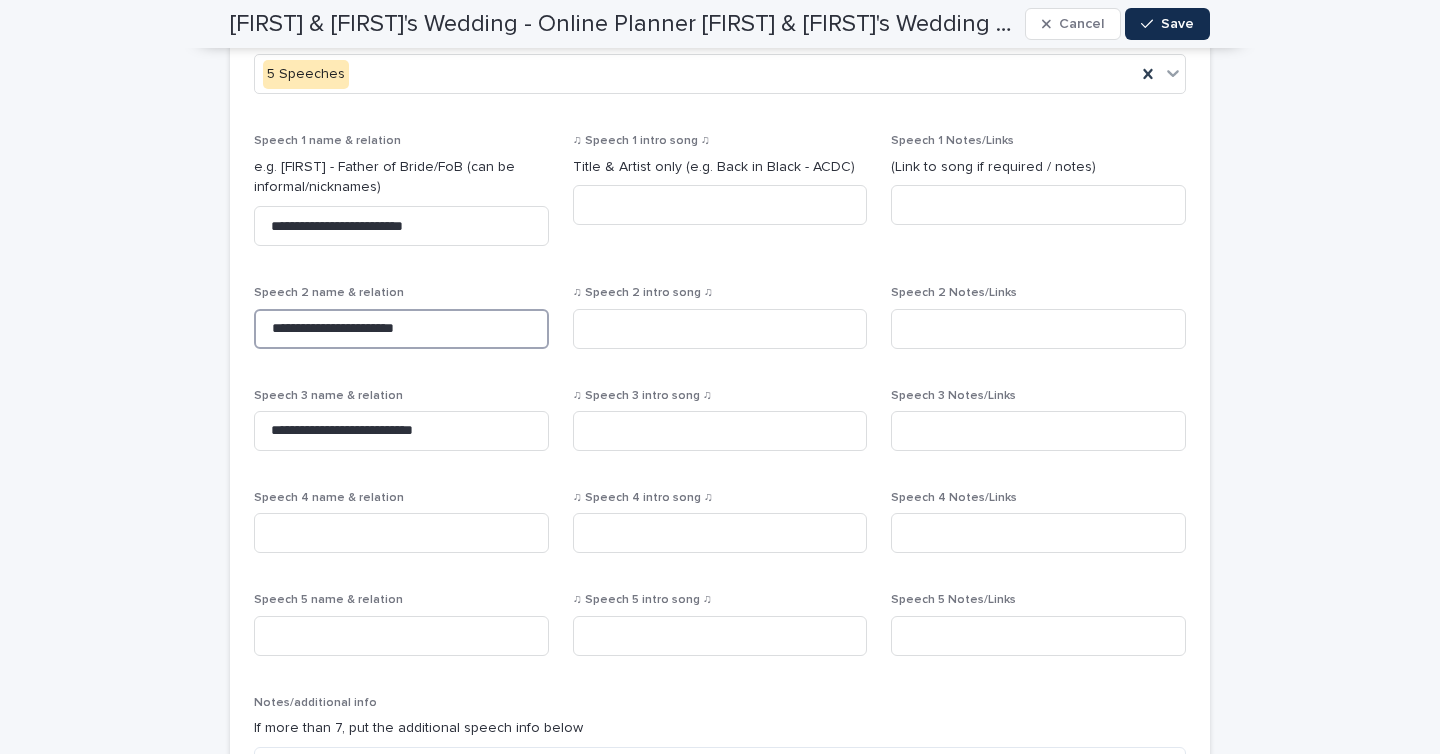click on "**********" at bounding box center [401, 329] 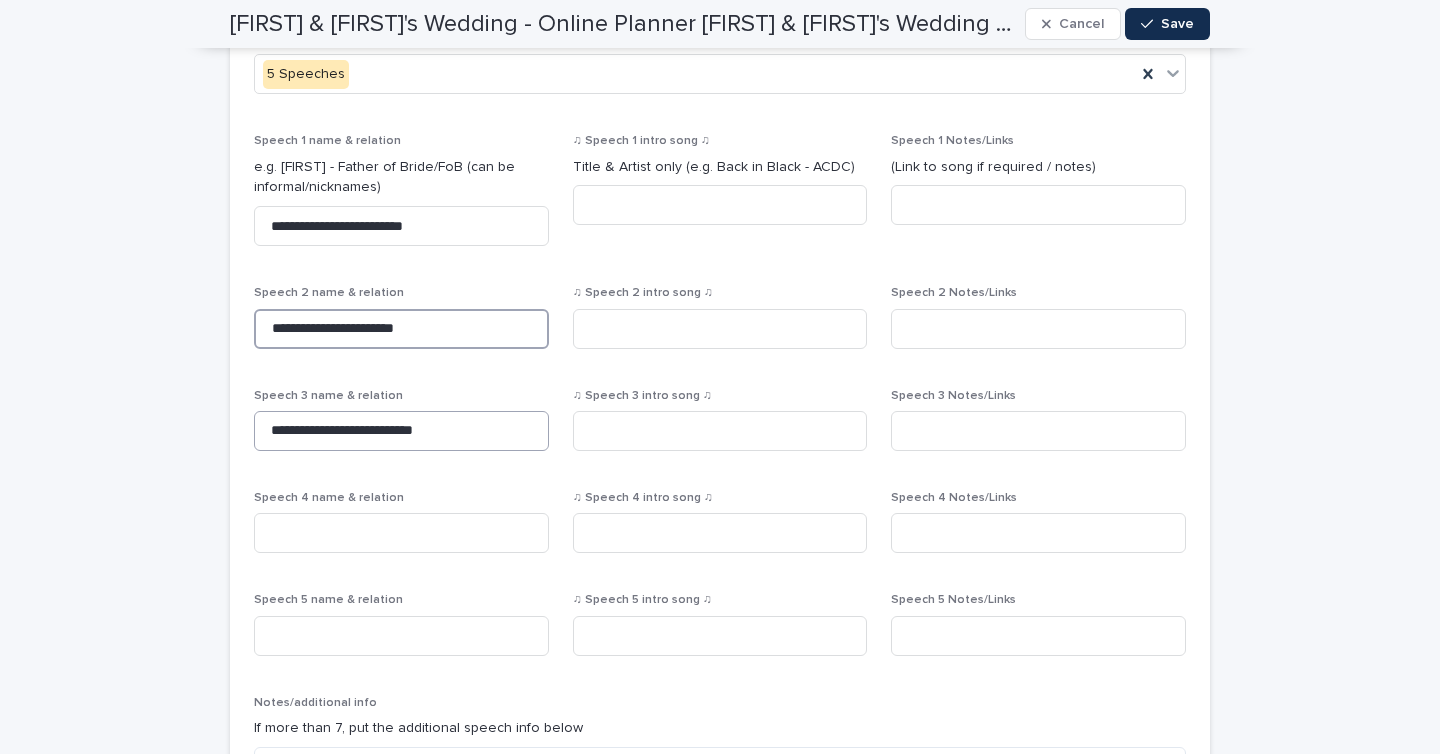 type on "**********" 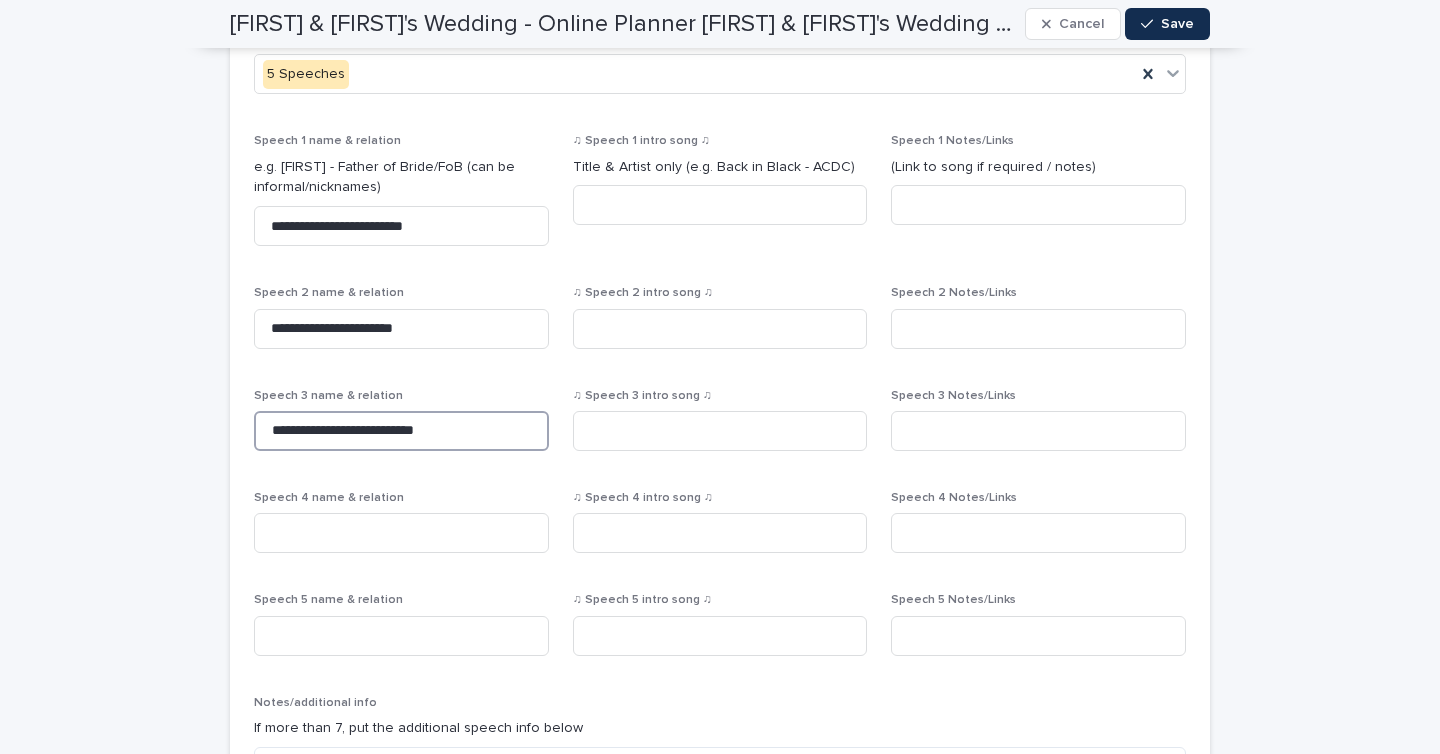 click on "**********" at bounding box center (401, 431) 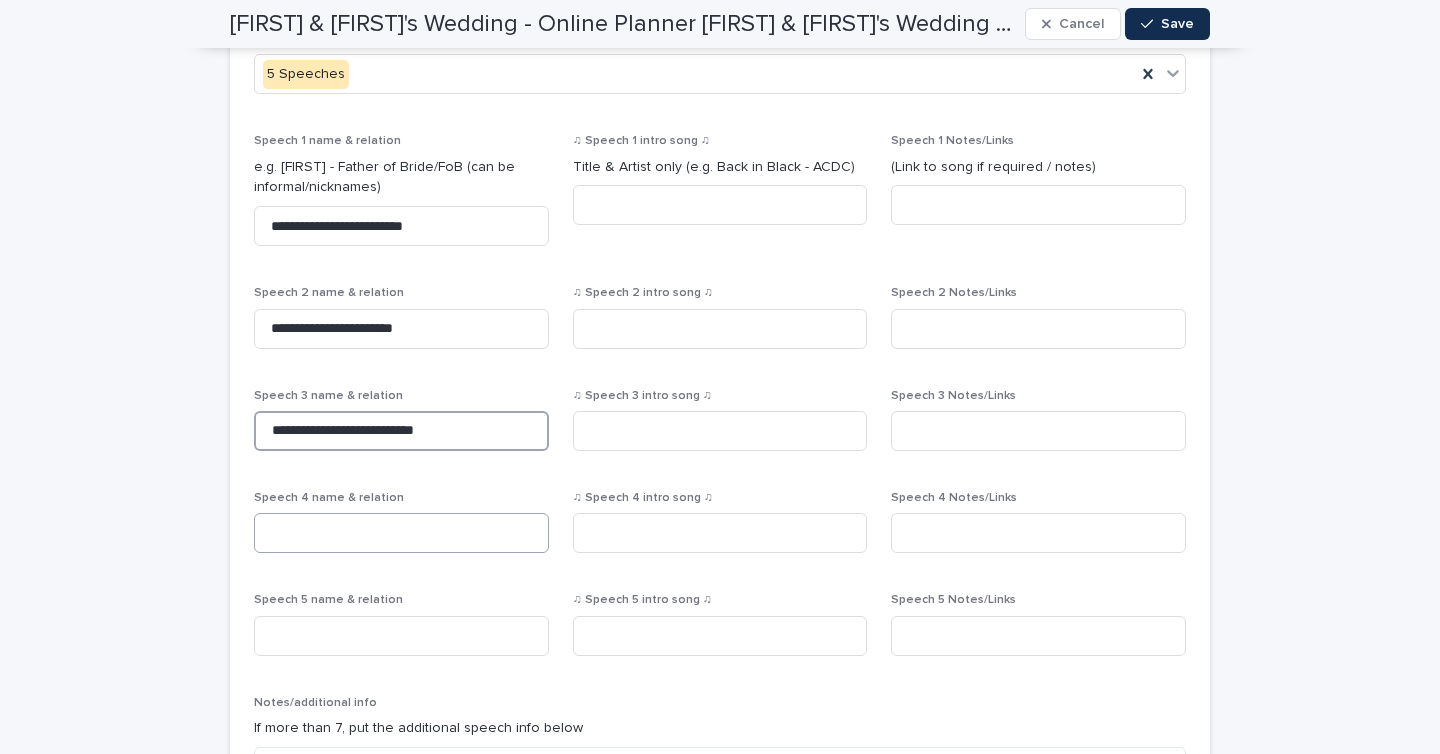 type on "**********" 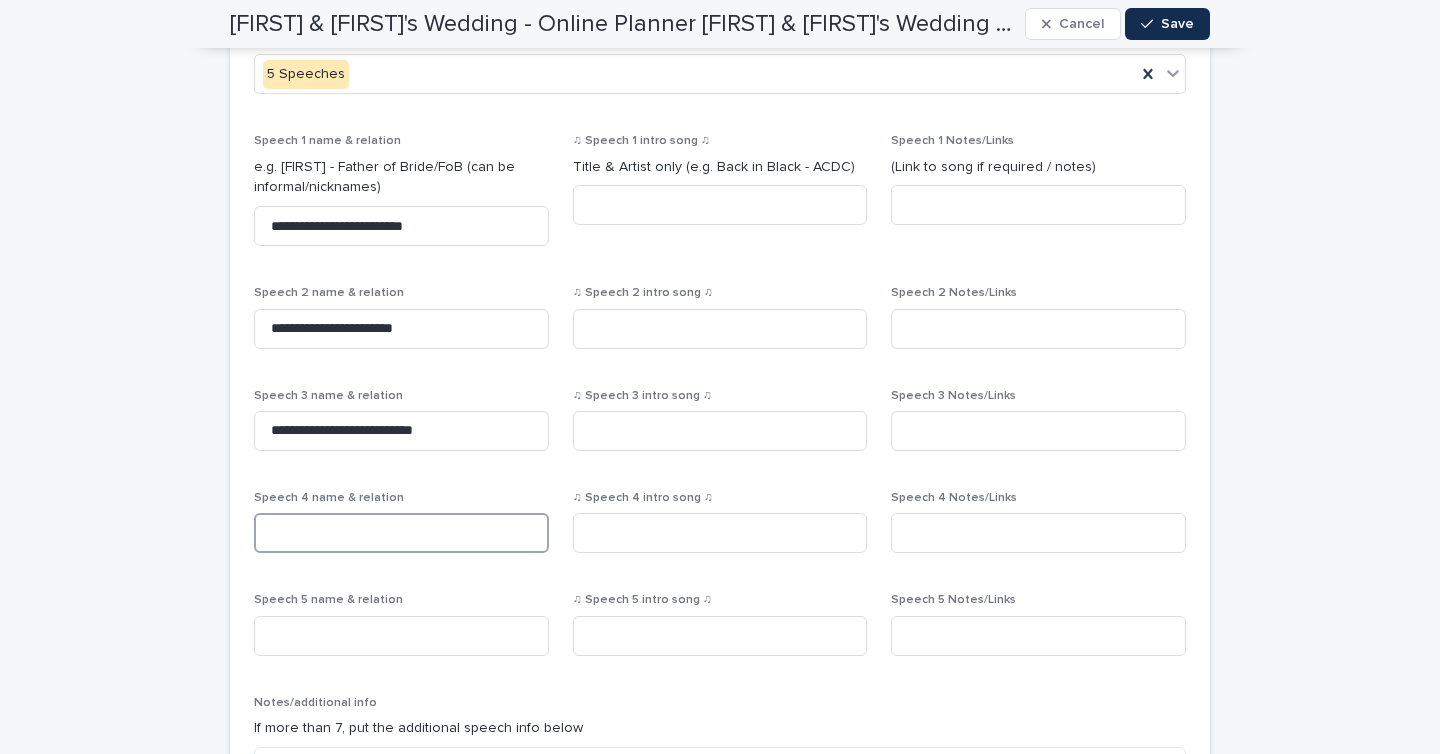 click at bounding box center [401, 533] 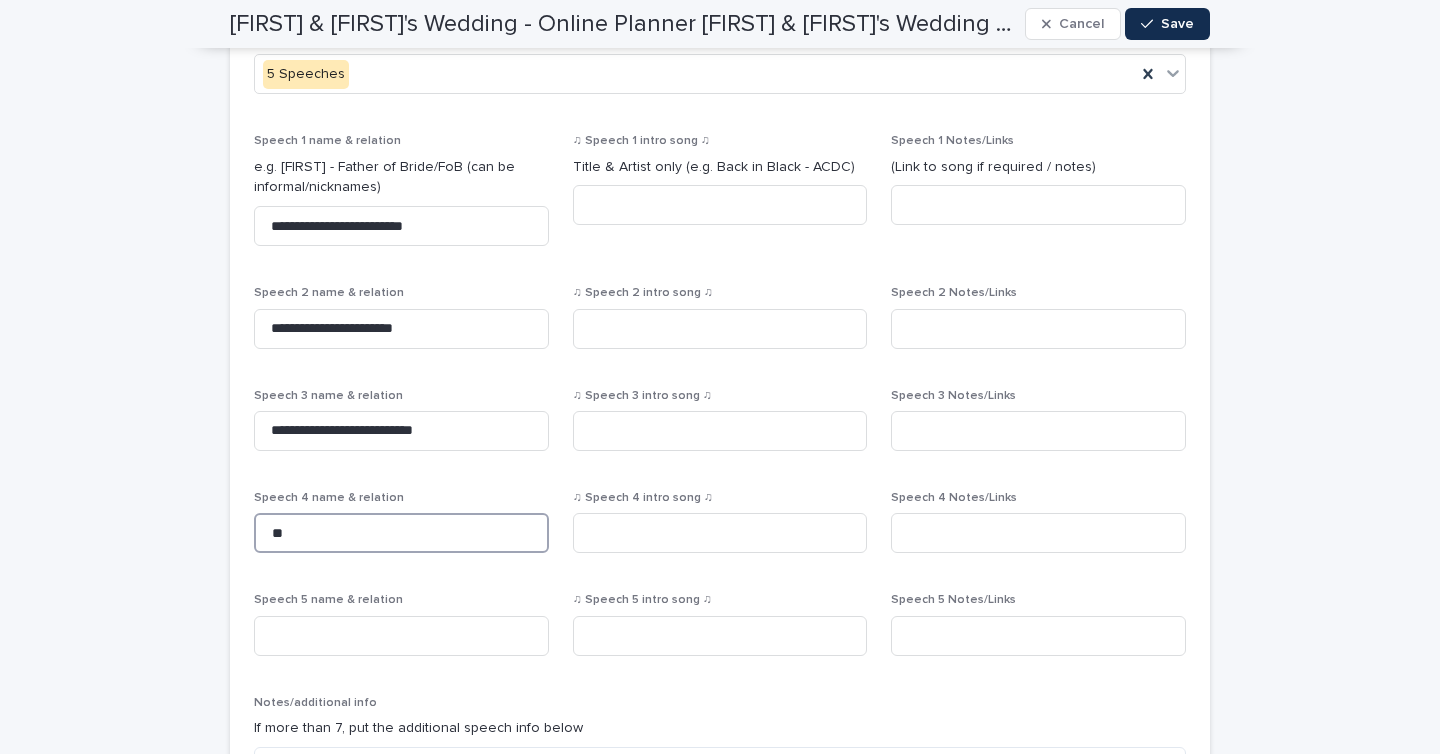 type on "*" 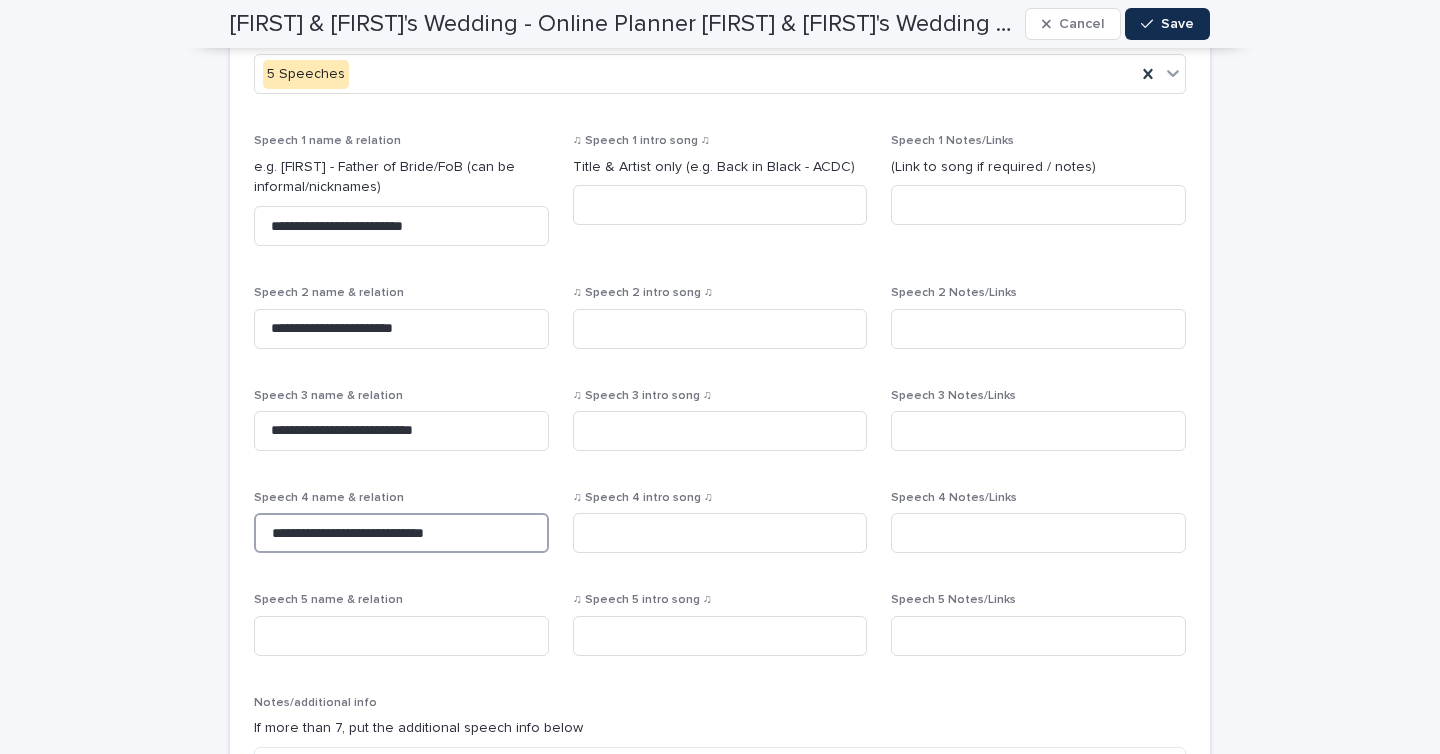 type on "**********" 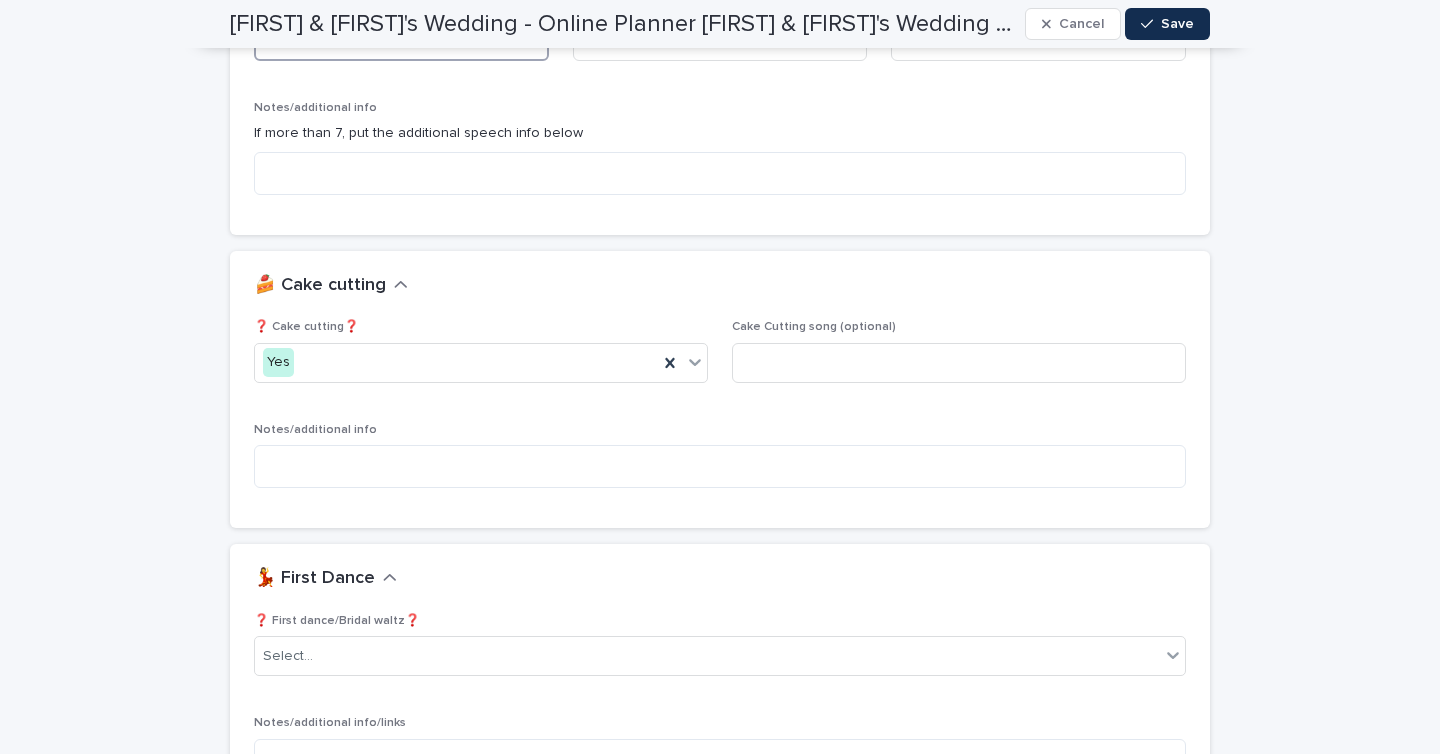 scroll, scrollTop: 2814, scrollLeft: 0, axis: vertical 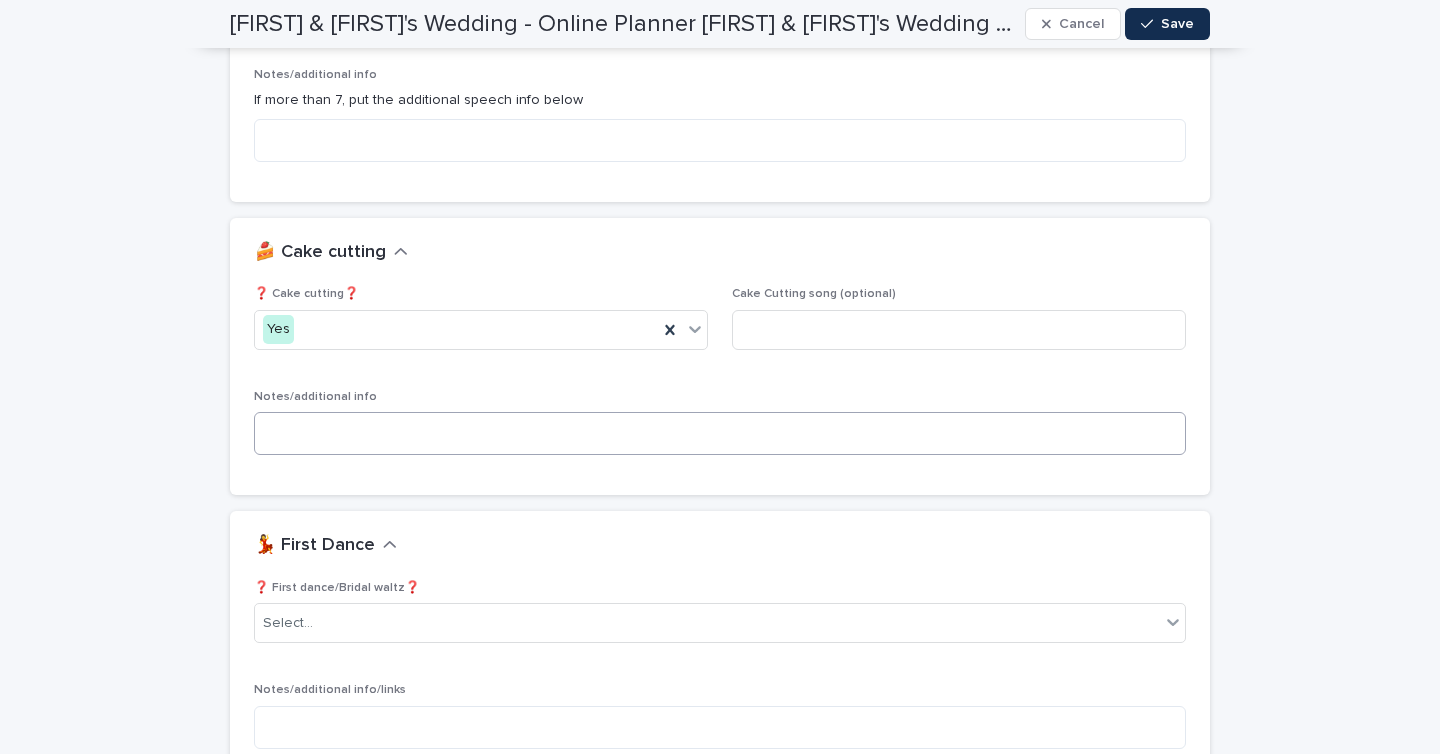 type on "**********" 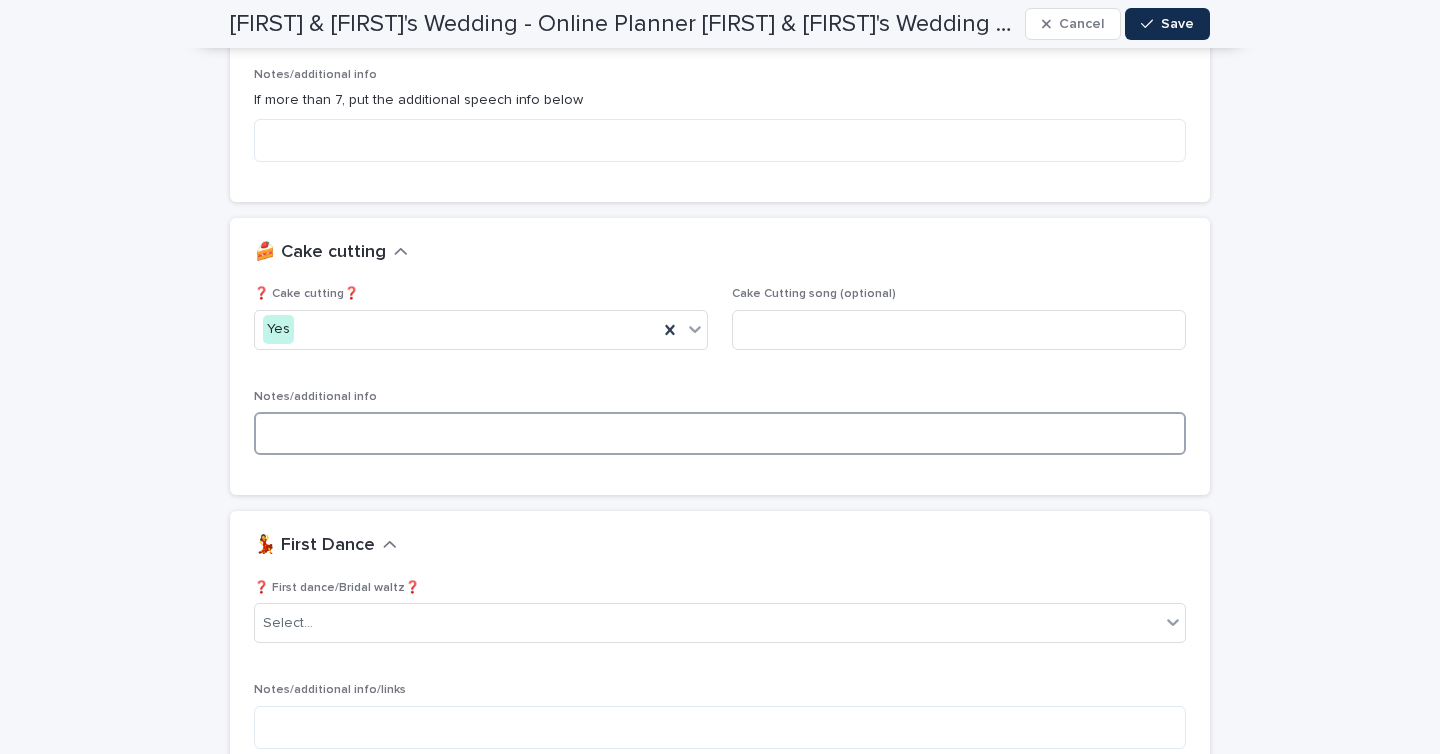 click at bounding box center [720, 433] 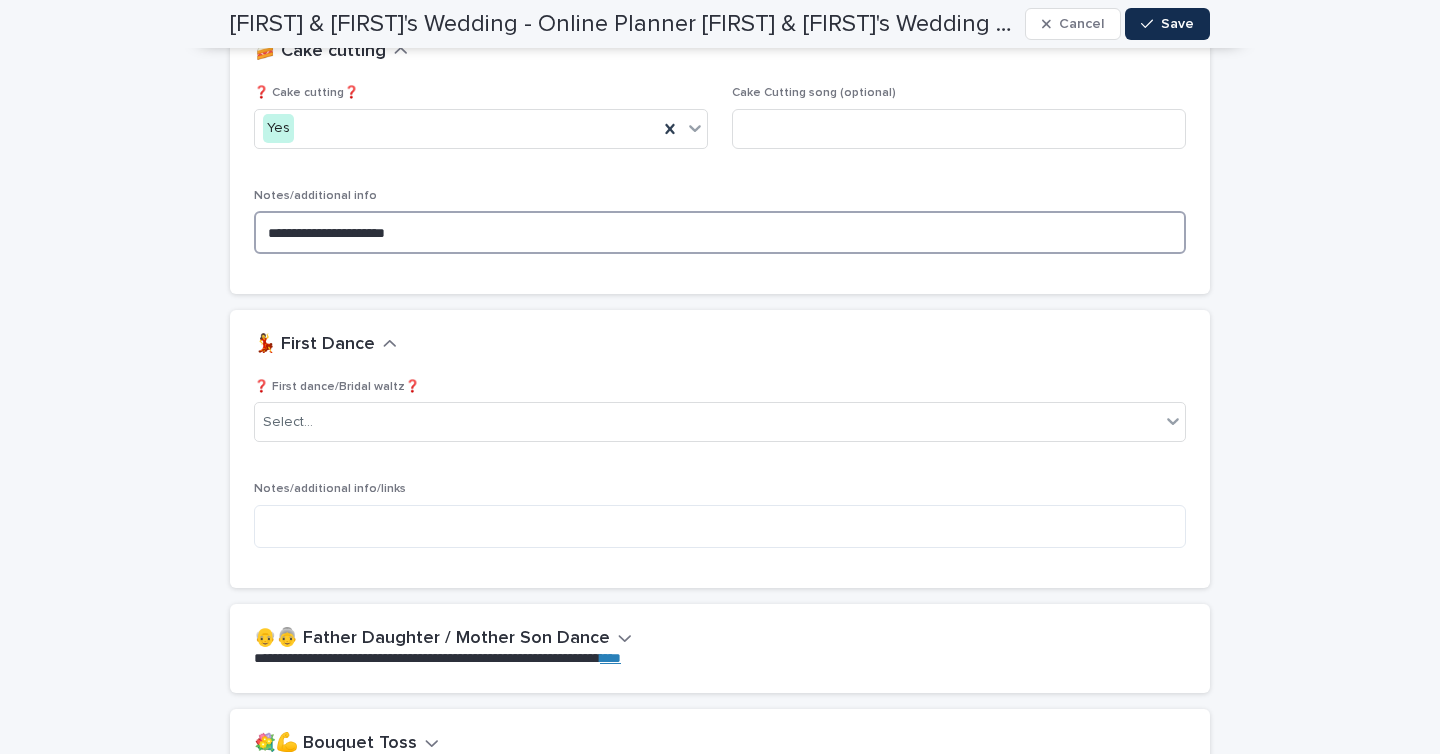 scroll, scrollTop: 3018, scrollLeft: 0, axis: vertical 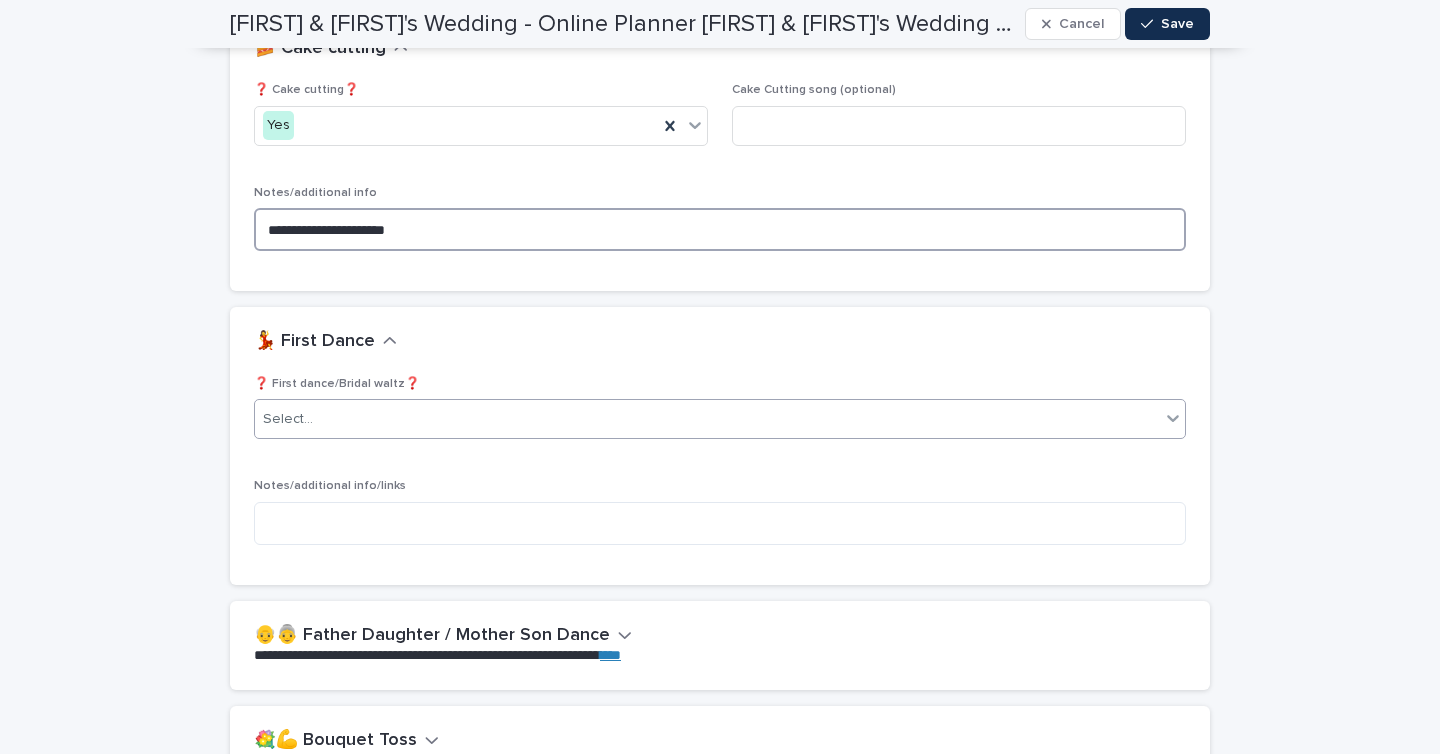type on "**********" 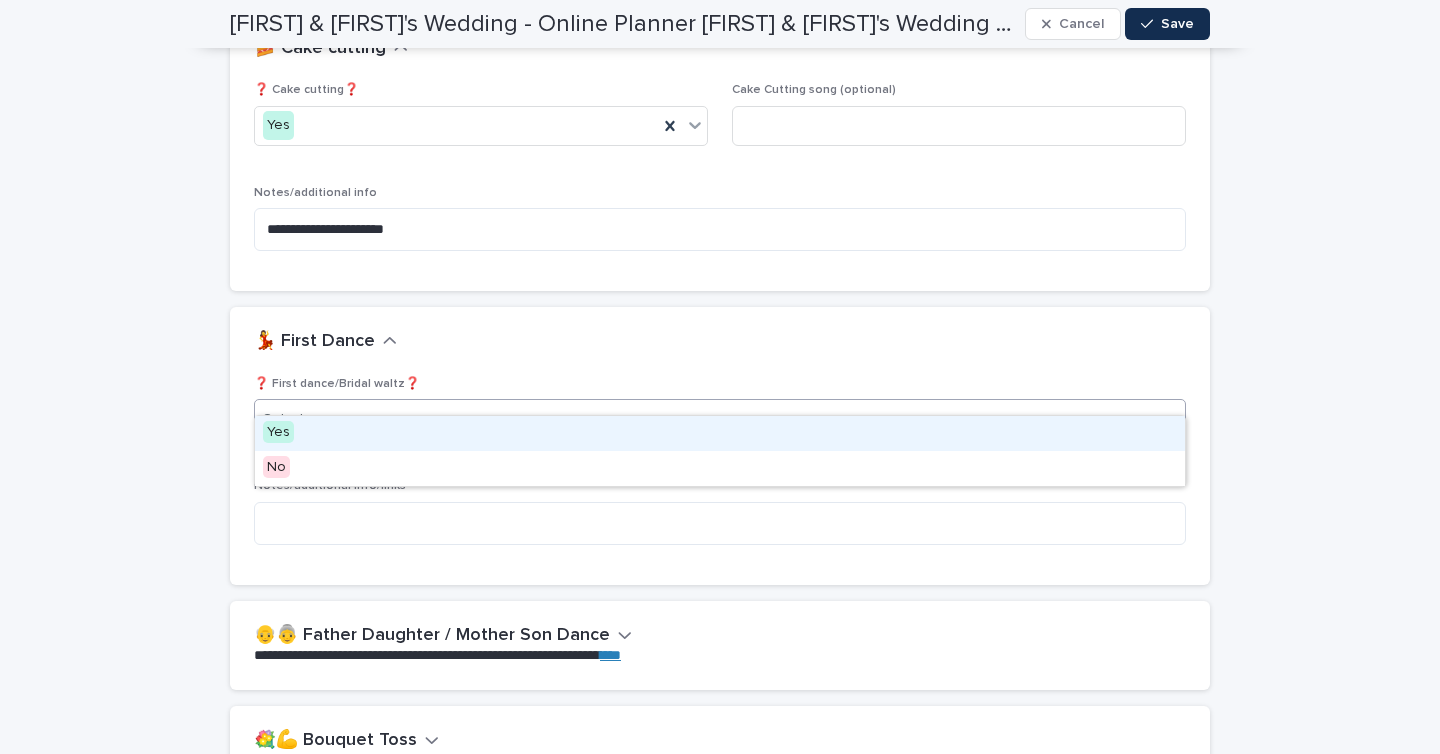 click on "Select..." at bounding box center [707, 419] 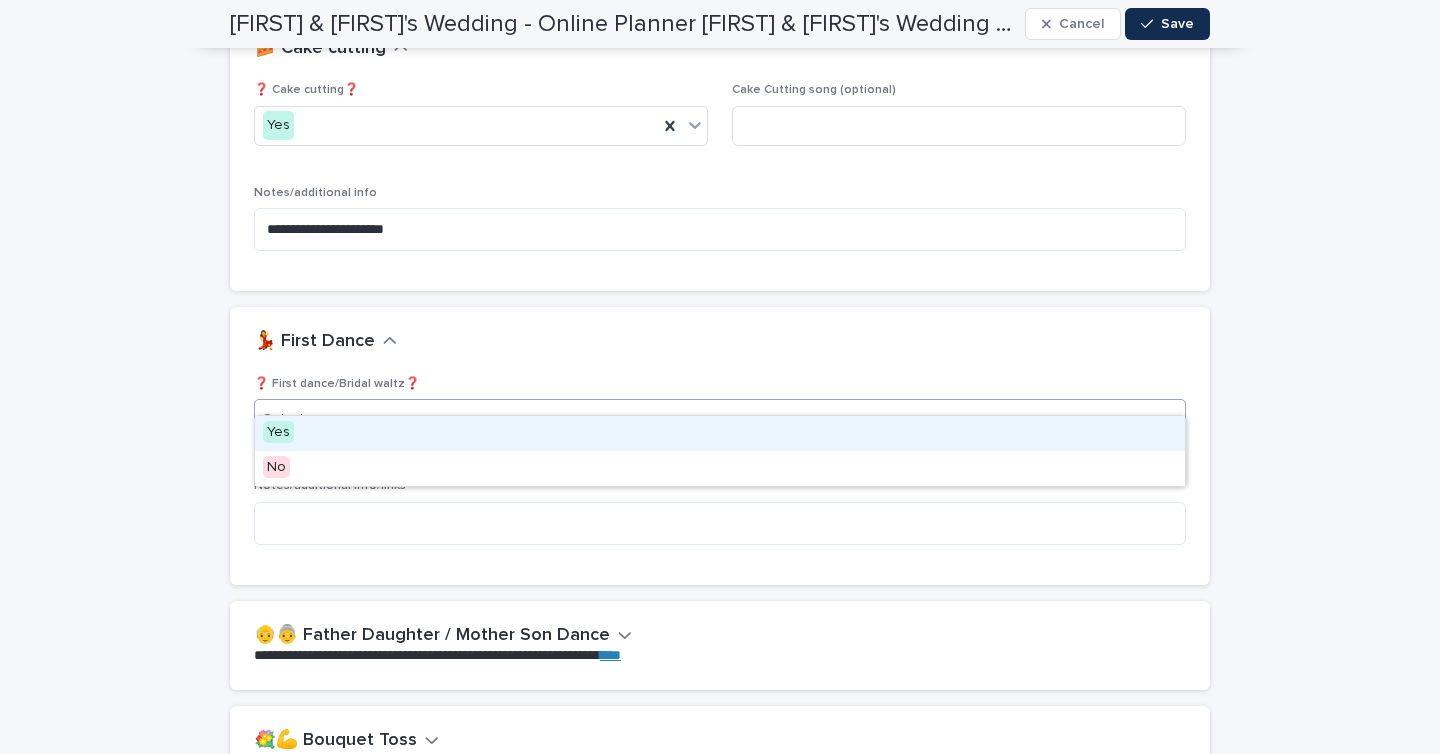 click on "Yes" at bounding box center [720, 433] 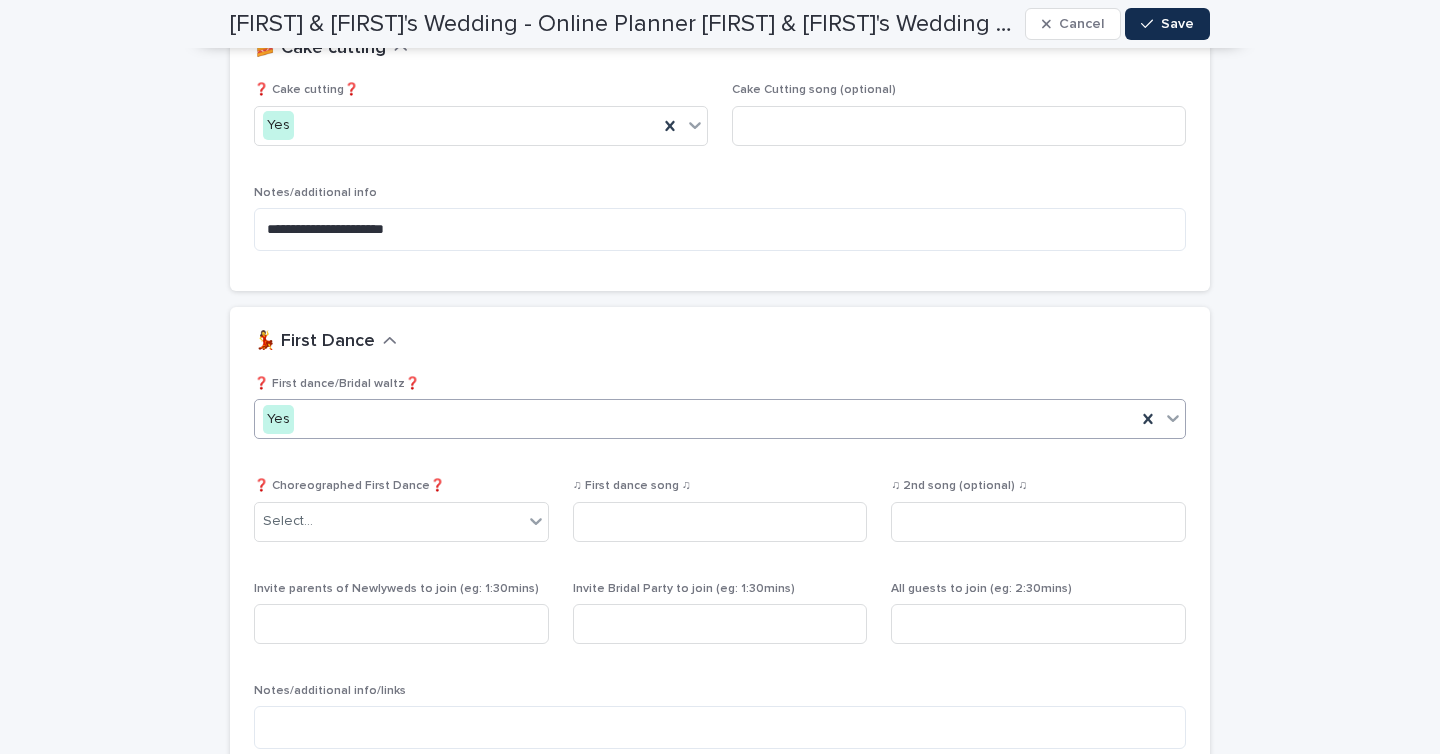 scroll, scrollTop: 3120, scrollLeft: 0, axis: vertical 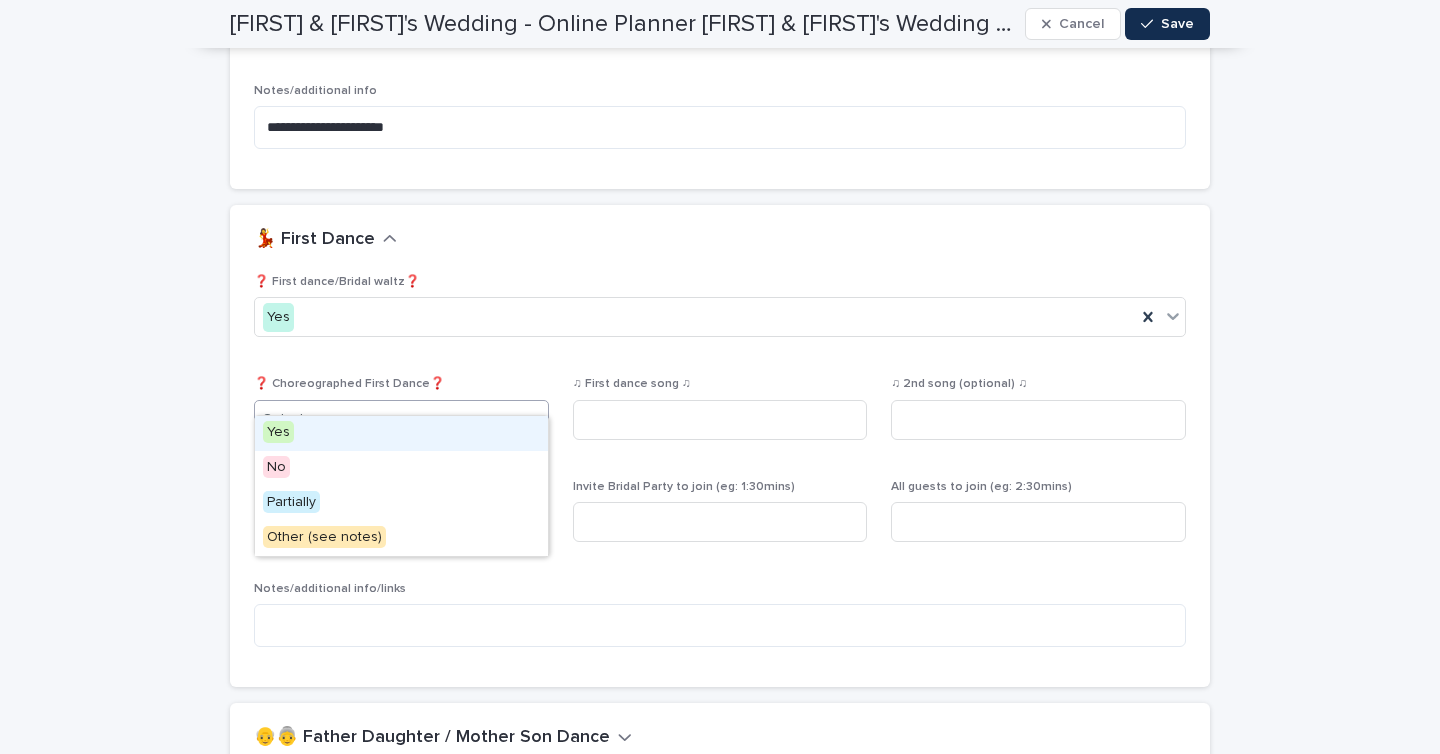 click on "Select..." at bounding box center [389, 419] 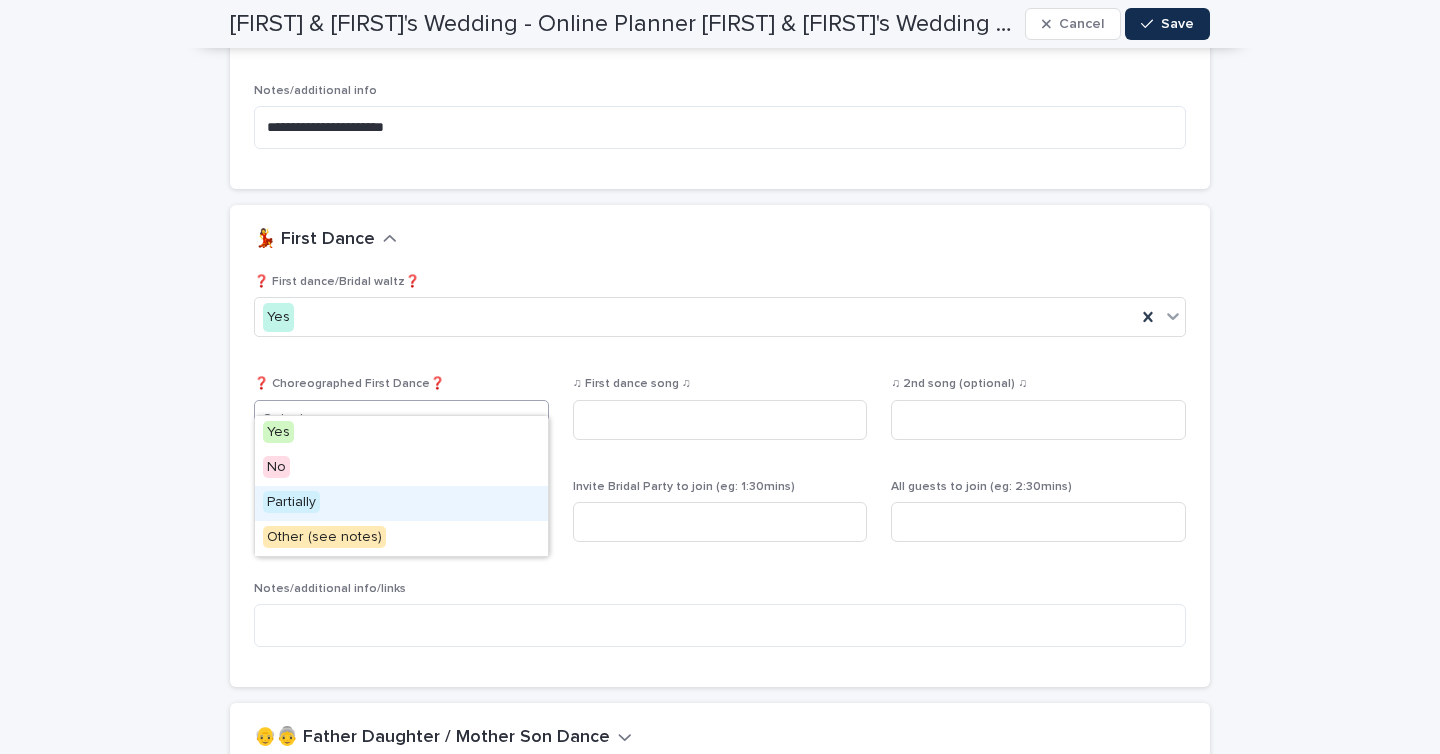 click on "Partially" at bounding box center [401, 503] 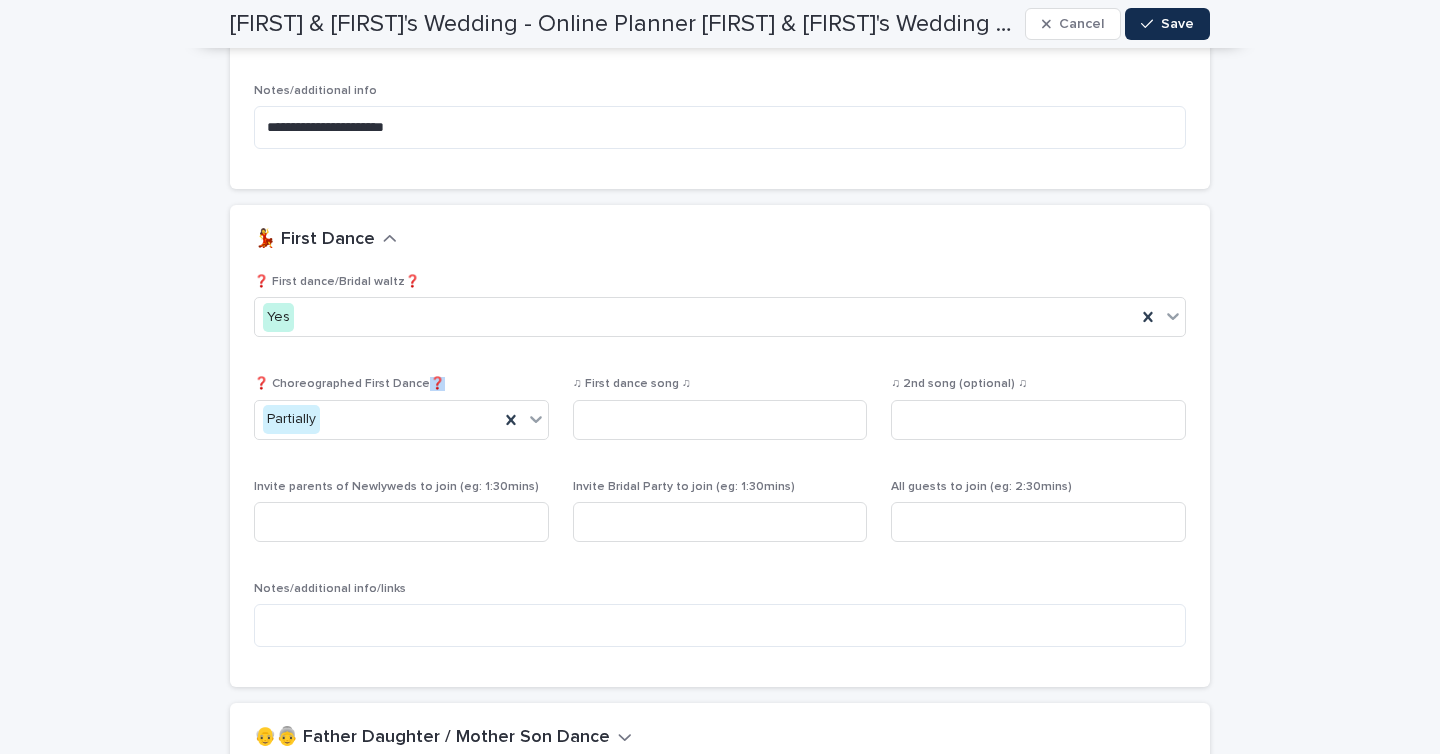 click on "❓ Choreographed First Dance❓" at bounding box center [349, 384] 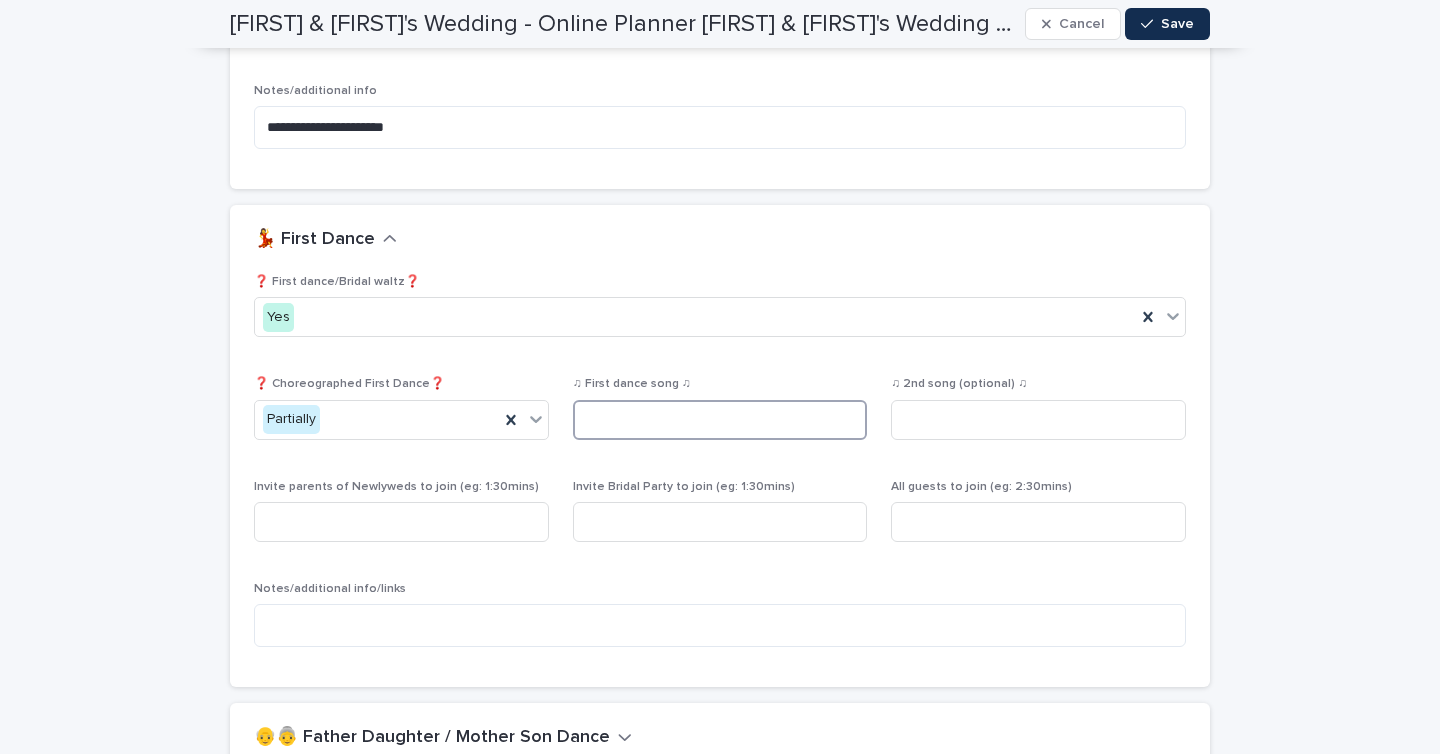 click at bounding box center [720, 420] 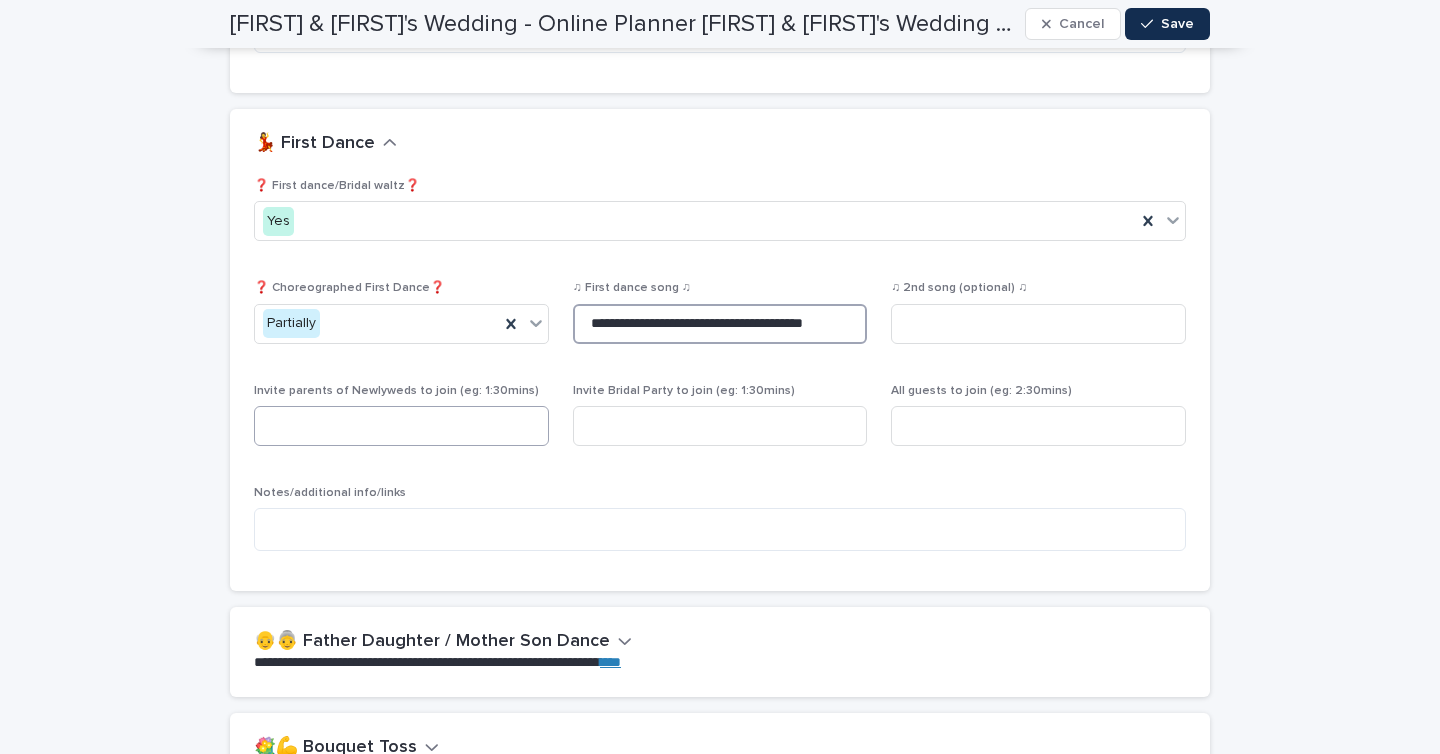 scroll, scrollTop: 3219, scrollLeft: 0, axis: vertical 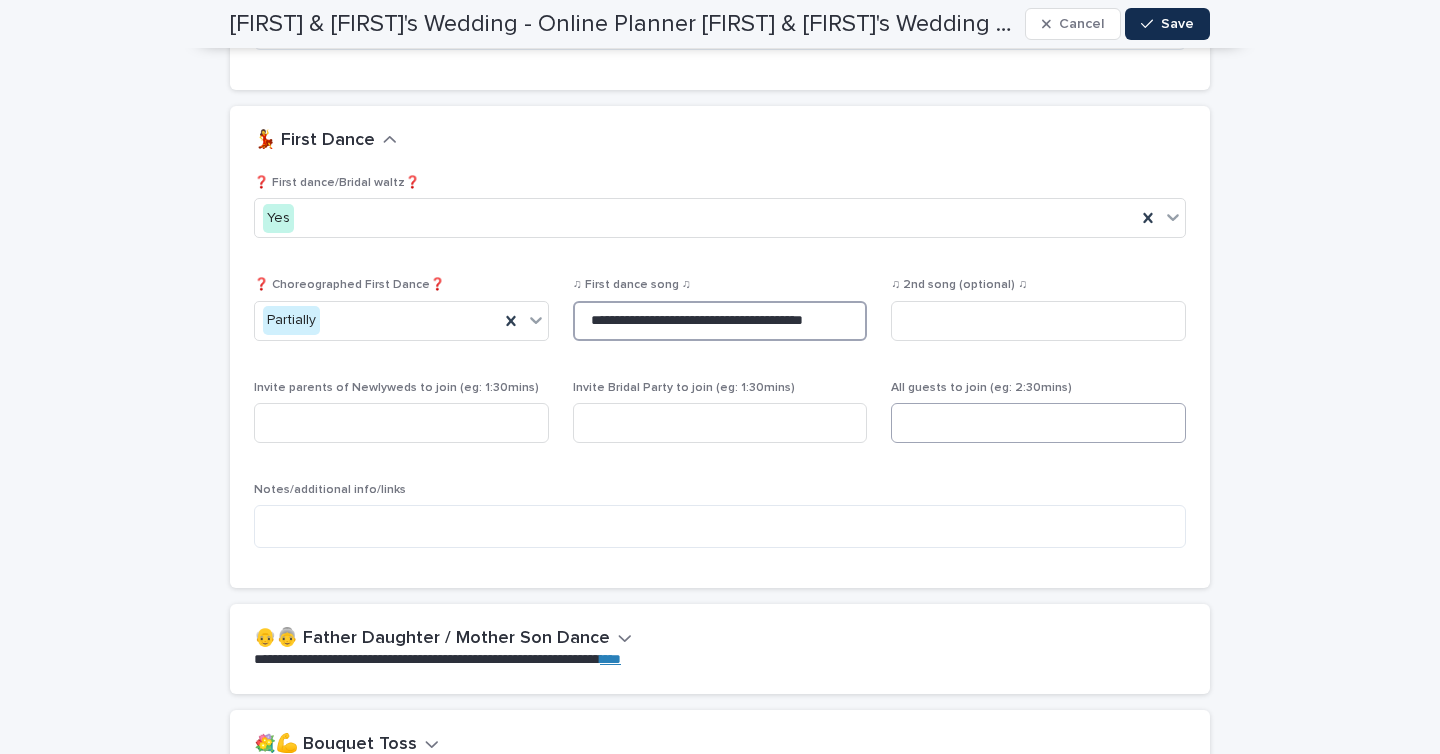 type on "**********" 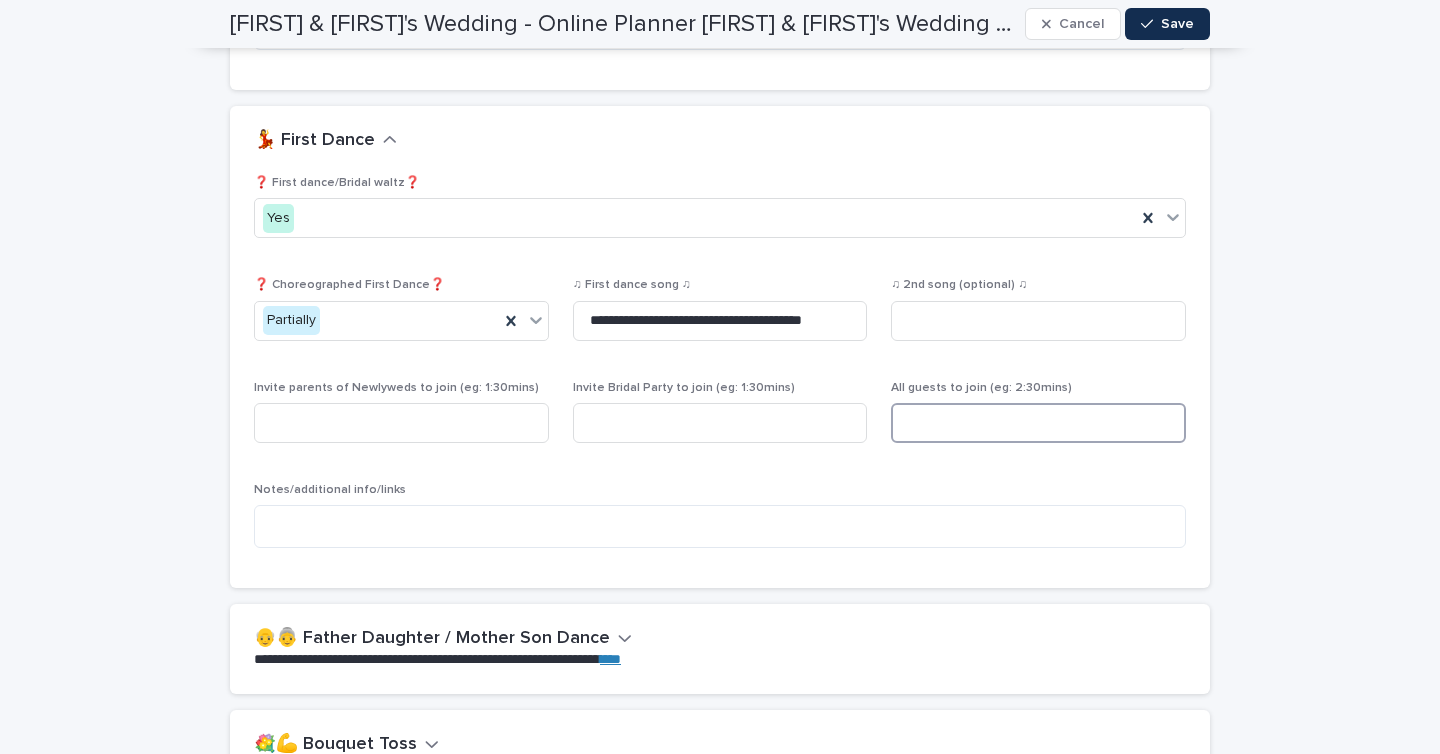 click at bounding box center [1038, 423] 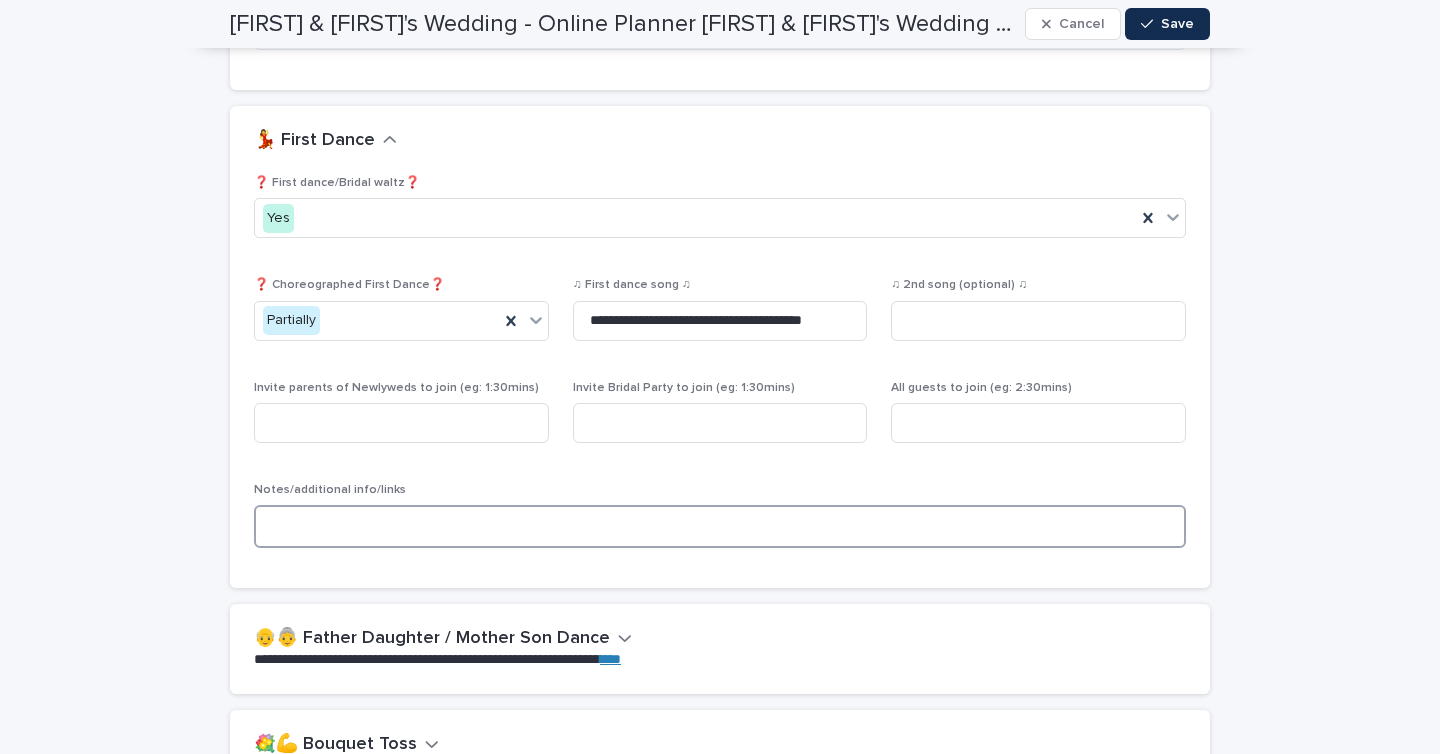 click at bounding box center [720, 526] 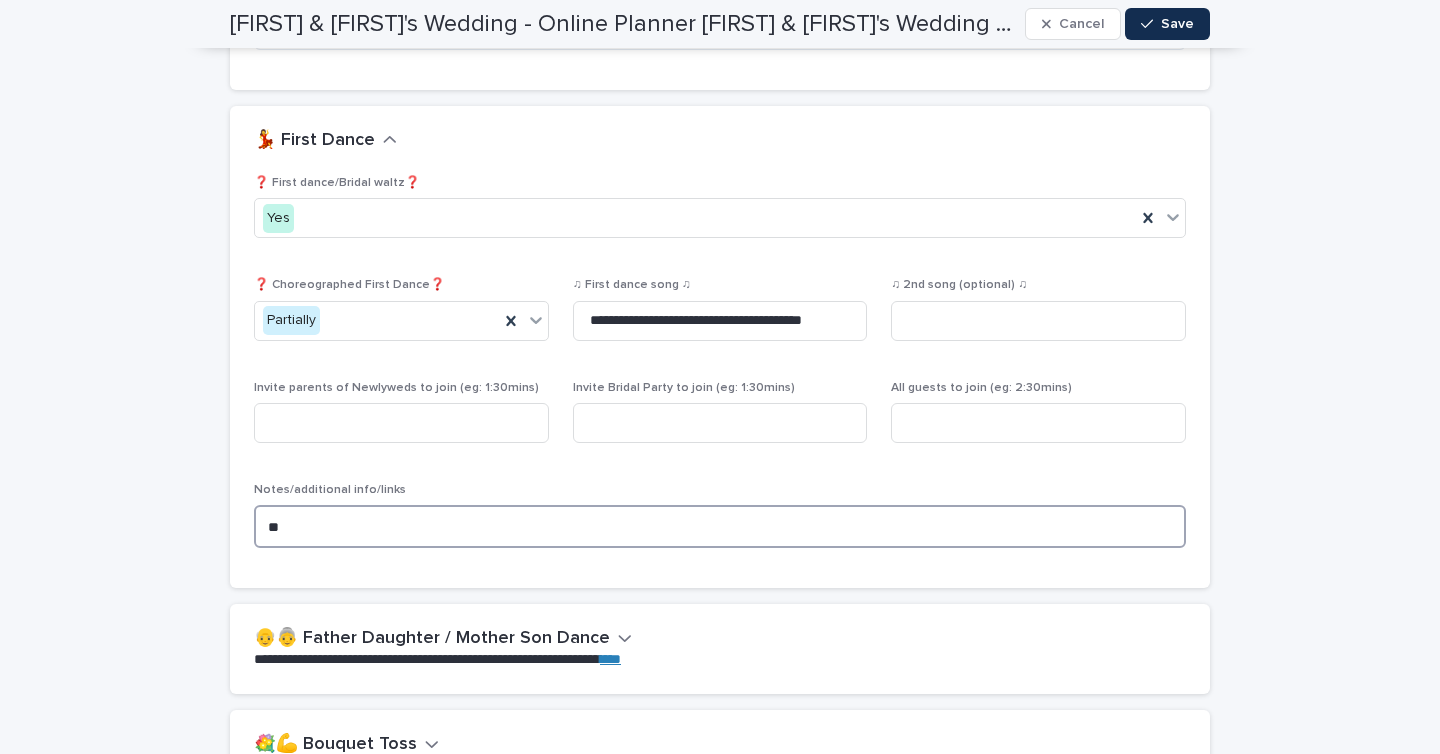 type on "*" 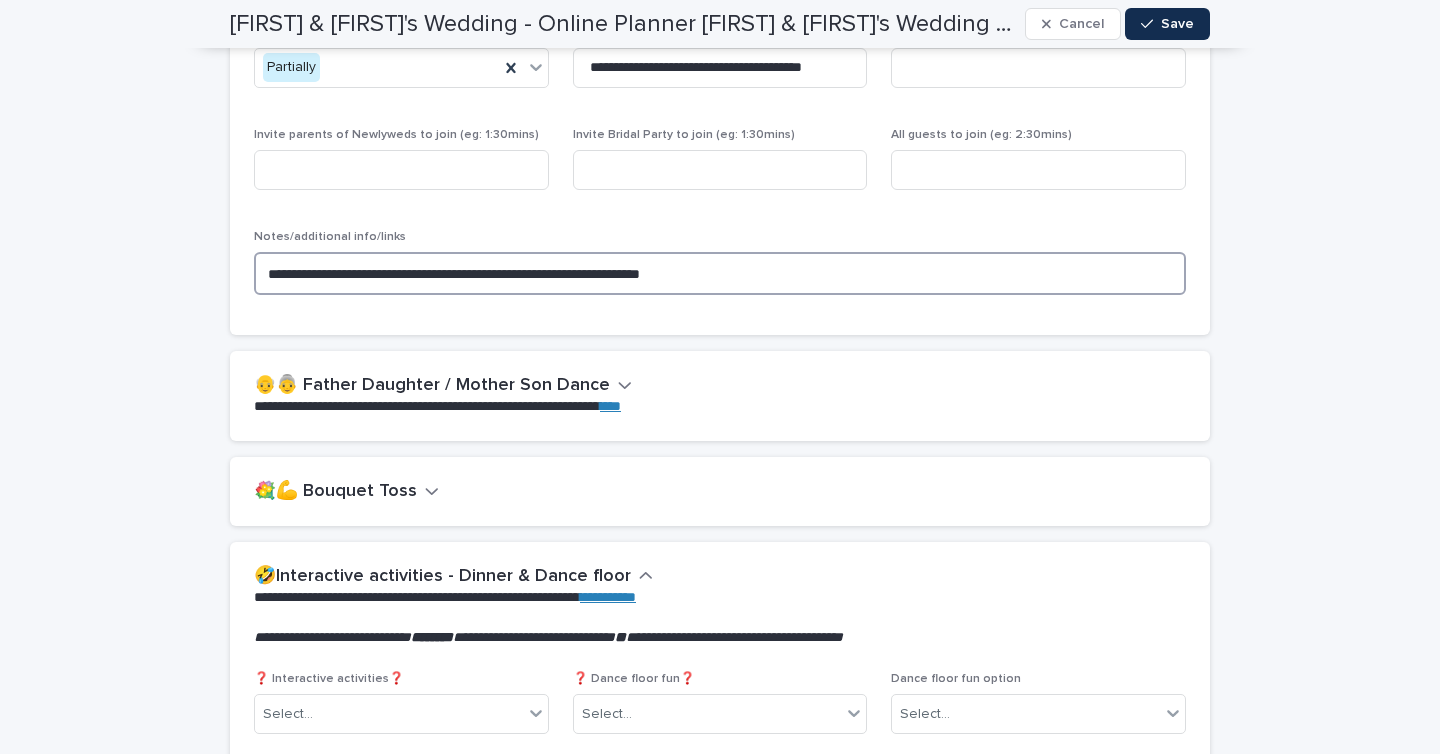 scroll, scrollTop: 3482, scrollLeft: 0, axis: vertical 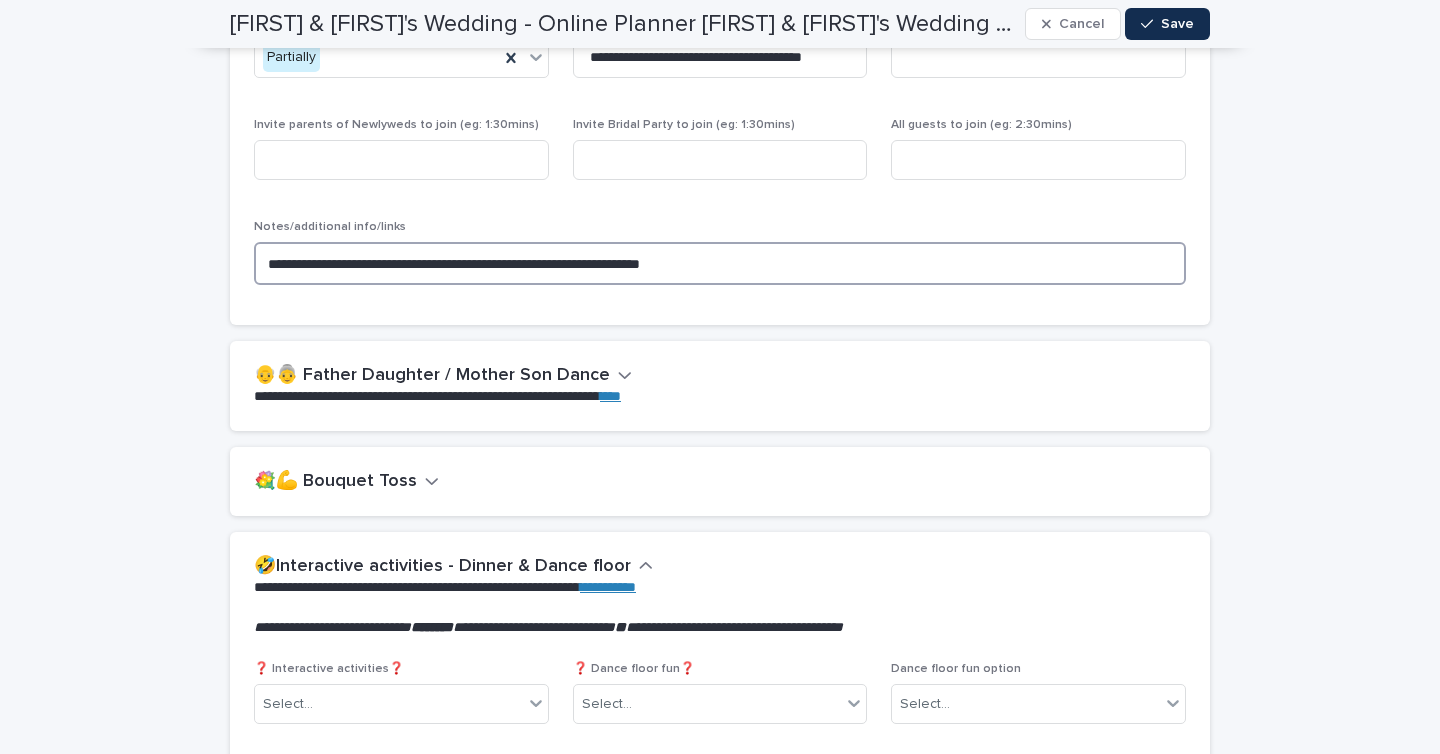 type on "**********" 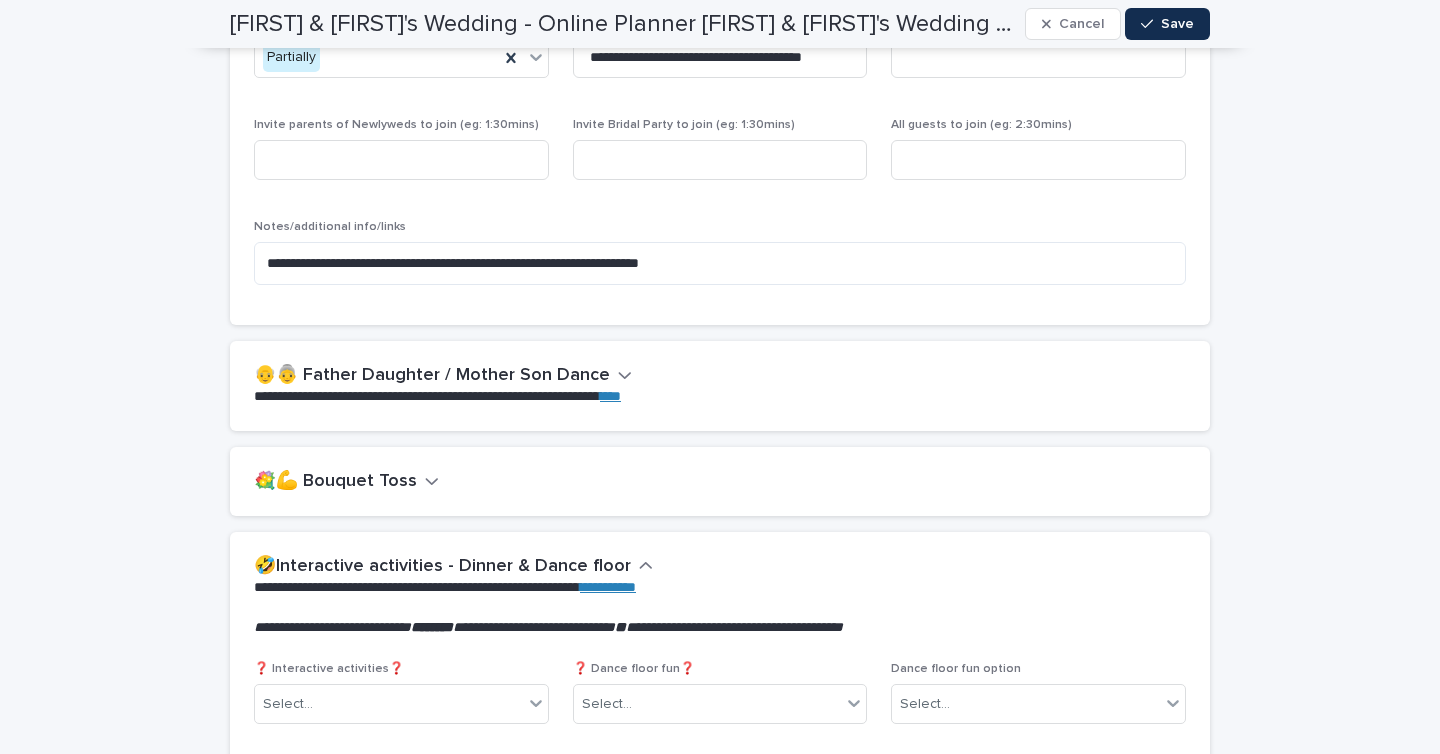 click on "👴👵 Father Daughter / Mother Son Dance" at bounding box center (432, 376) 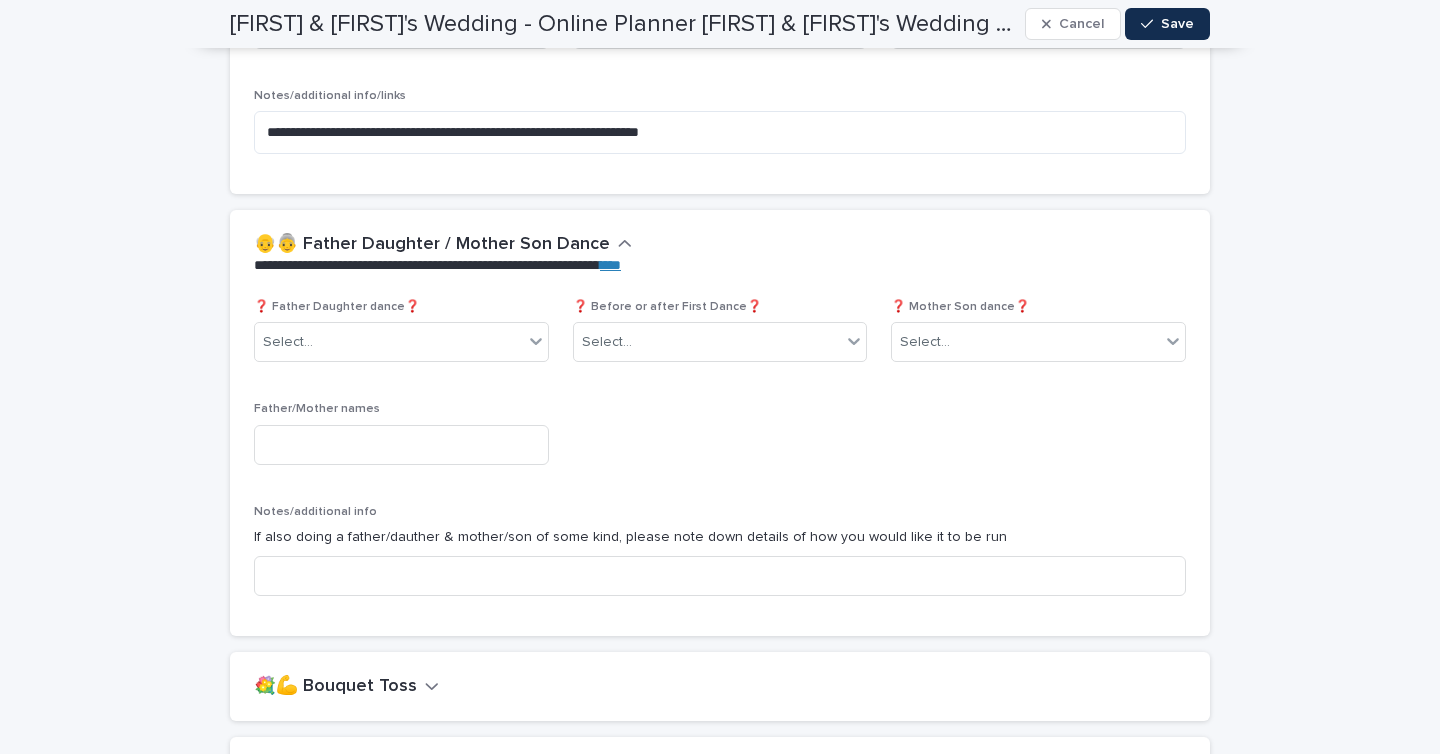 scroll, scrollTop: 3650, scrollLeft: 0, axis: vertical 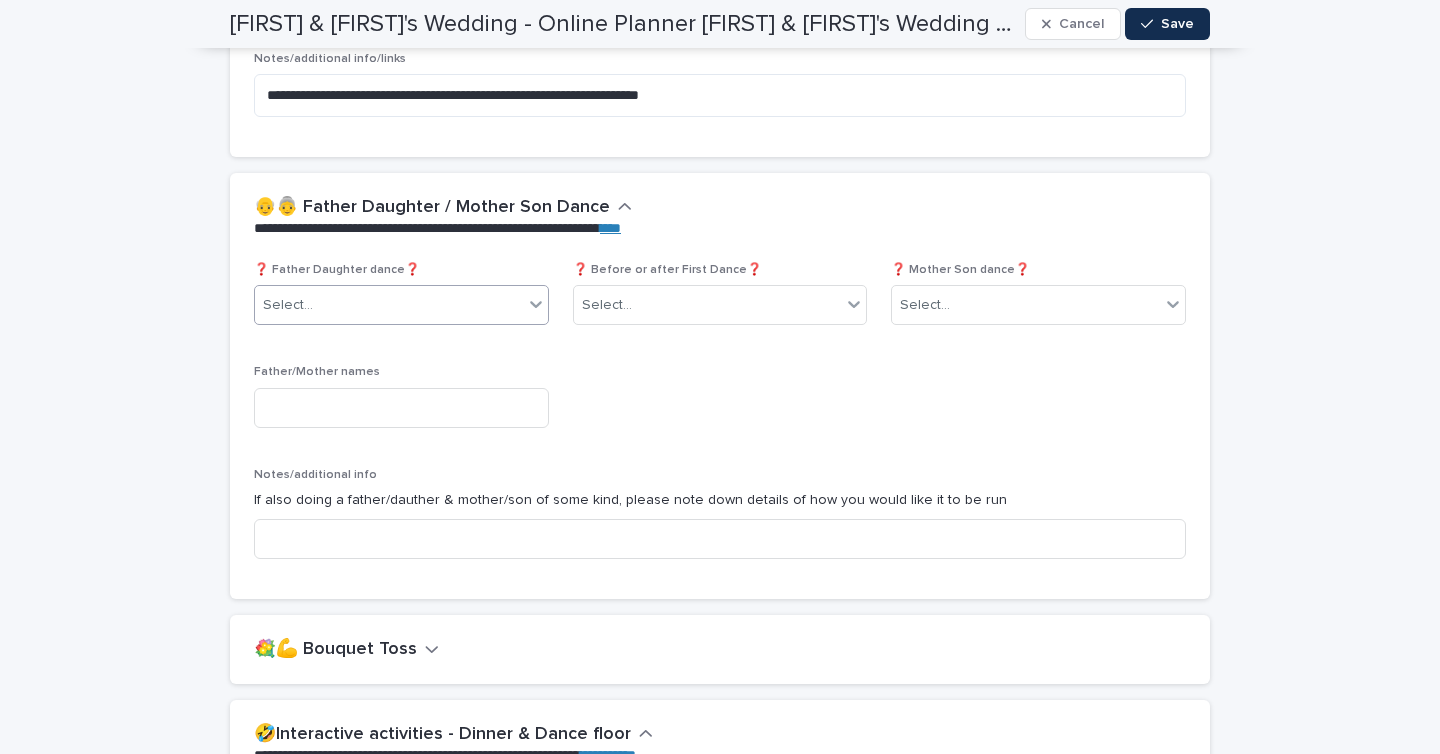 click on "Select..." at bounding box center (389, 305) 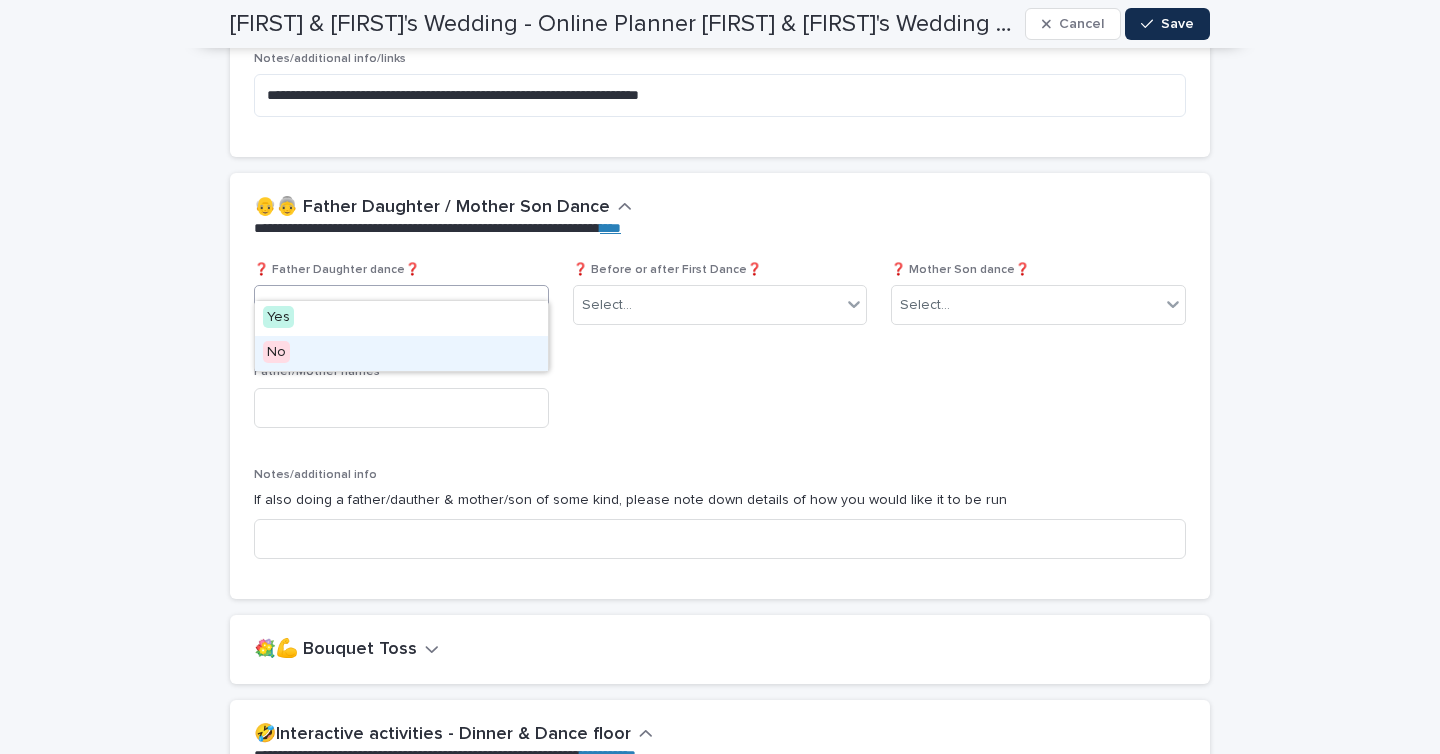 click on "No" at bounding box center [401, 353] 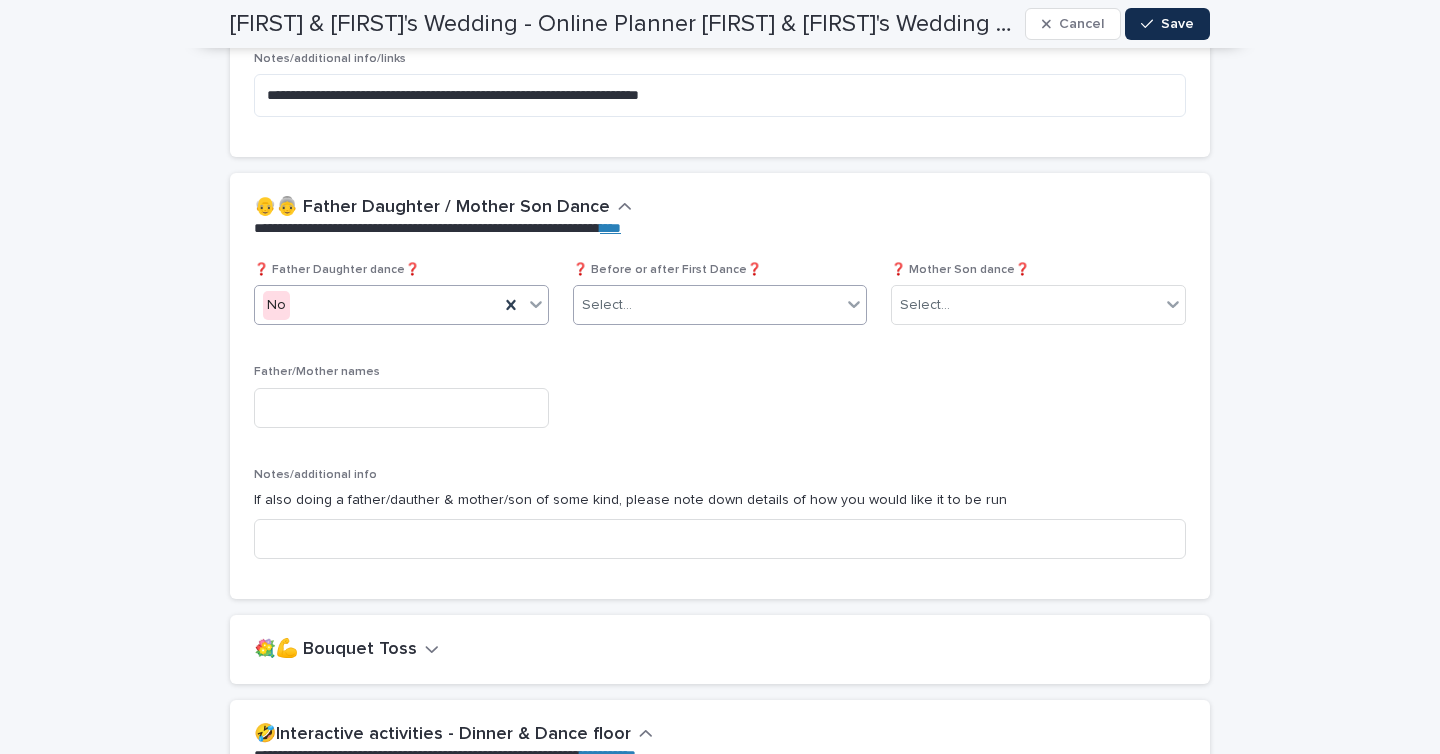 click on "Select..." at bounding box center (708, 305) 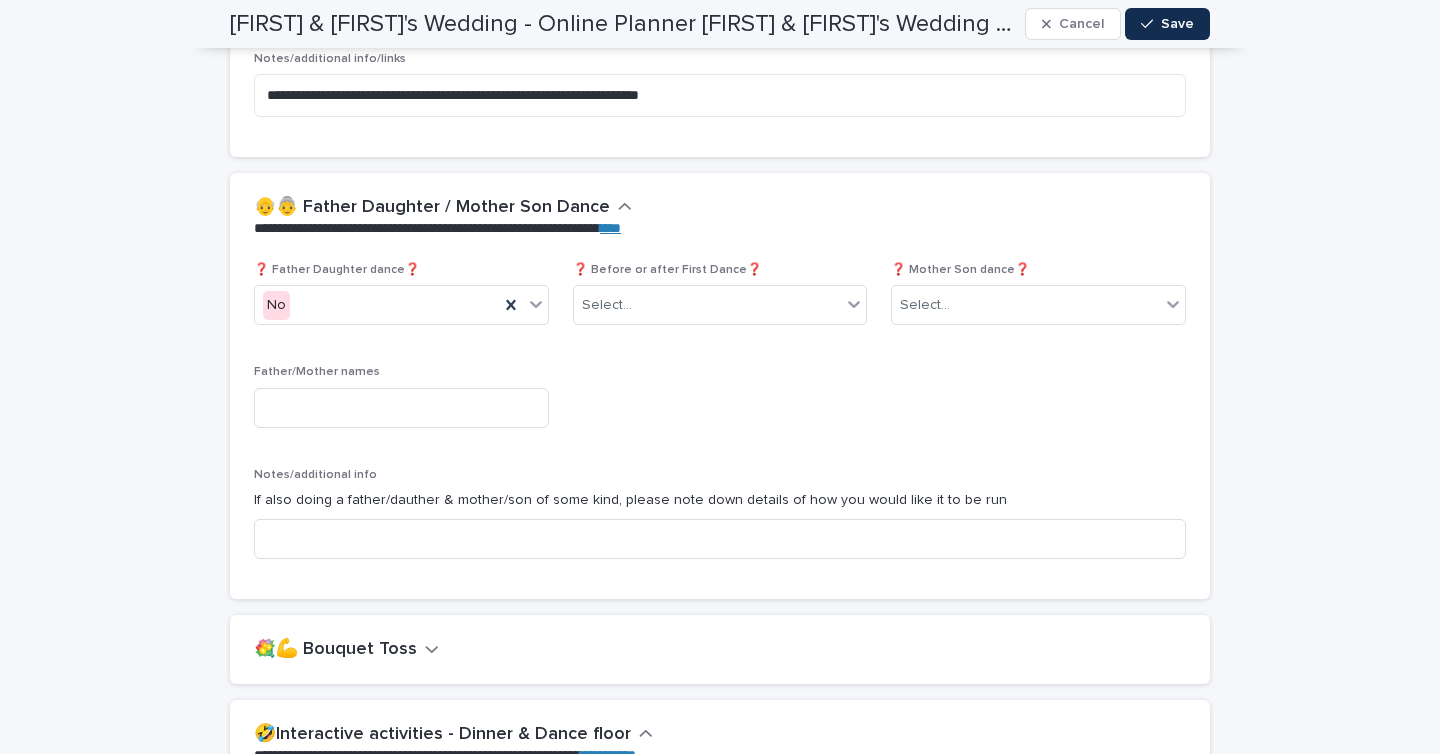 click on "❓ Father Daughter dance❓  No ❓ Before or after First Dance❓  Select...  ❓ Mother Son dance❓ Select... Father/Mother names Notes/additional info If also doing a father/dauther & mother/son of some kind, please note down details of how you would like it to be run" at bounding box center (720, 419) 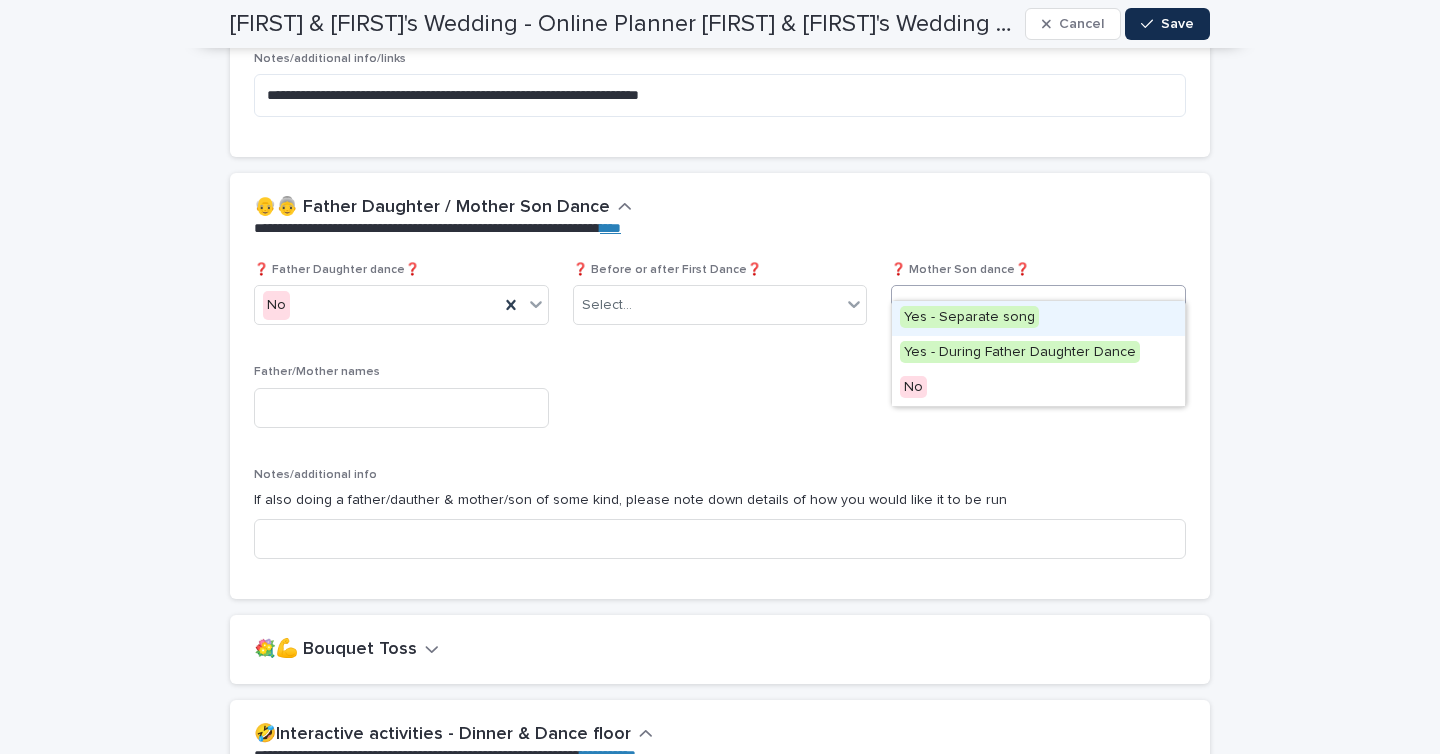 click on "Select..." at bounding box center (1026, 305) 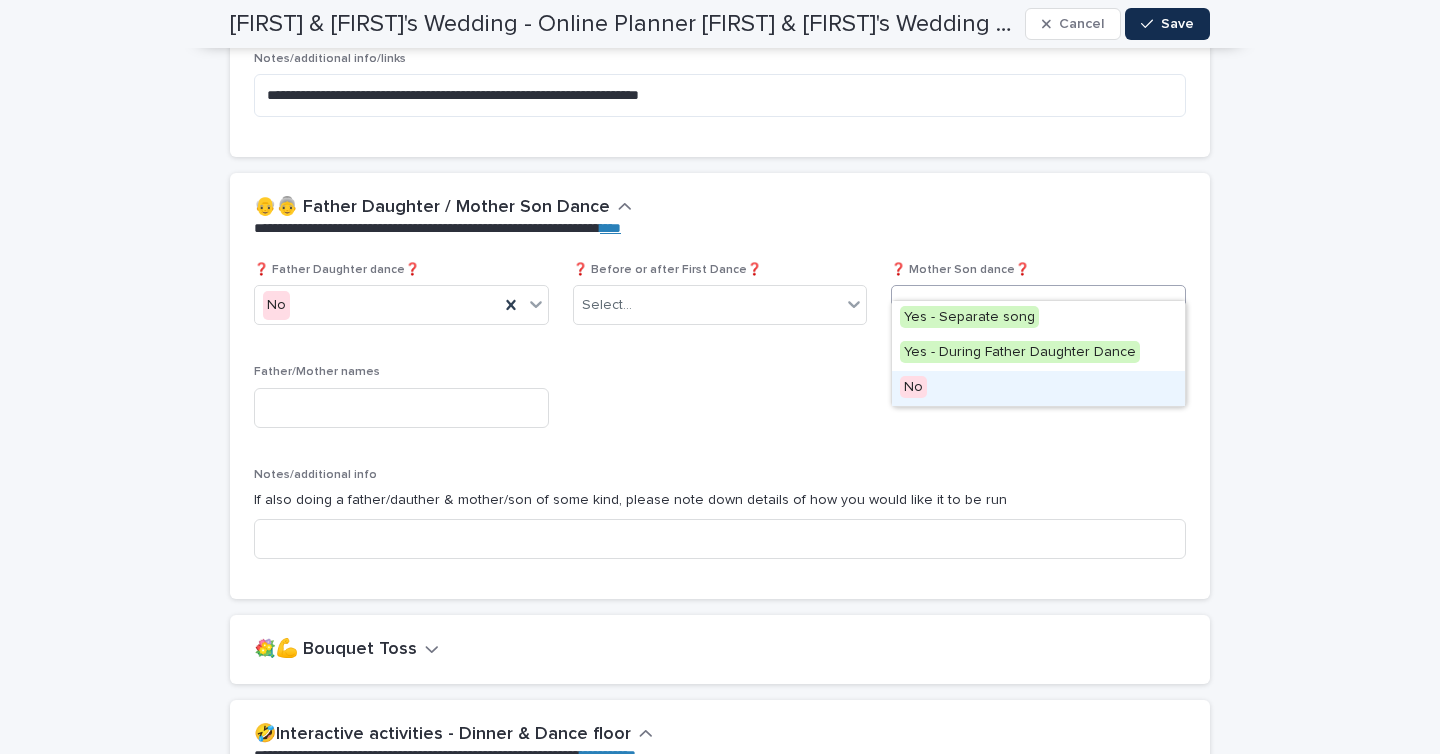 click on "No" at bounding box center [1038, 388] 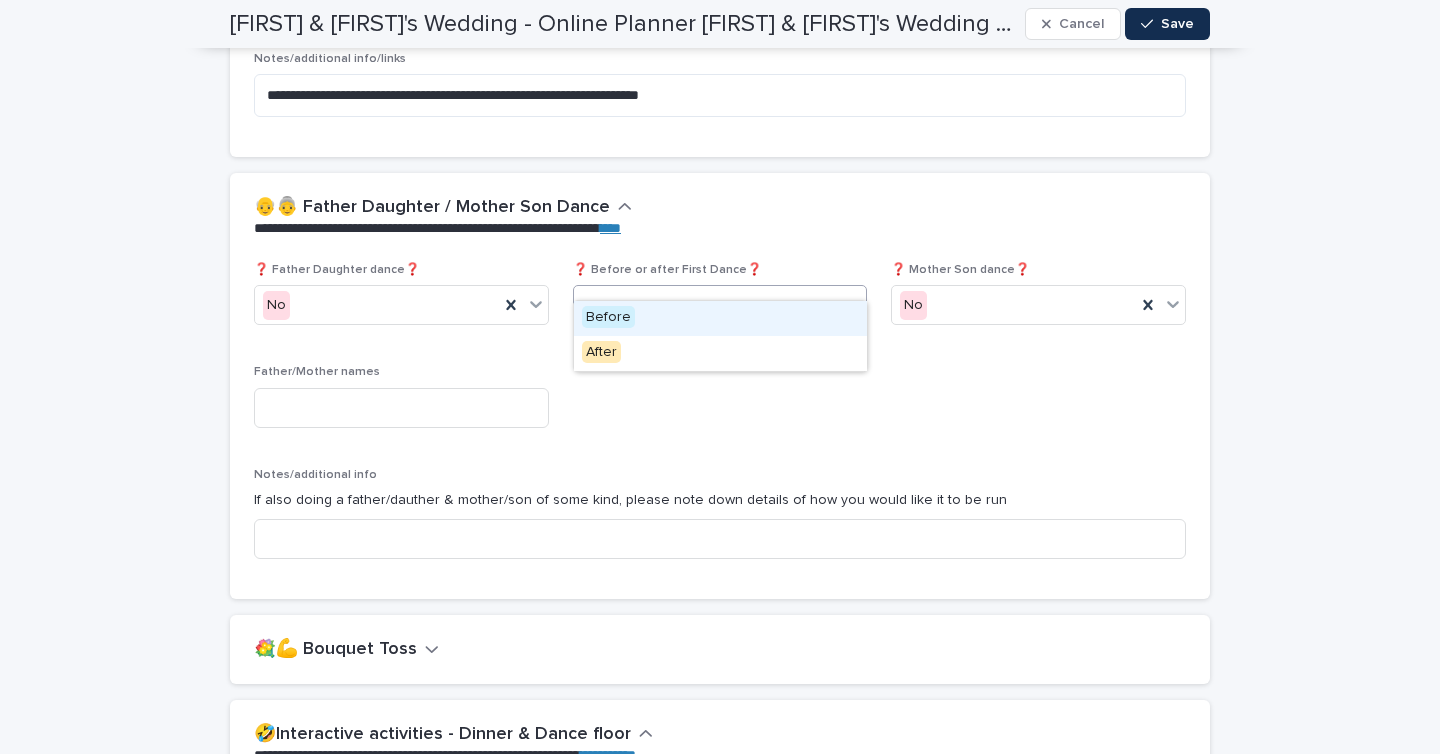 click on "Select..." at bounding box center [708, 305] 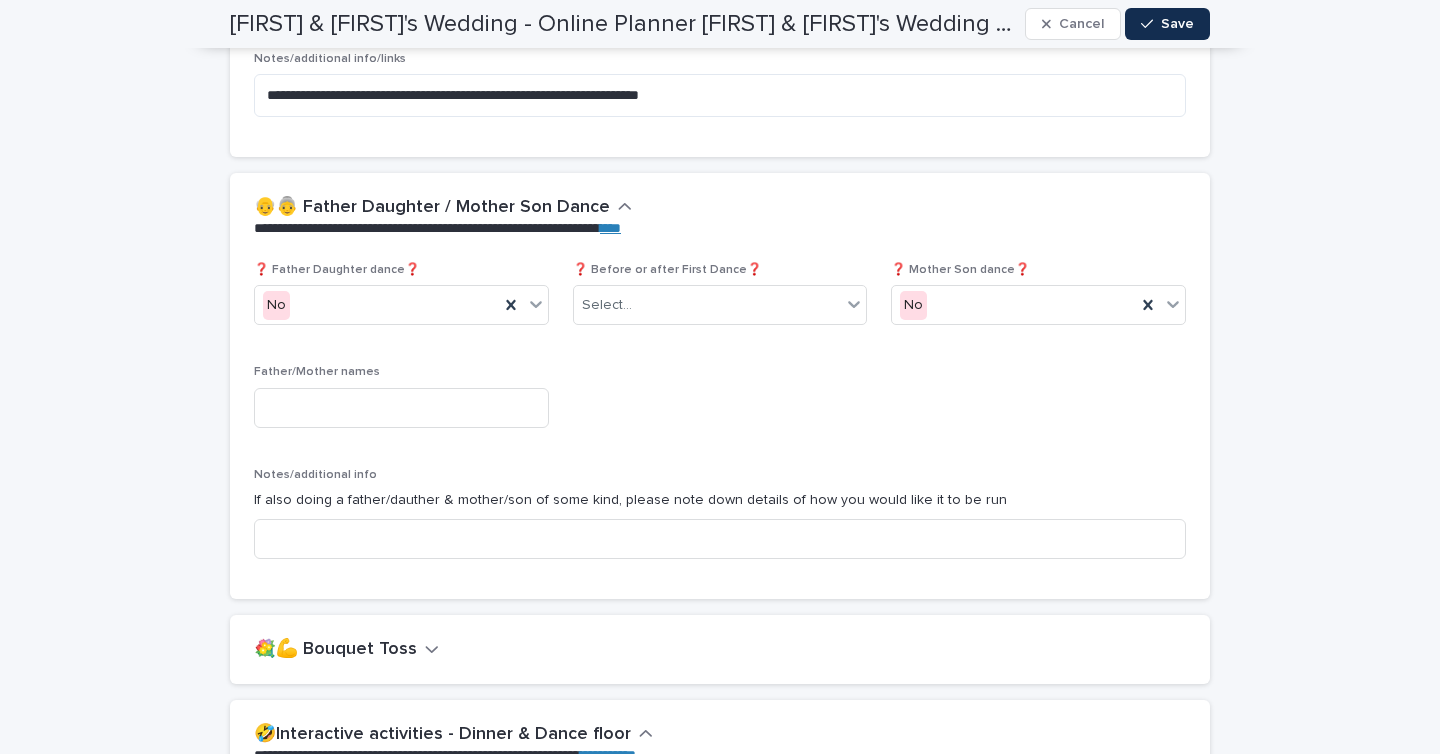 click on "❓ Father Daughter dance❓  No ❓ Before or after First Dance❓  Select...  ❓ Mother Son dance❓ No Father/Mother names Notes/additional info If also doing a father/dauther & mother/son of some kind, please note down details of how you would like it to be run" at bounding box center (720, 419) 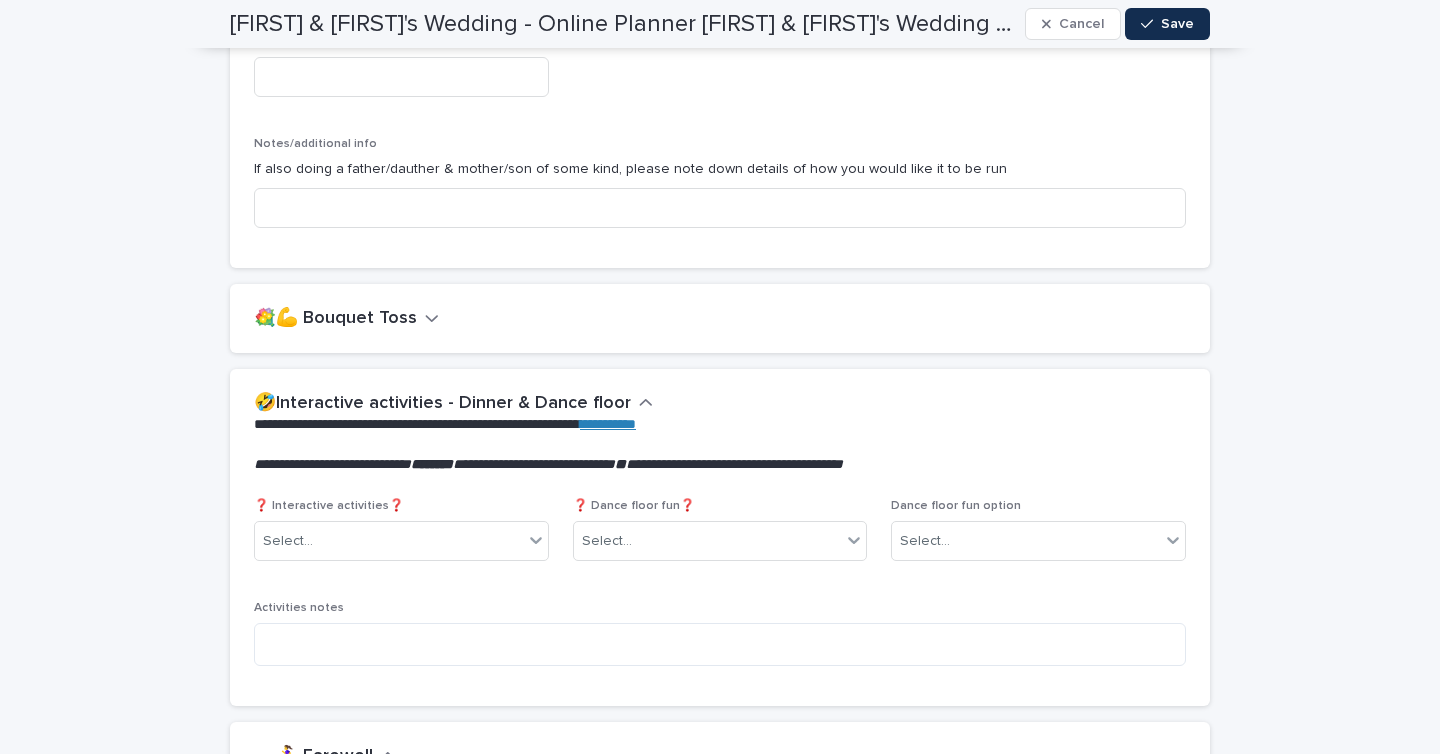 scroll, scrollTop: 3989, scrollLeft: 0, axis: vertical 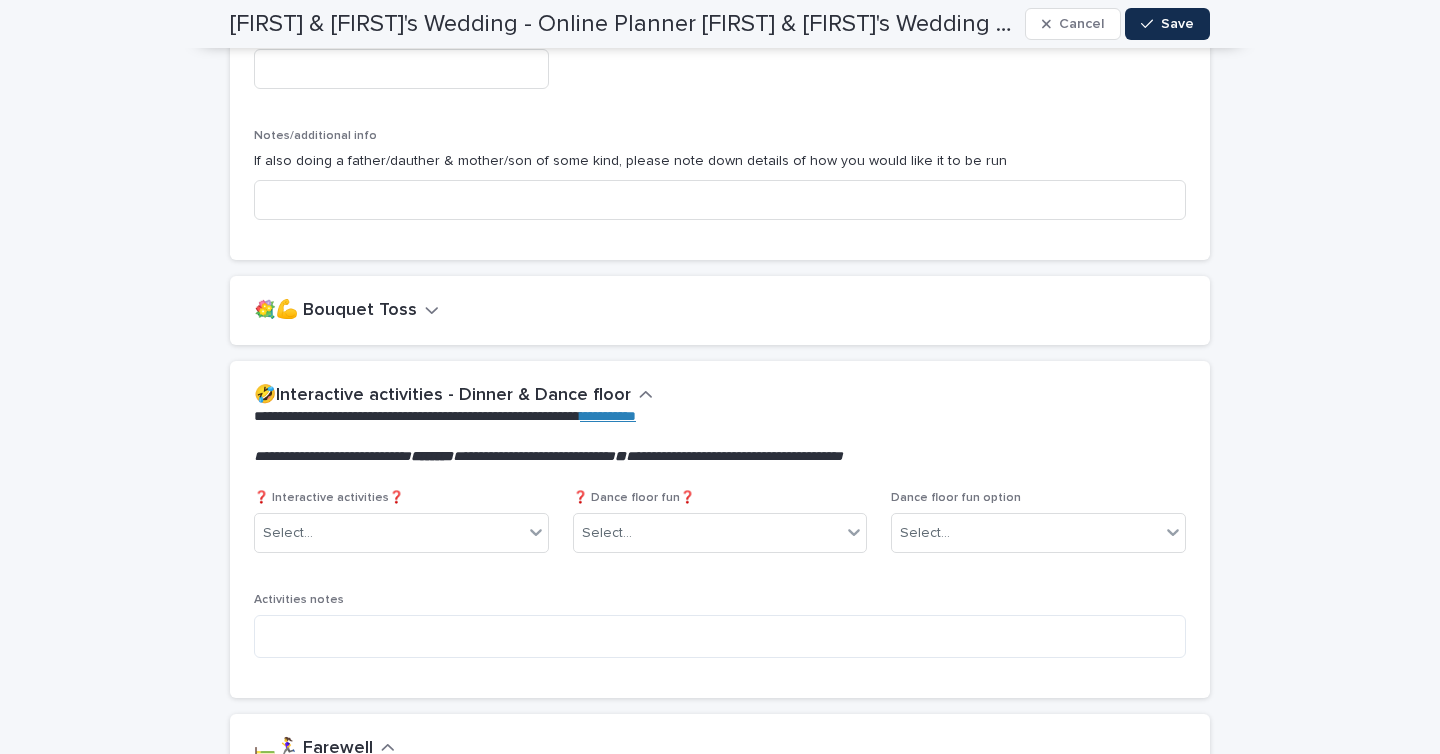 click on "💐💪 Bouquet Toss" at bounding box center (346, 311) 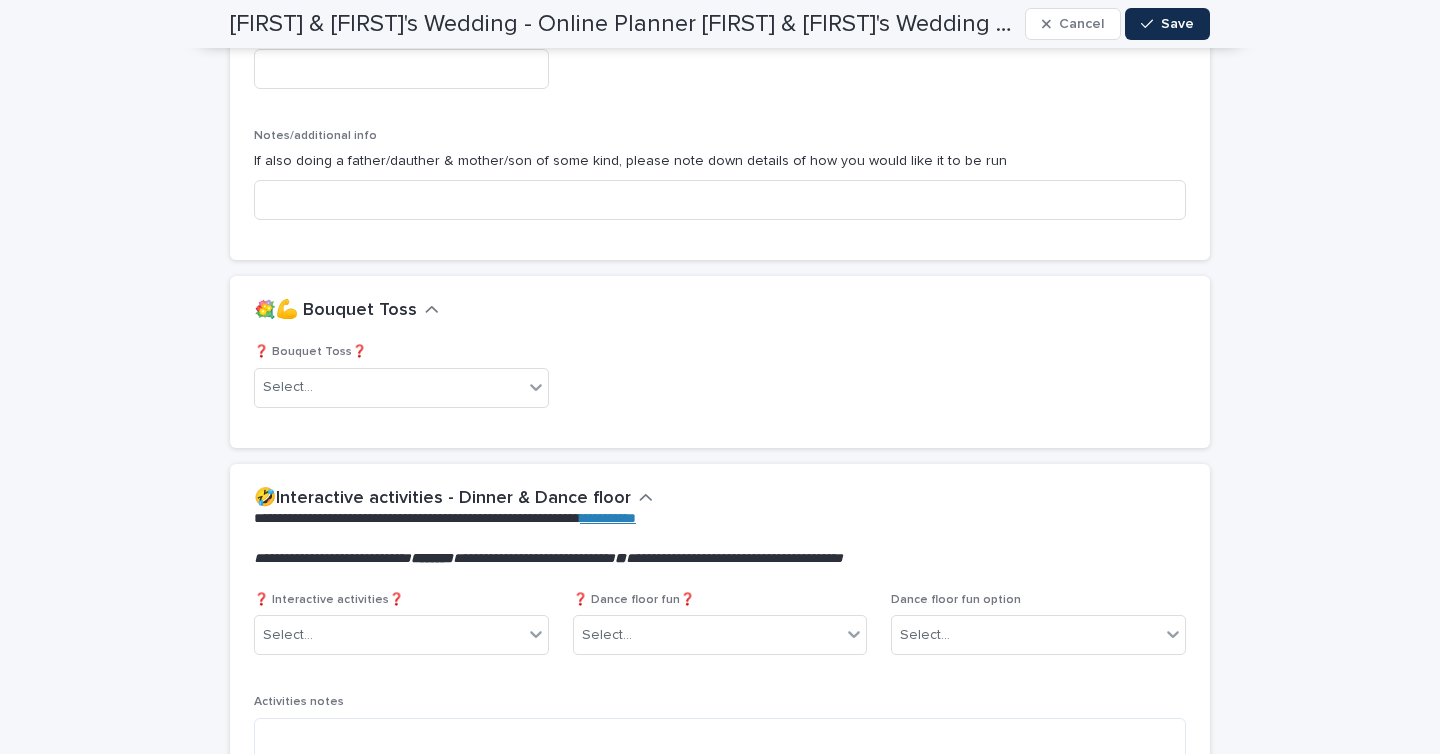 click on "❓ Bouquet Toss❓" at bounding box center (401, 352) 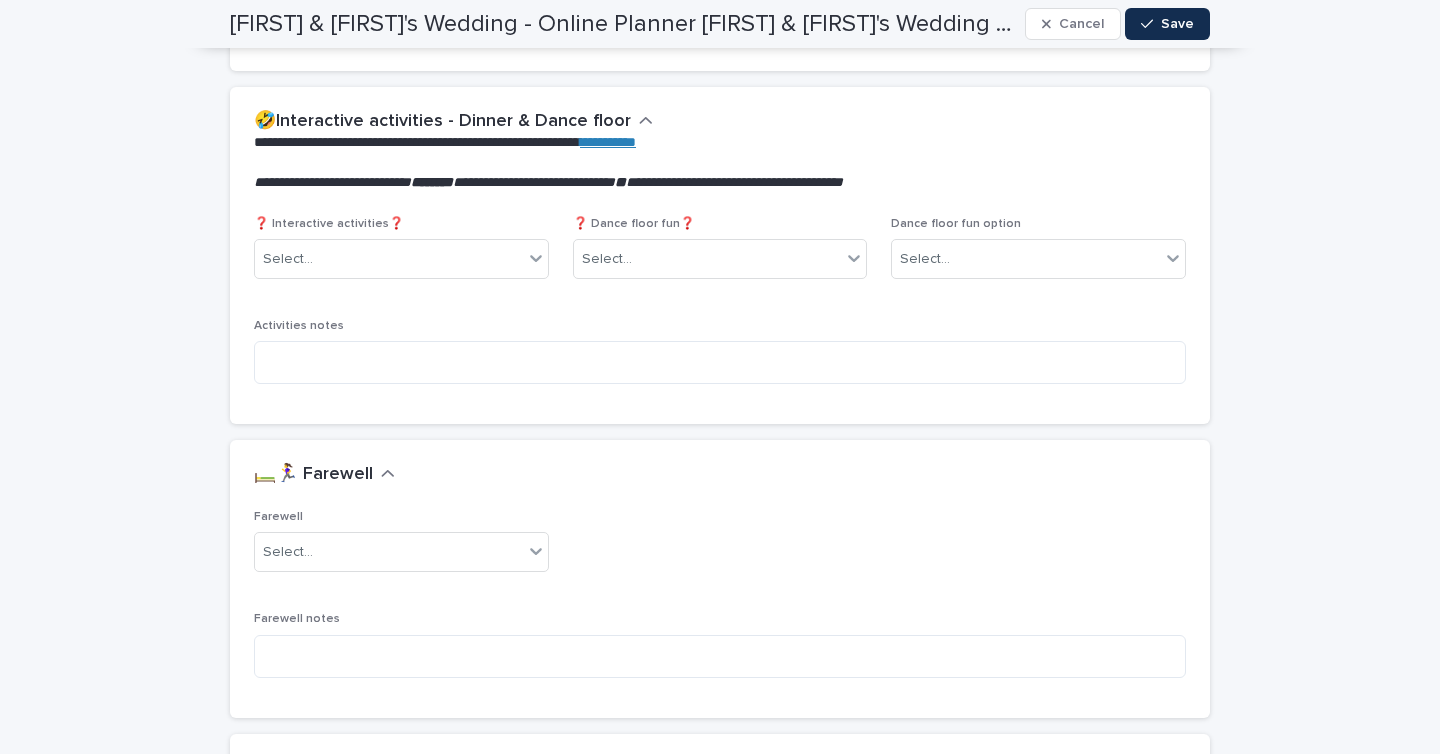scroll, scrollTop: 4265, scrollLeft: 0, axis: vertical 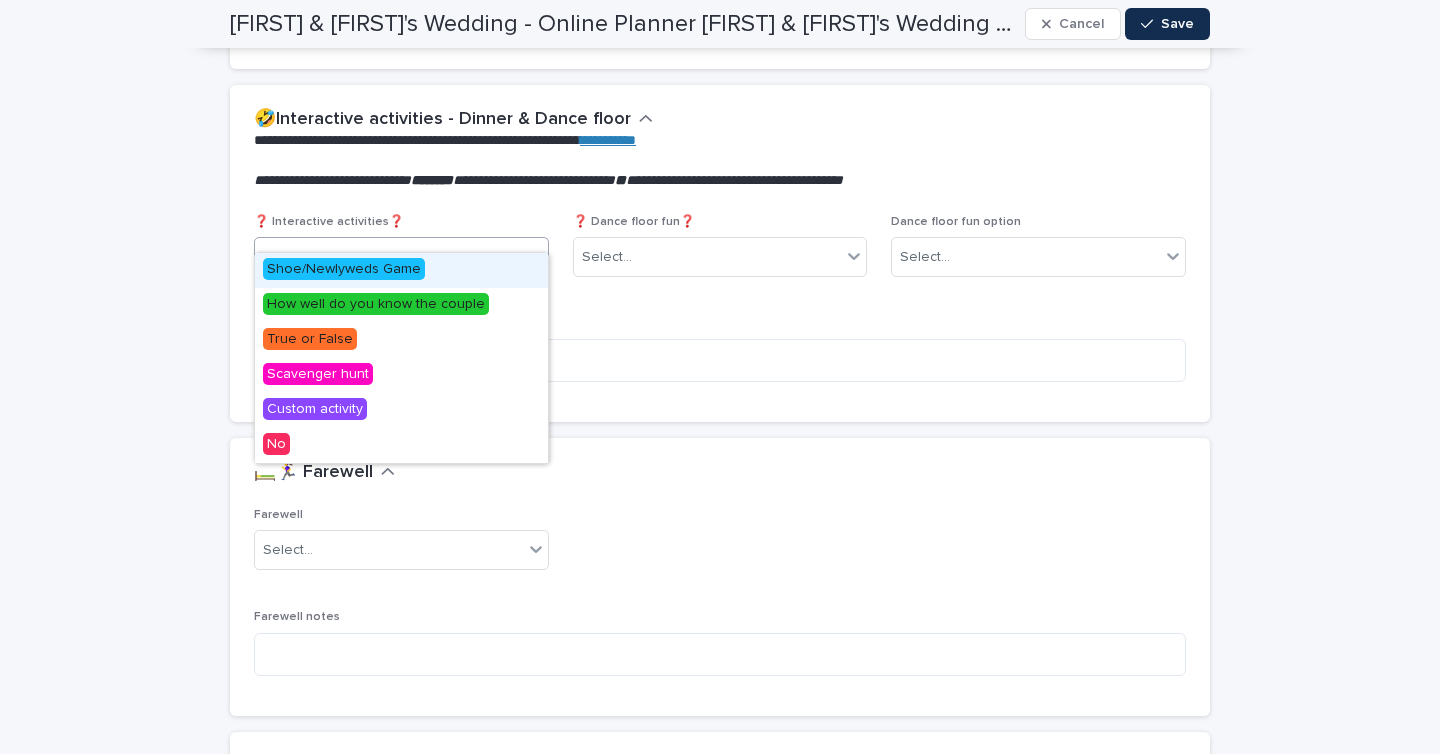 click on "Select..." at bounding box center (389, 257) 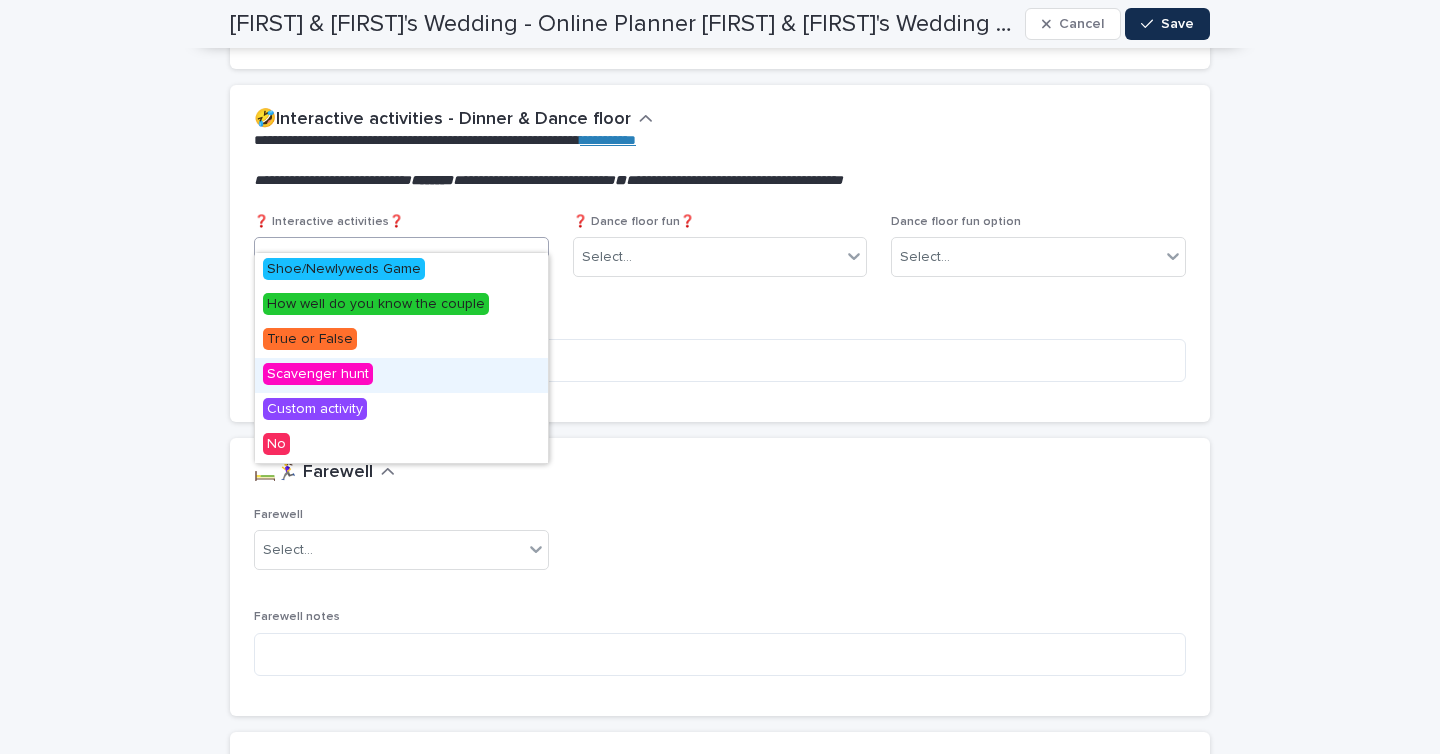 click on "Scavenger hunt" at bounding box center (401, 375) 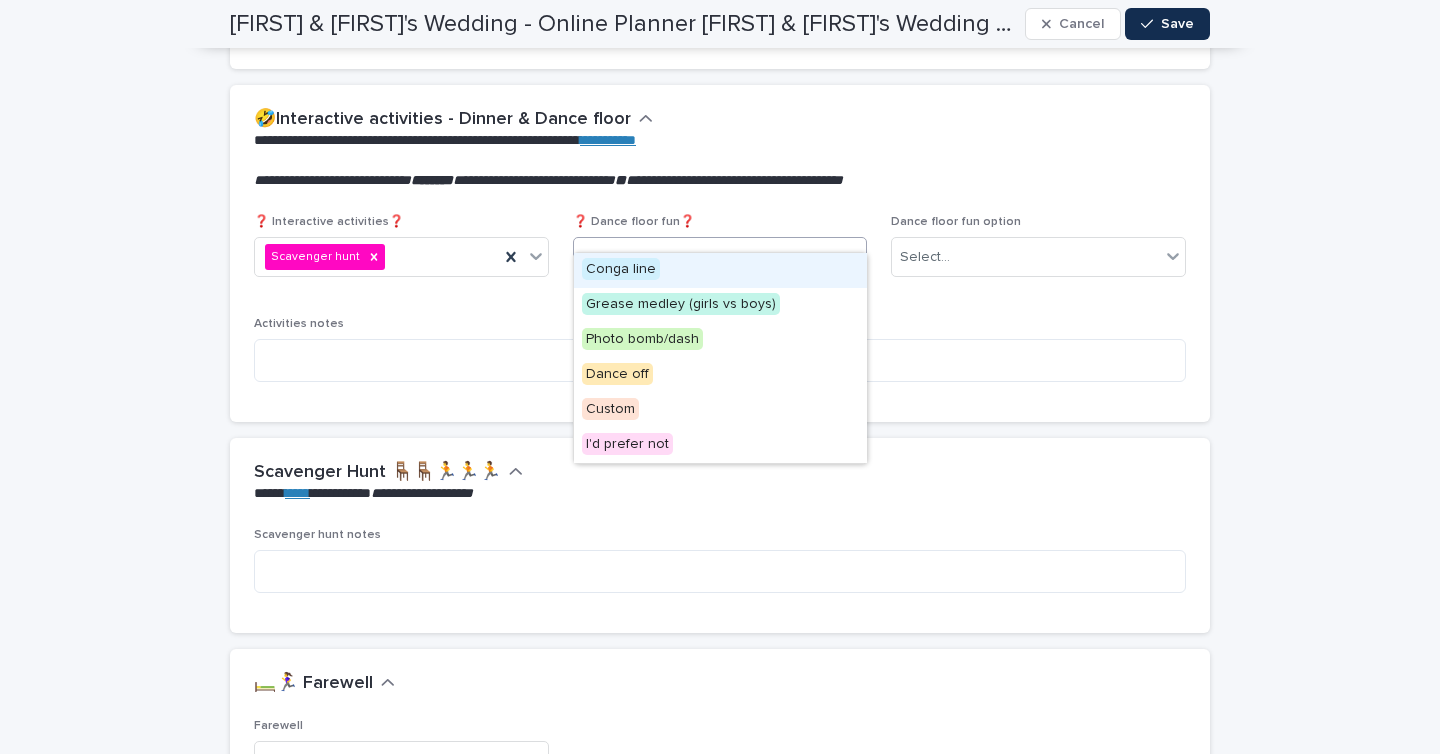 click on "Select..." at bounding box center [708, 257] 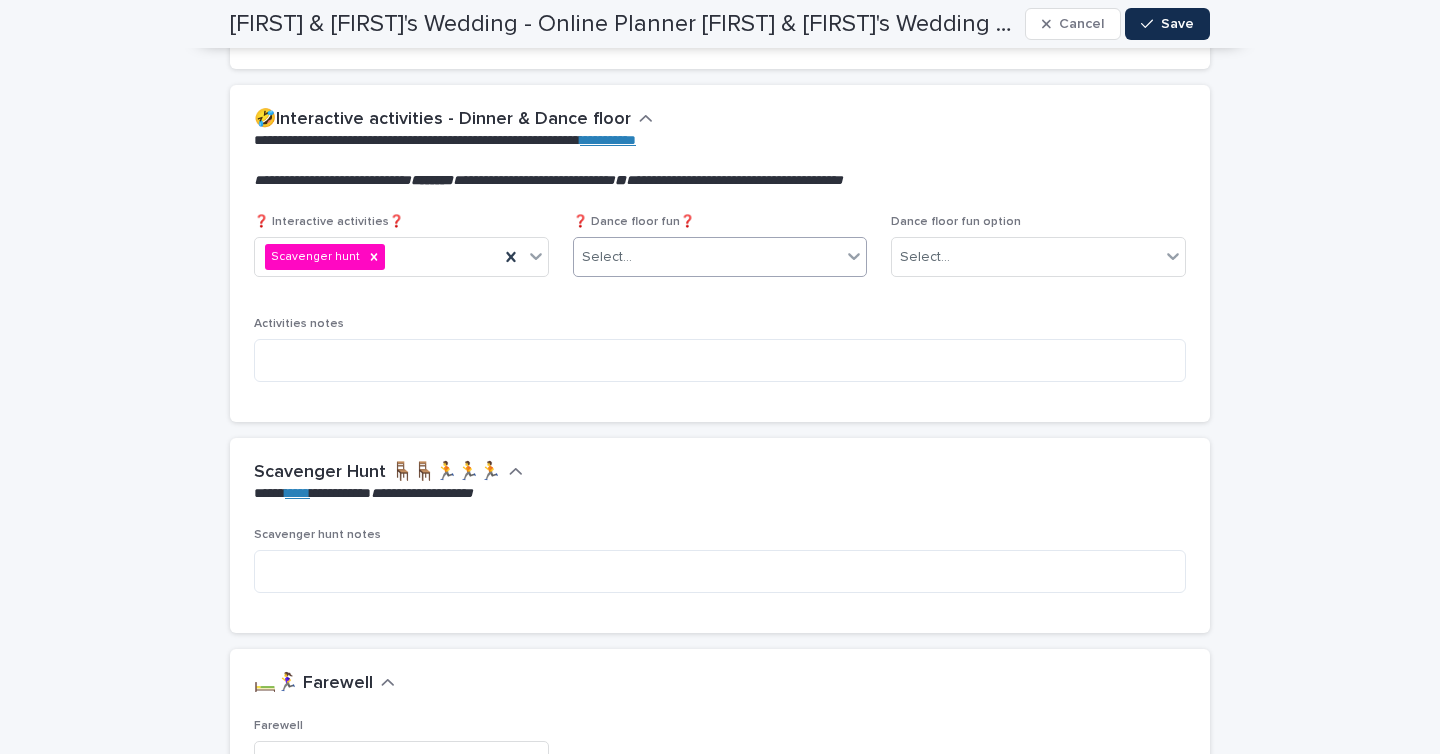 click on "Select..." at bounding box center [708, 257] 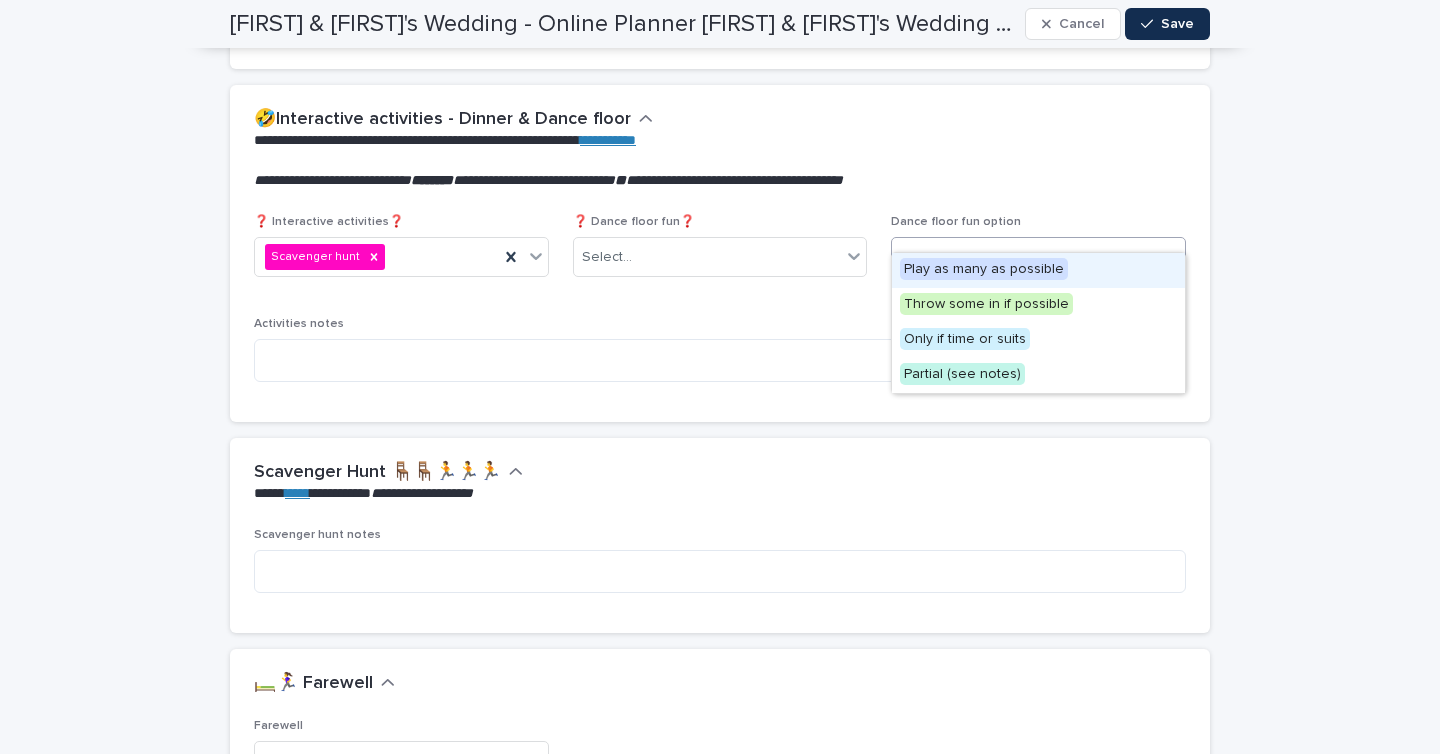 click on "Select..." at bounding box center [925, 257] 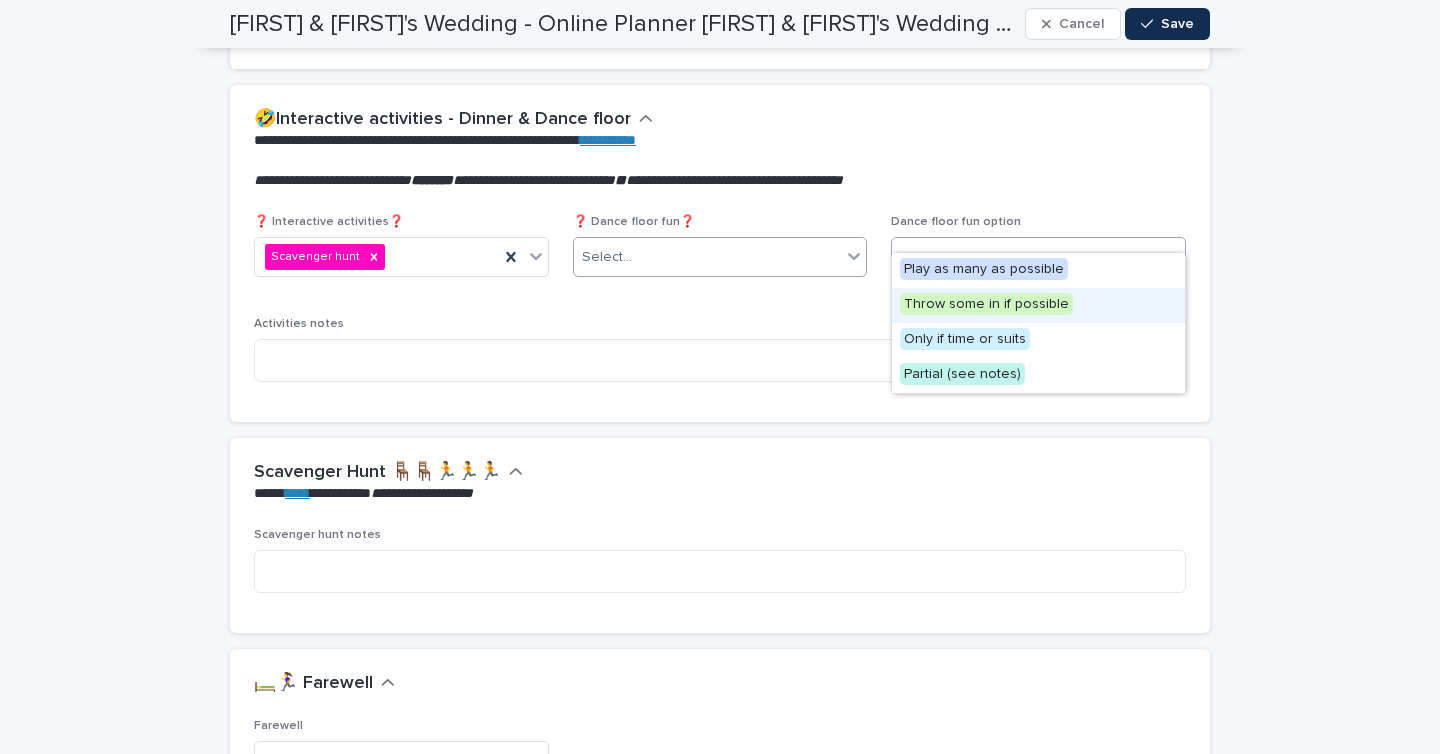 click on "Select..." at bounding box center (708, 257) 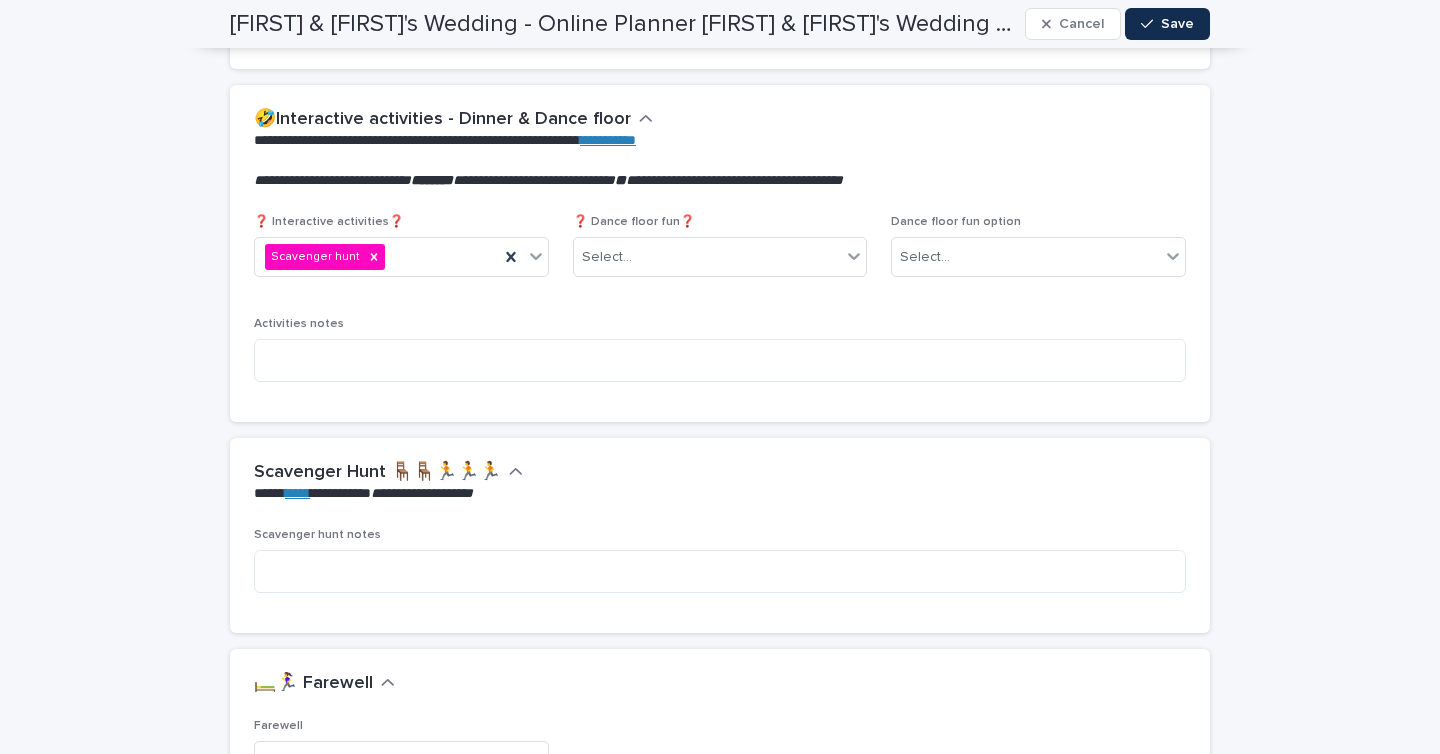 click on "❓ Interactive activities❓  Scavenger hunt ❓ Dance floor fun❓  Select... Dance floor fun option Select... Activities notes" at bounding box center (720, 307) 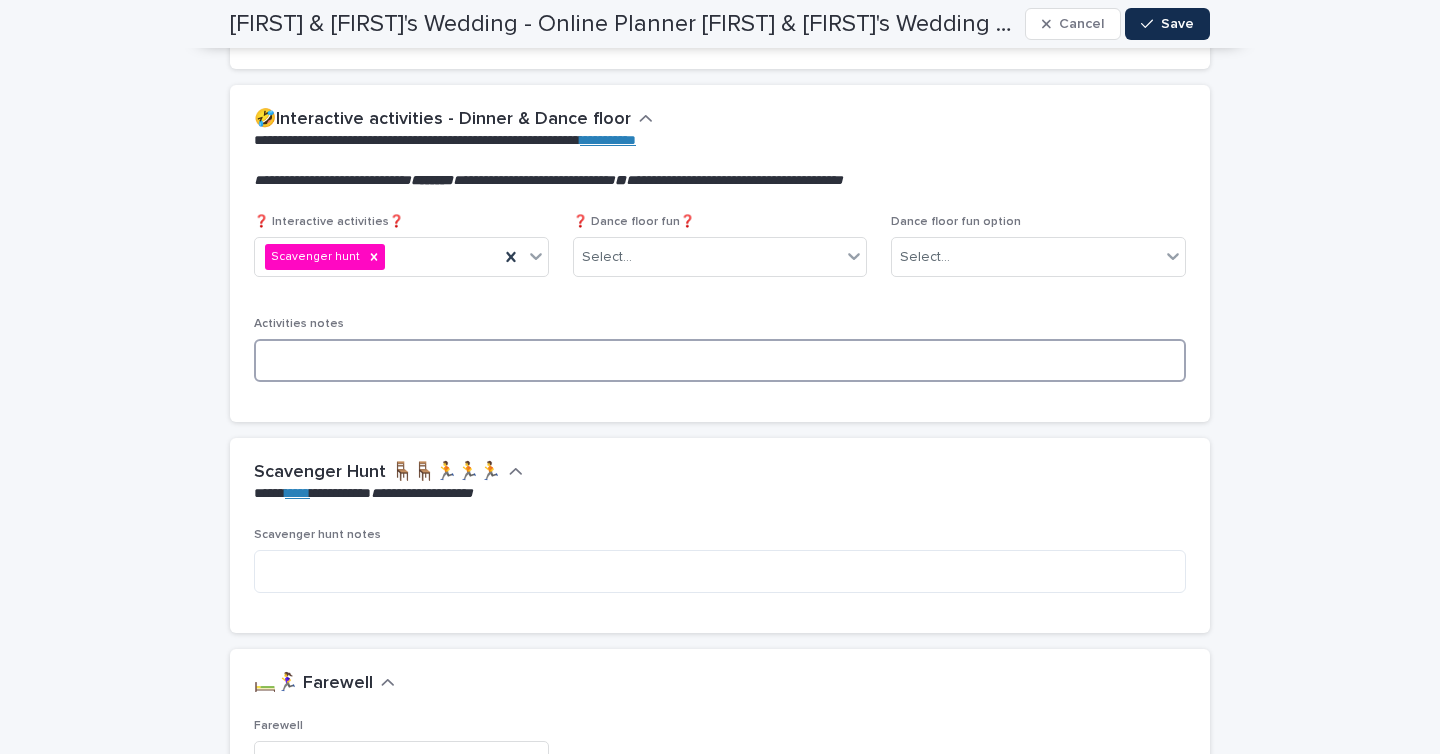 click at bounding box center [720, 360] 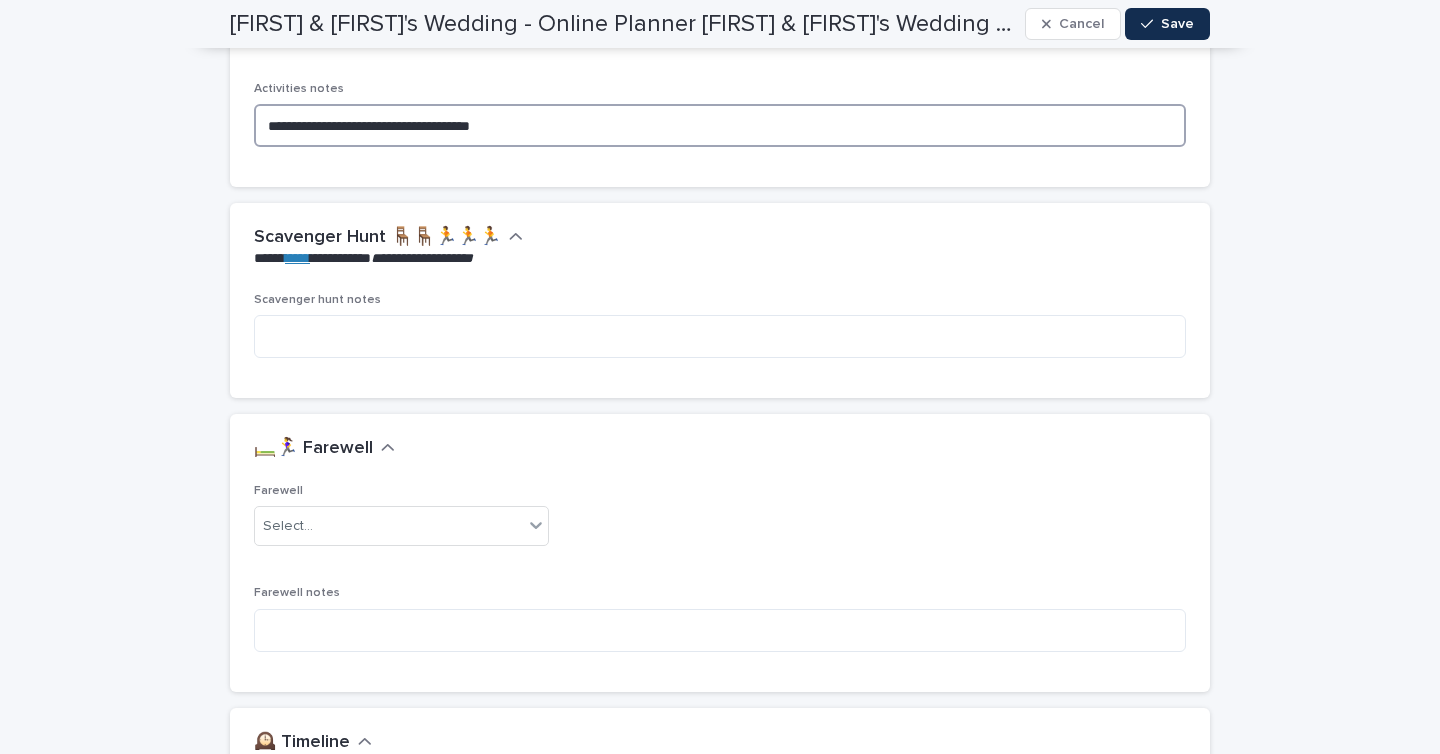scroll, scrollTop: 4501, scrollLeft: 0, axis: vertical 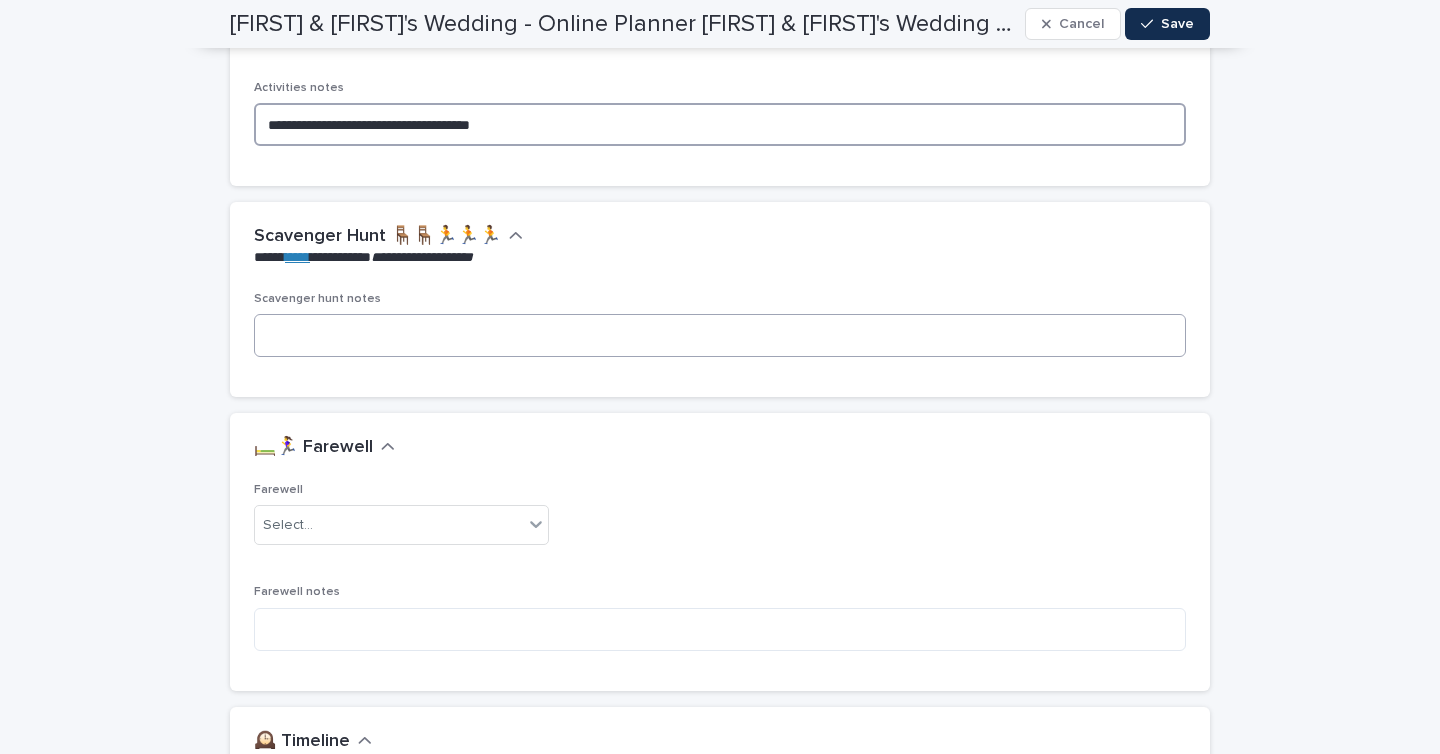 type on "**********" 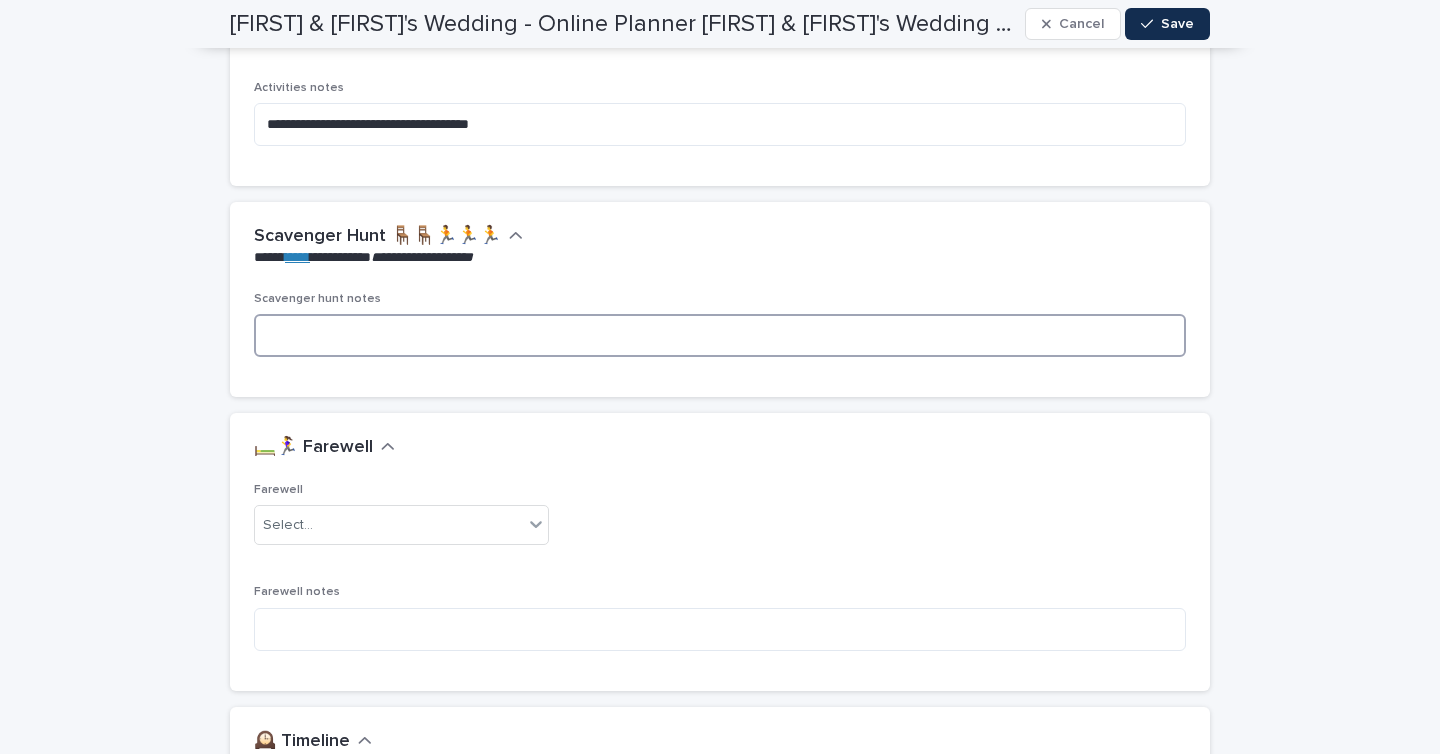 click at bounding box center [720, 335] 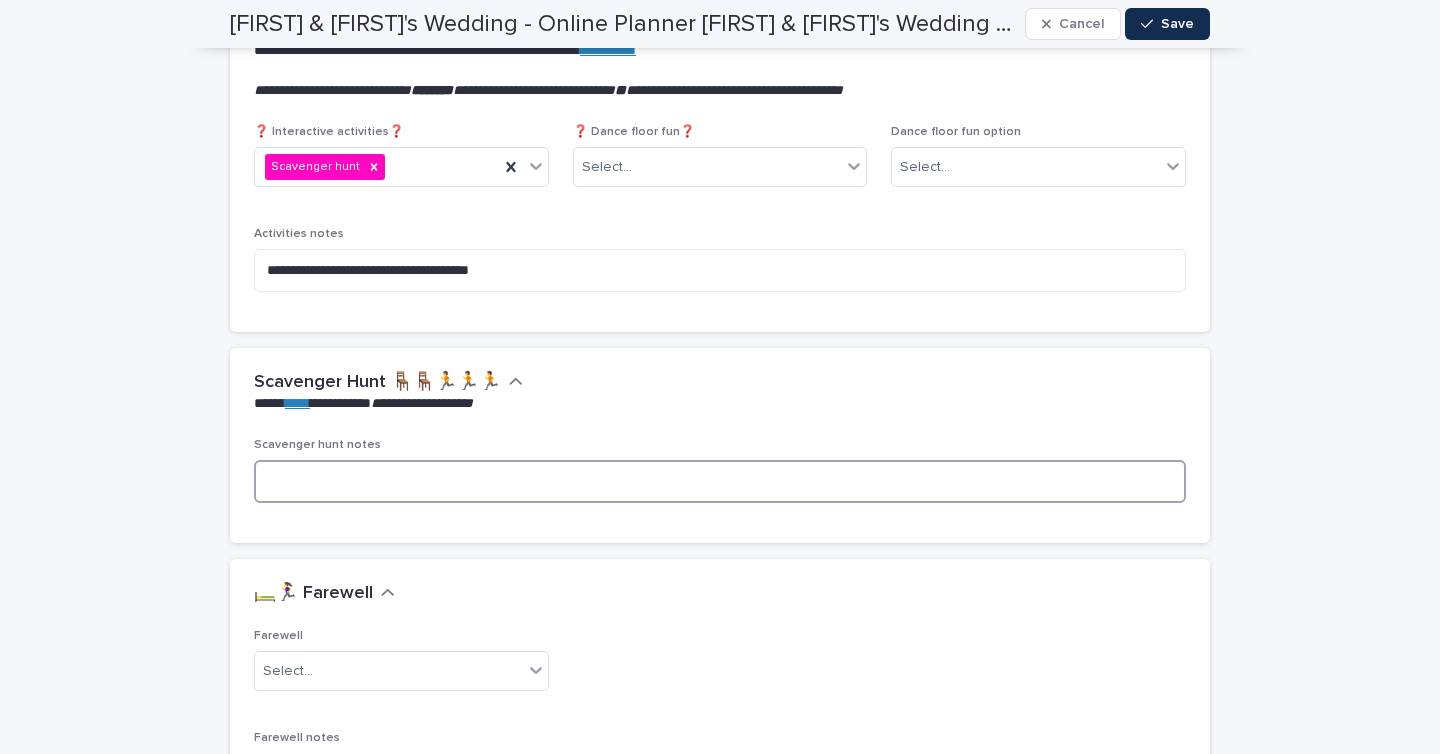 scroll, scrollTop: 4349, scrollLeft: 0, axis: vertical 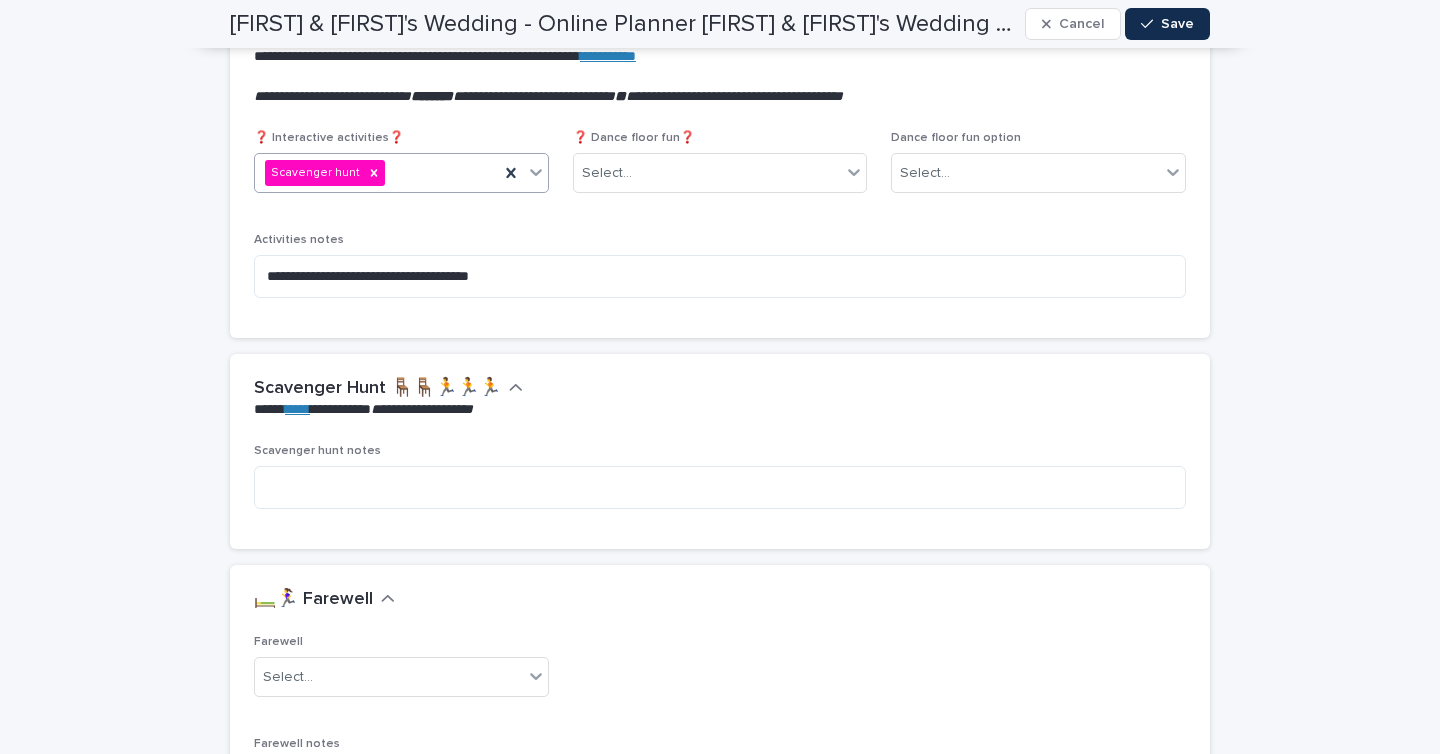 click on "Scavenger hunt" at bounding box center (377, 173) 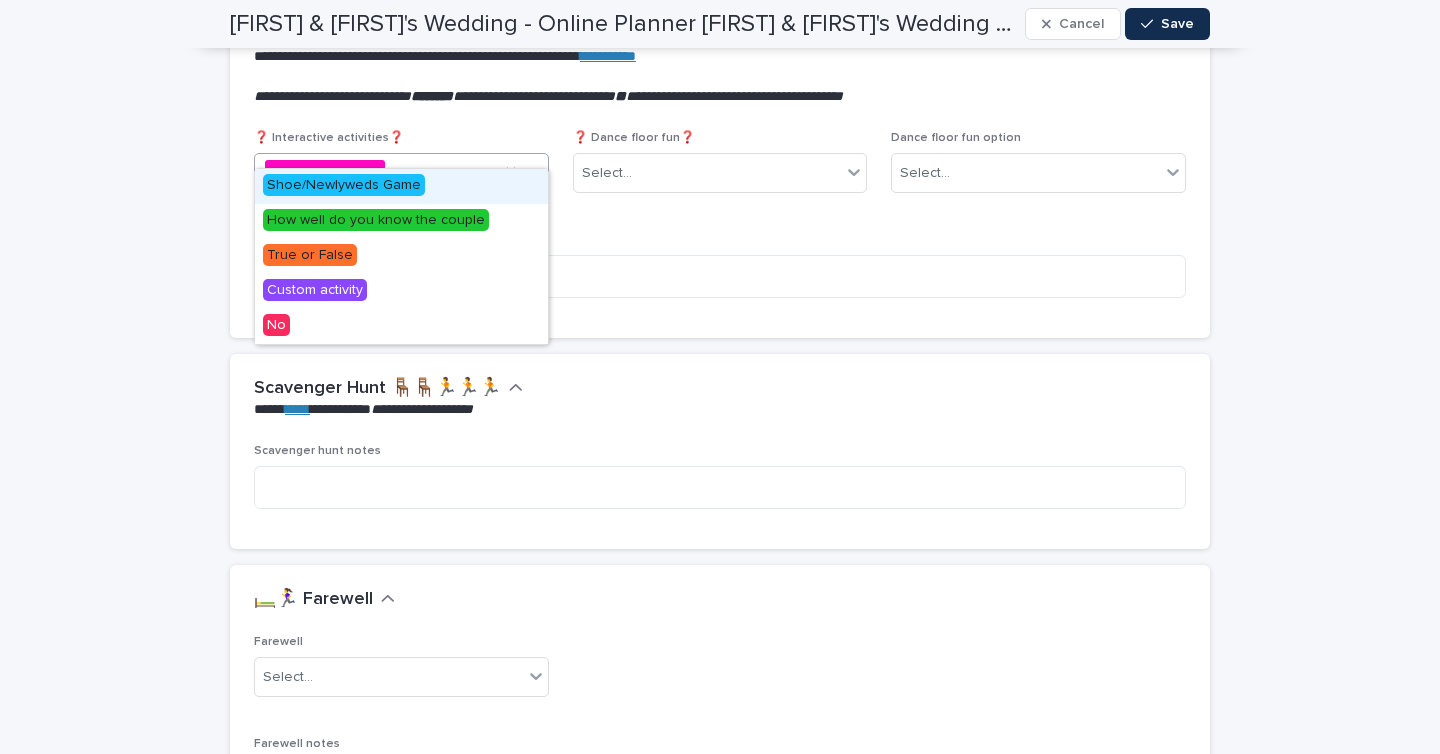 click on "Shoe/Newlyweds Game" at bounding box center [344, 185] 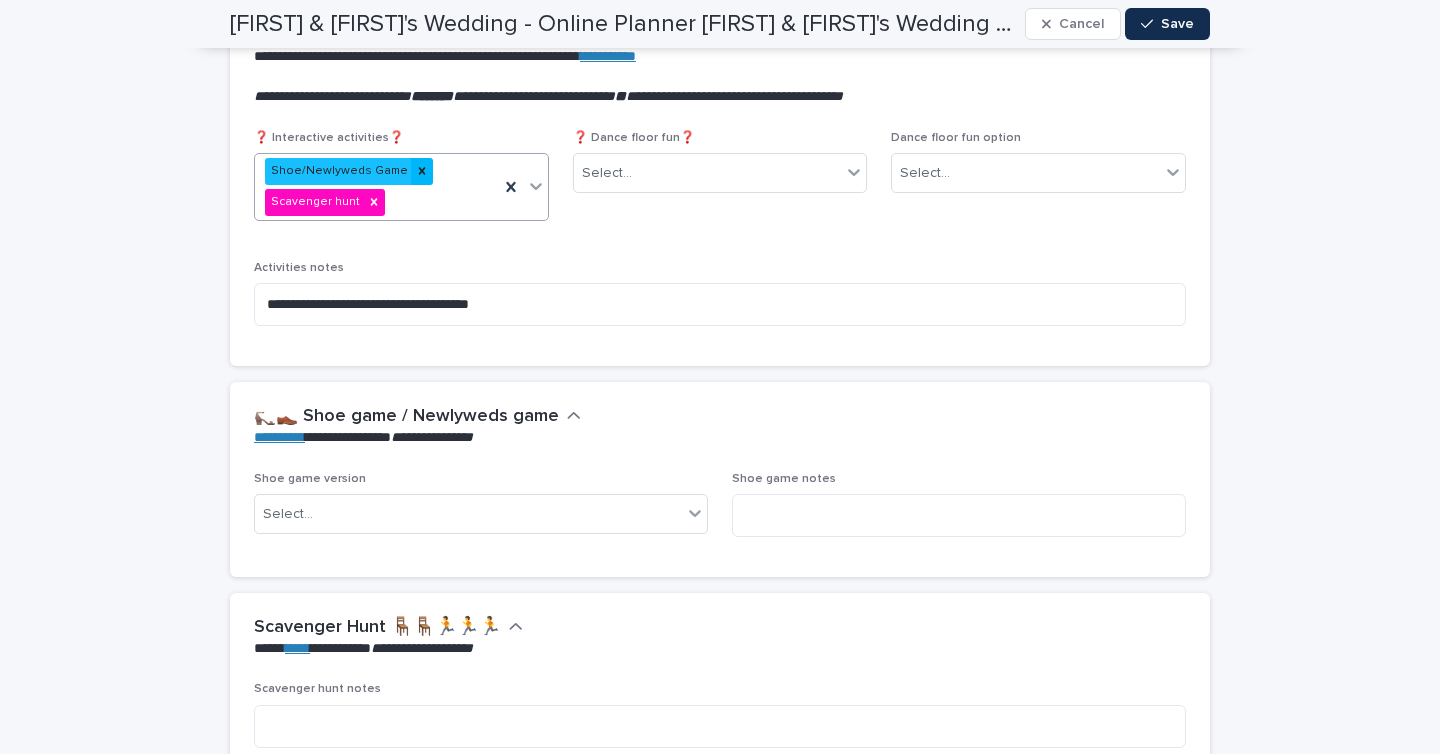 click 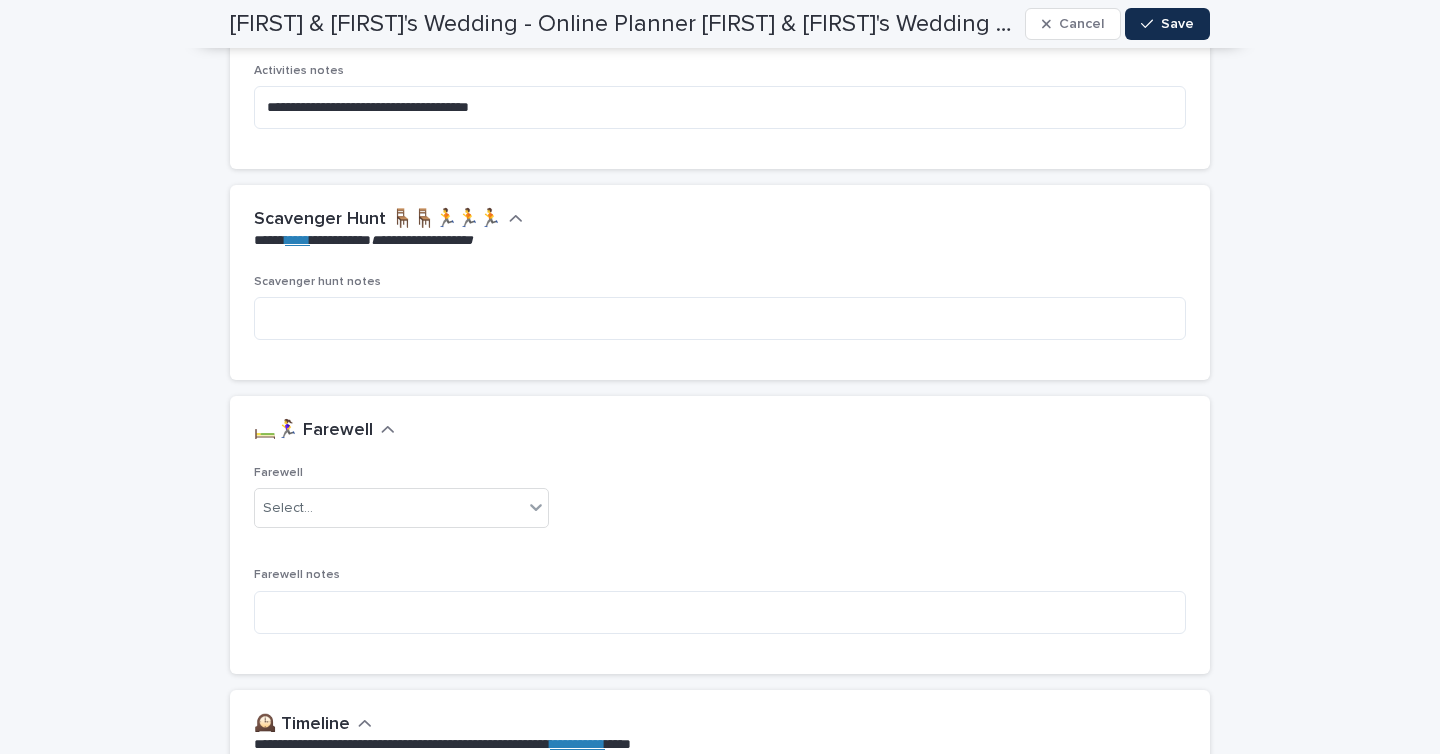 scroll, scrollTop: 4522, scrollLeft: 0, axis: vertical 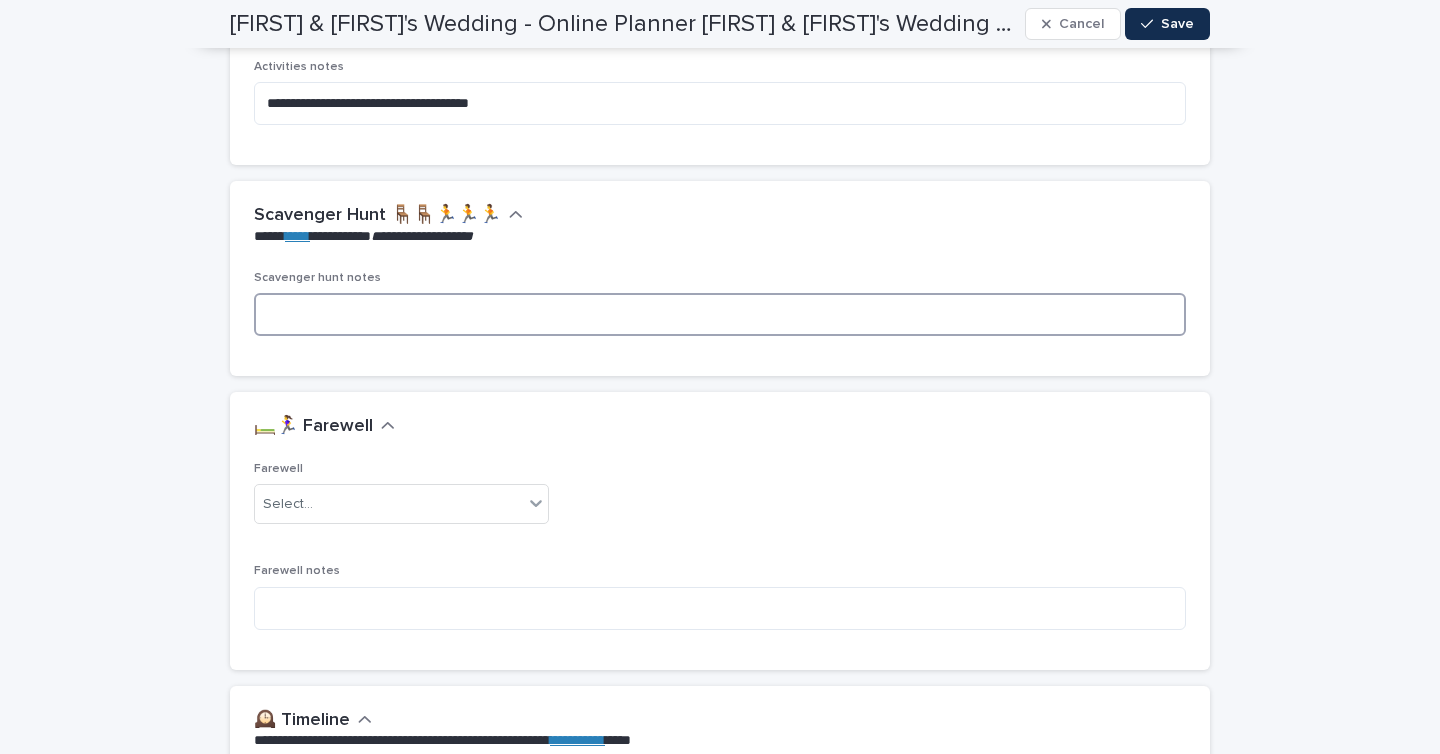 click at bounding box center (720, 314) 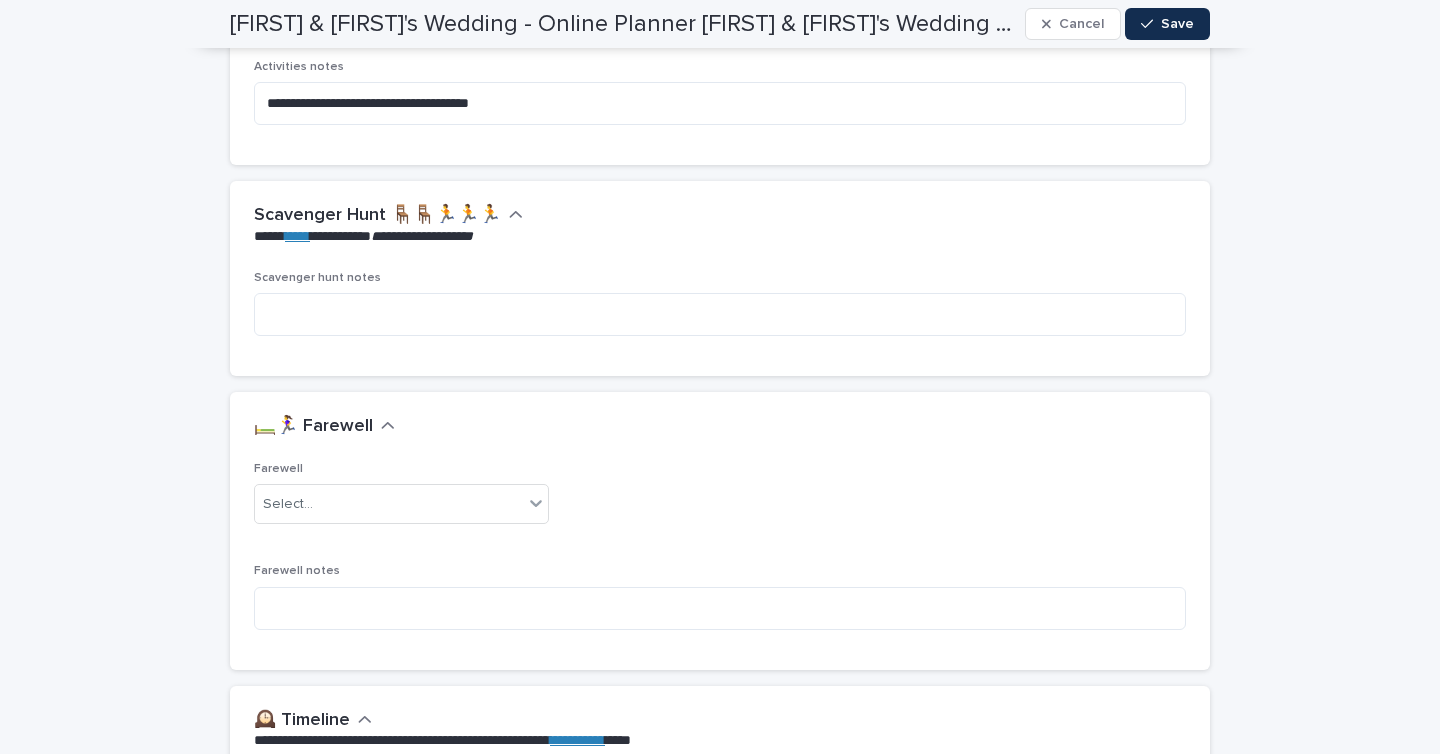 click on "****" at bounding box center [297, 236] 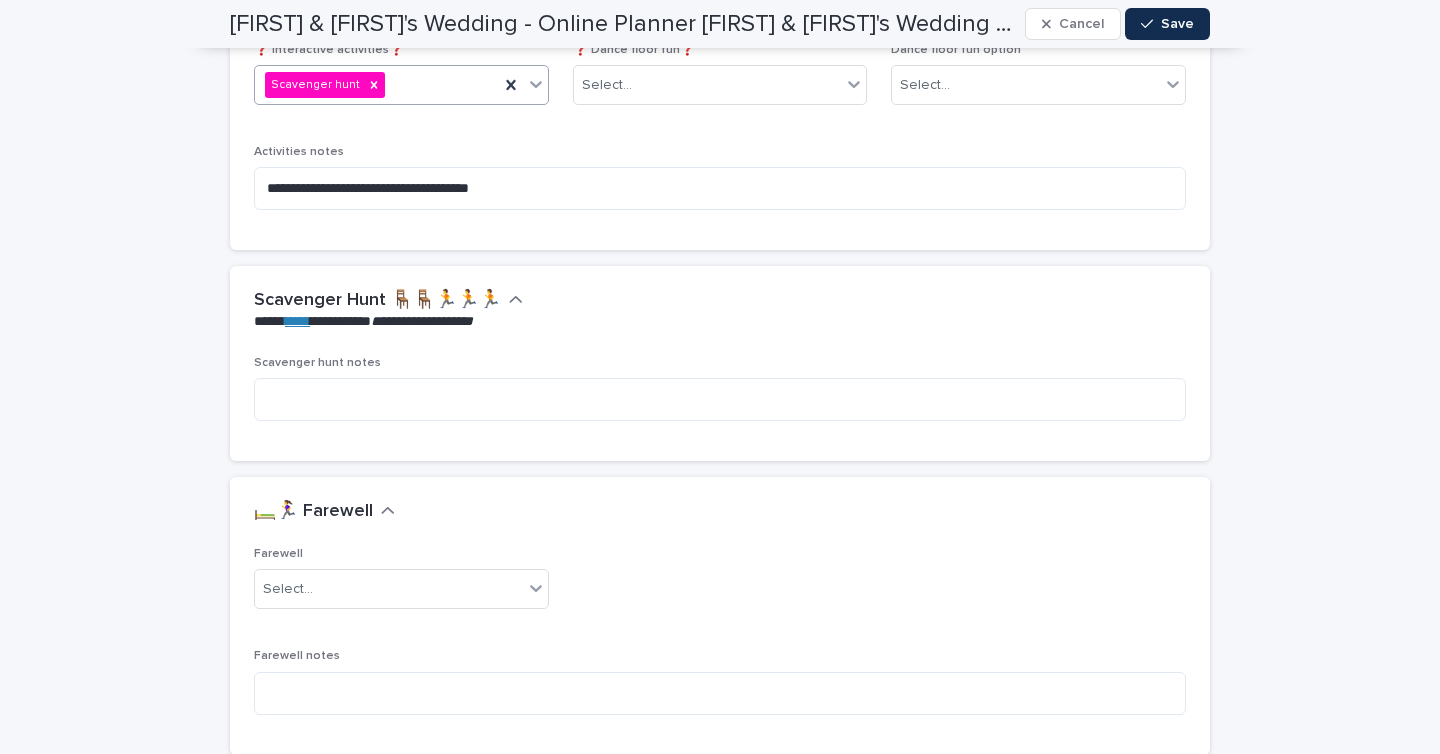 scroll, scrollTop: 4417, scrollLeft: 0, axis: vertical 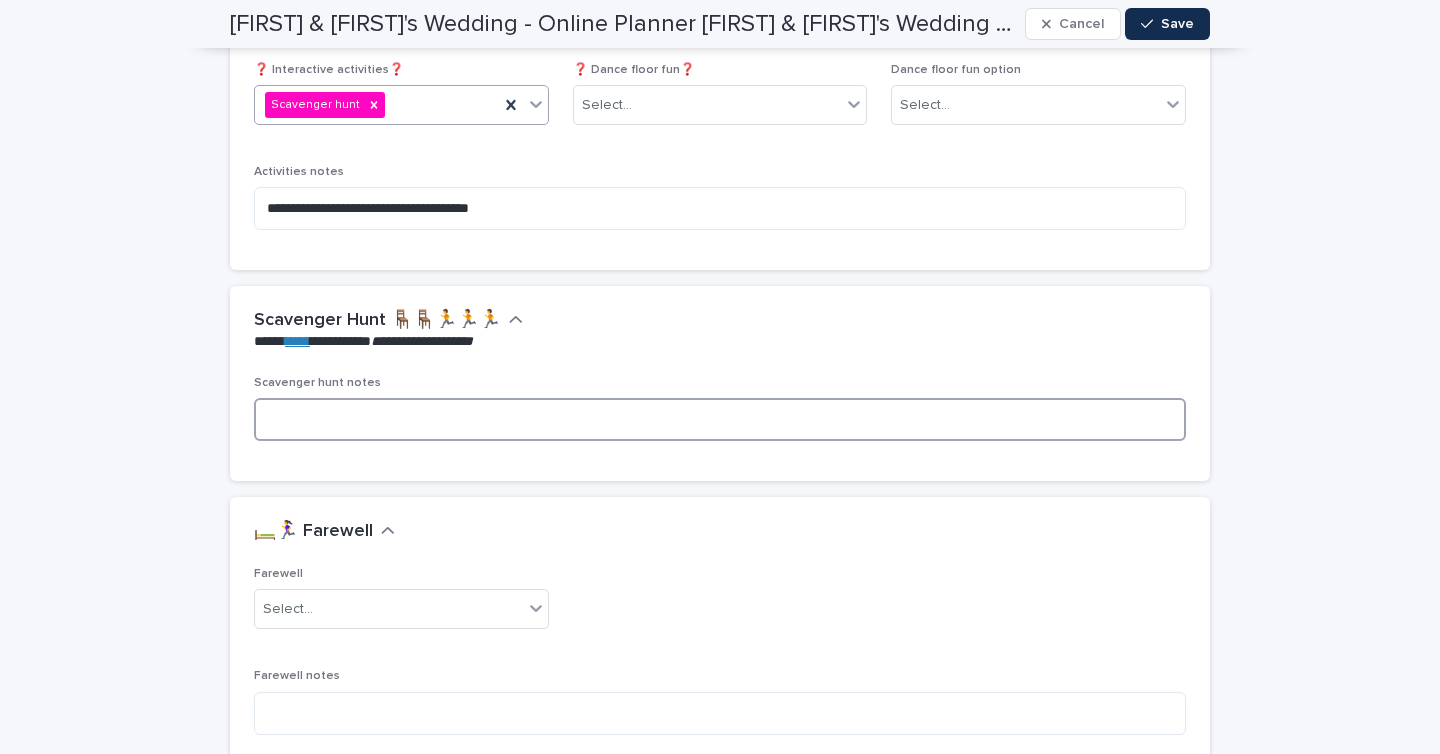 click at bounding box center [720, 419] 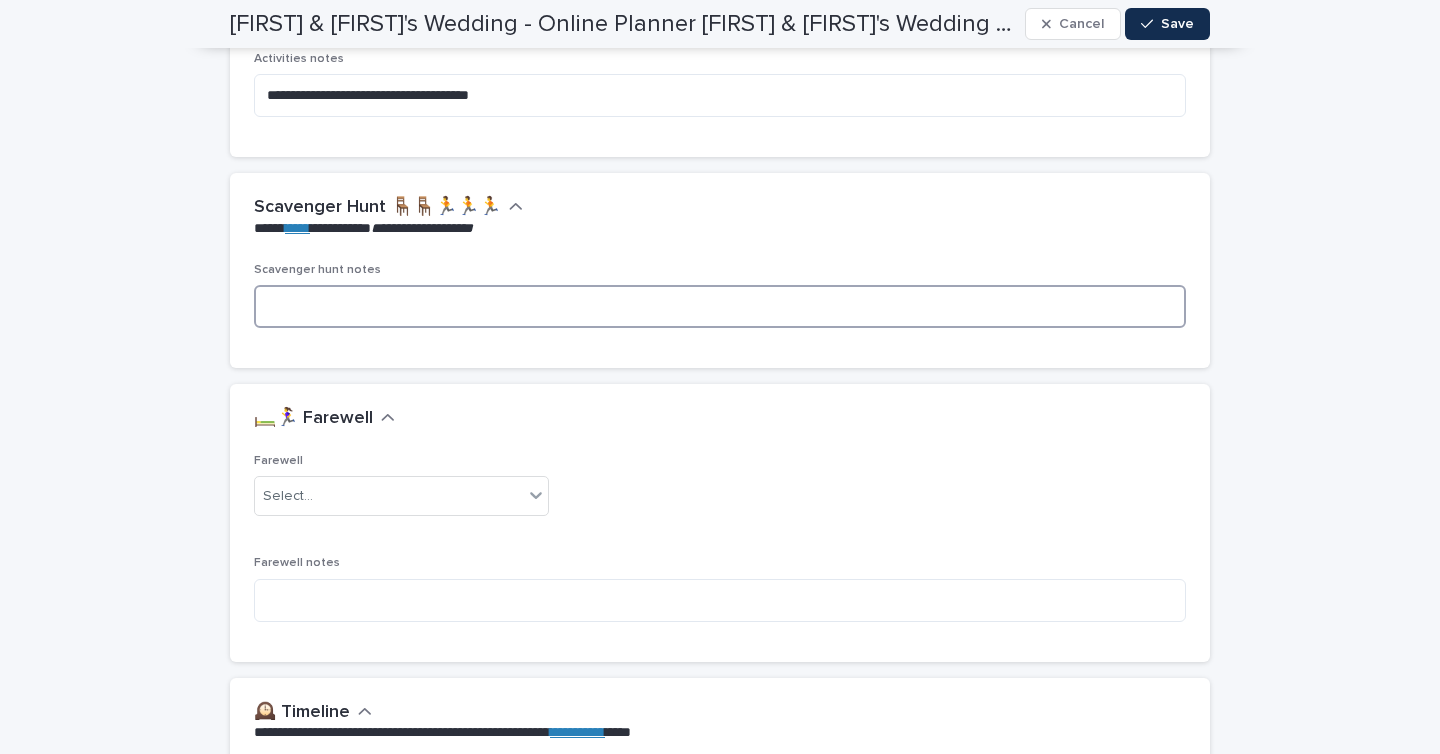 scroll, scrollTop: 4531, scrollLeft: 0, axis: vertical 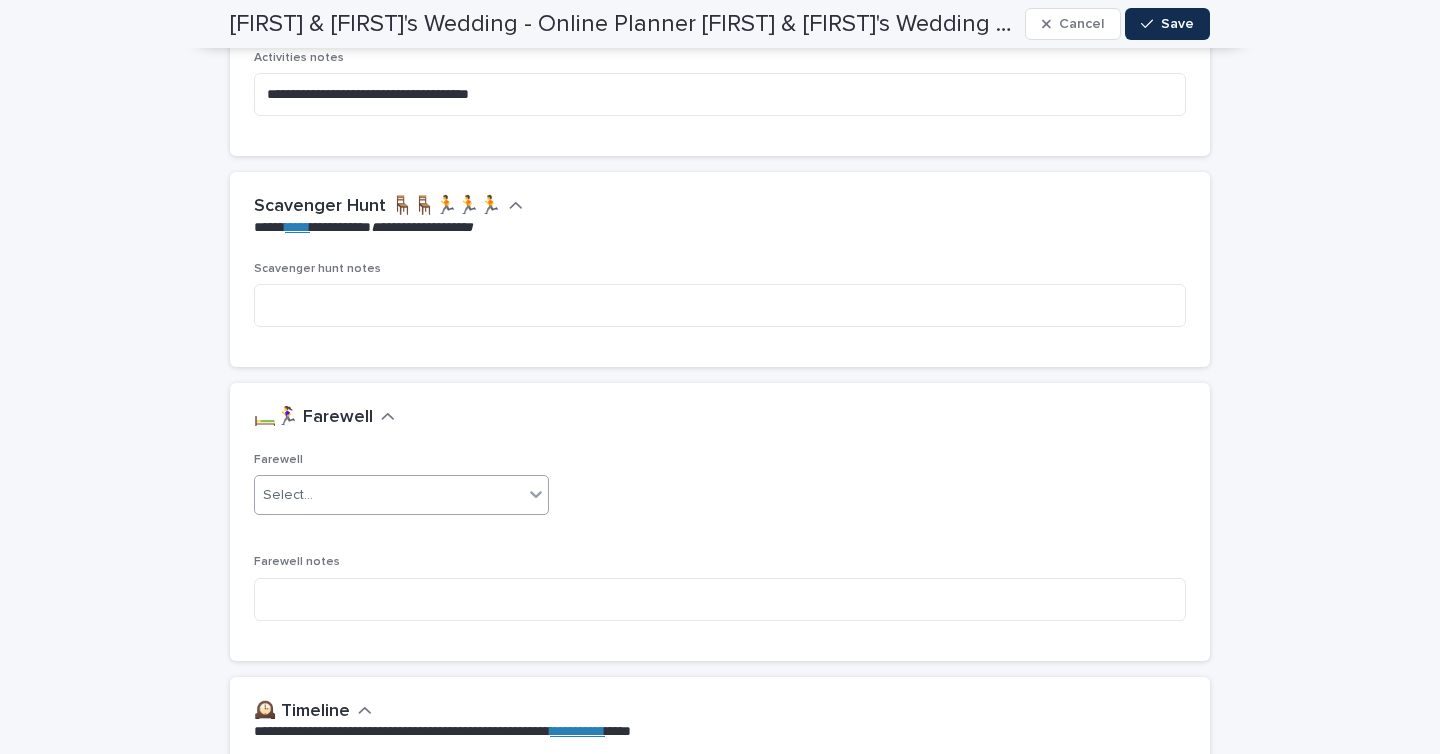 click on "Select..." at bounding box center [389, 495] 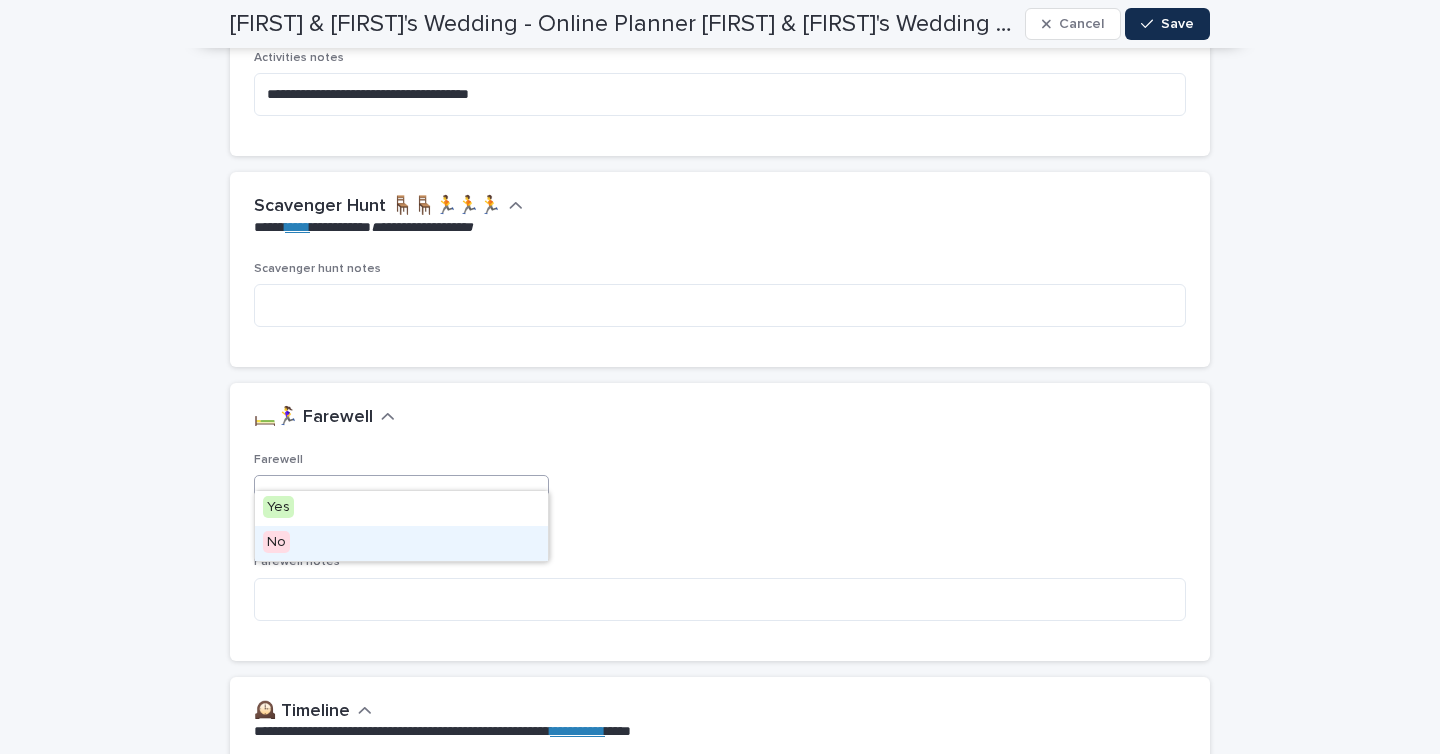 click on "No" at bounding box center [401, 543] 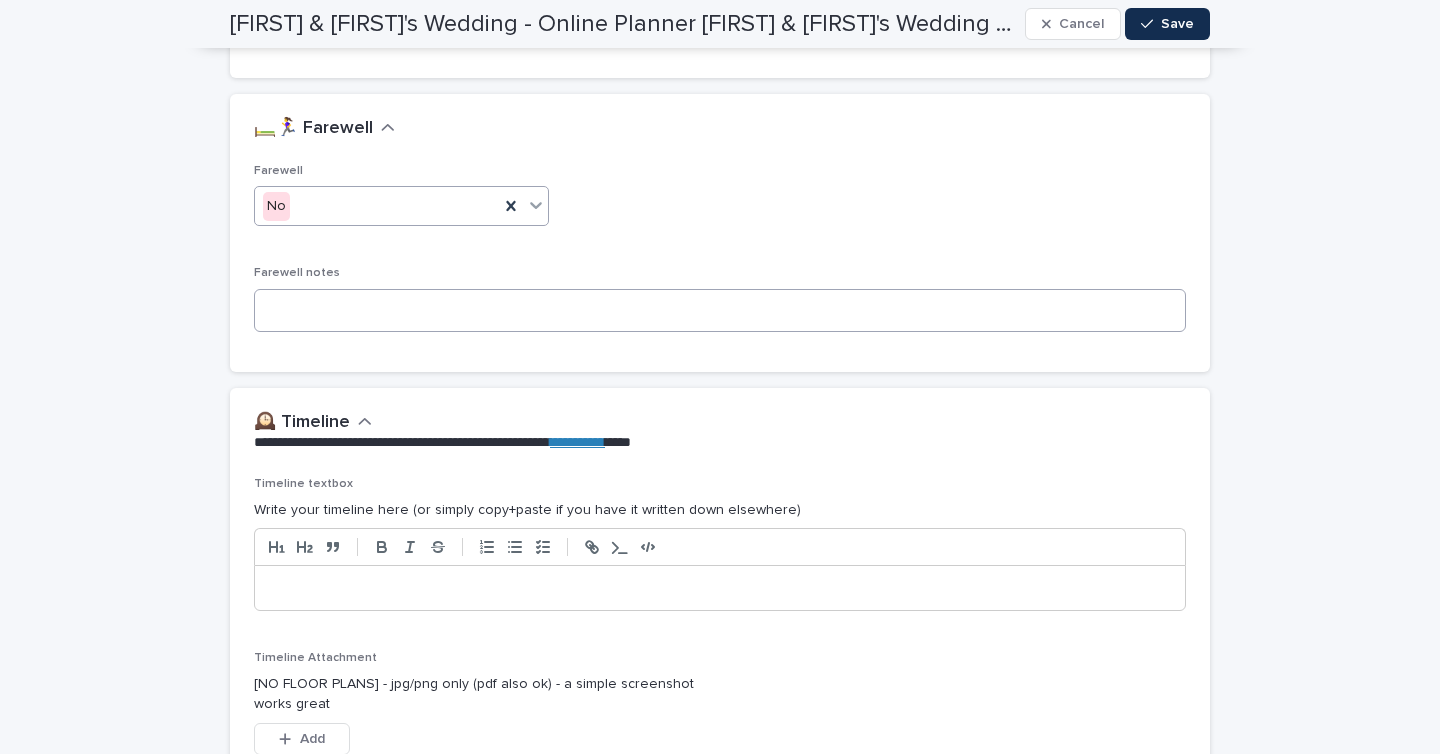 scroll, scrollTop: 4822, scrollLeft: 0, axis: vertical 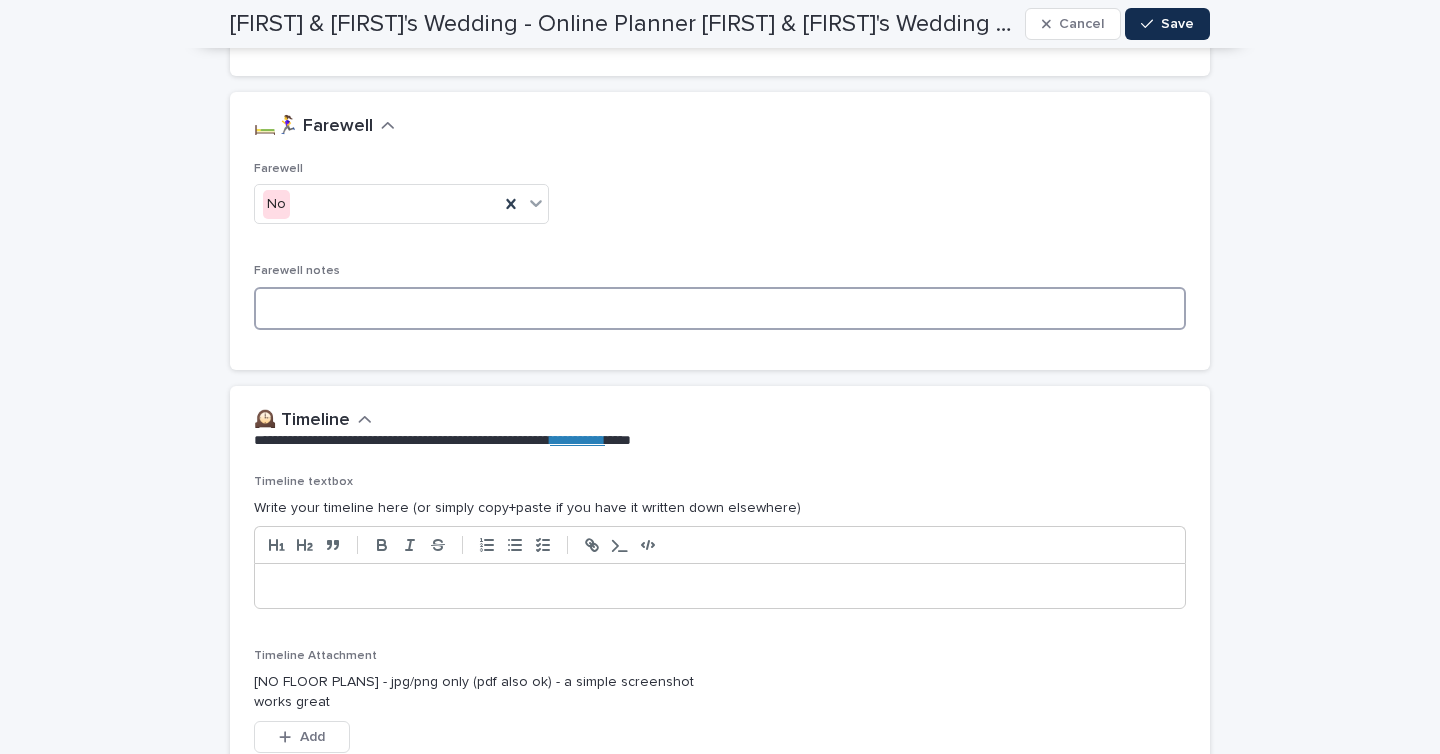 click at bounding box center (720, 308) 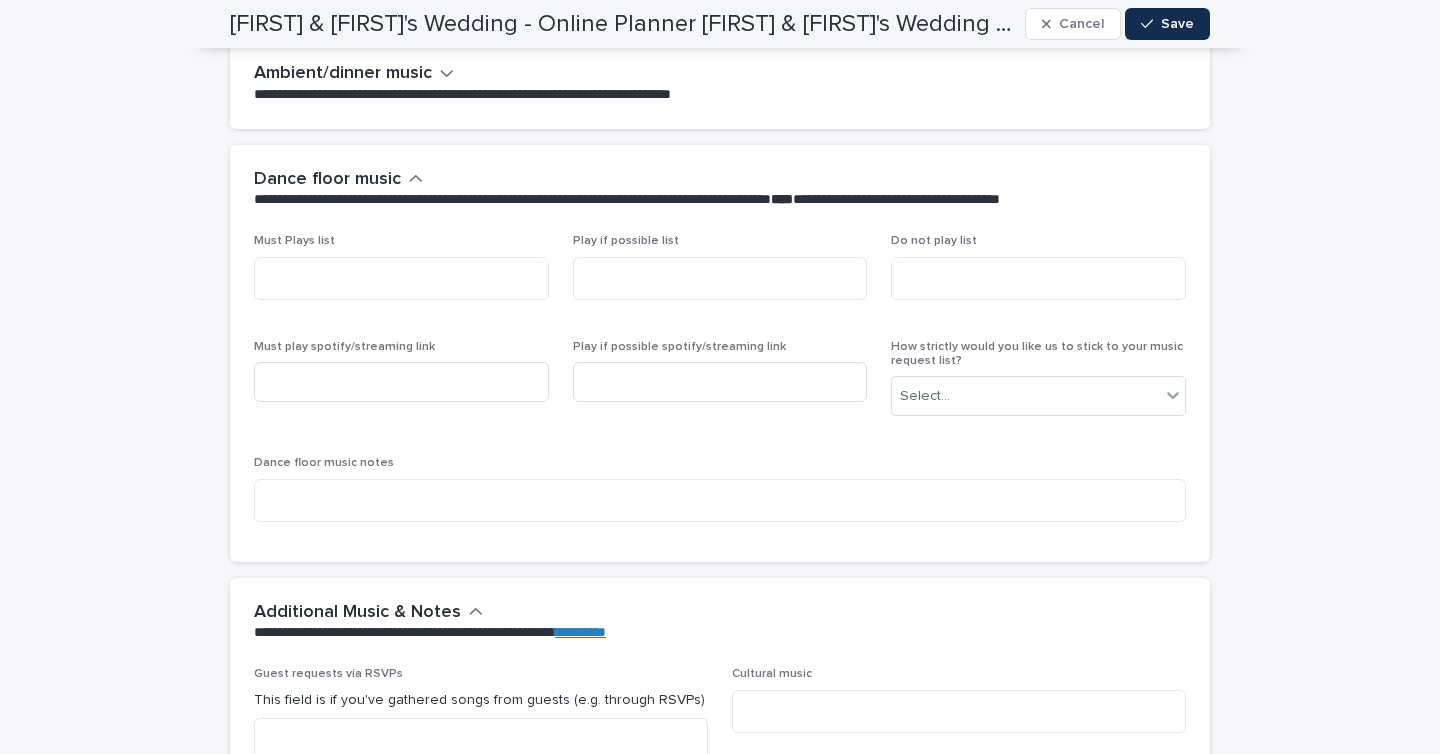 scroll, scrollTop: 5883, scrollLeft: 0, axis: vertical 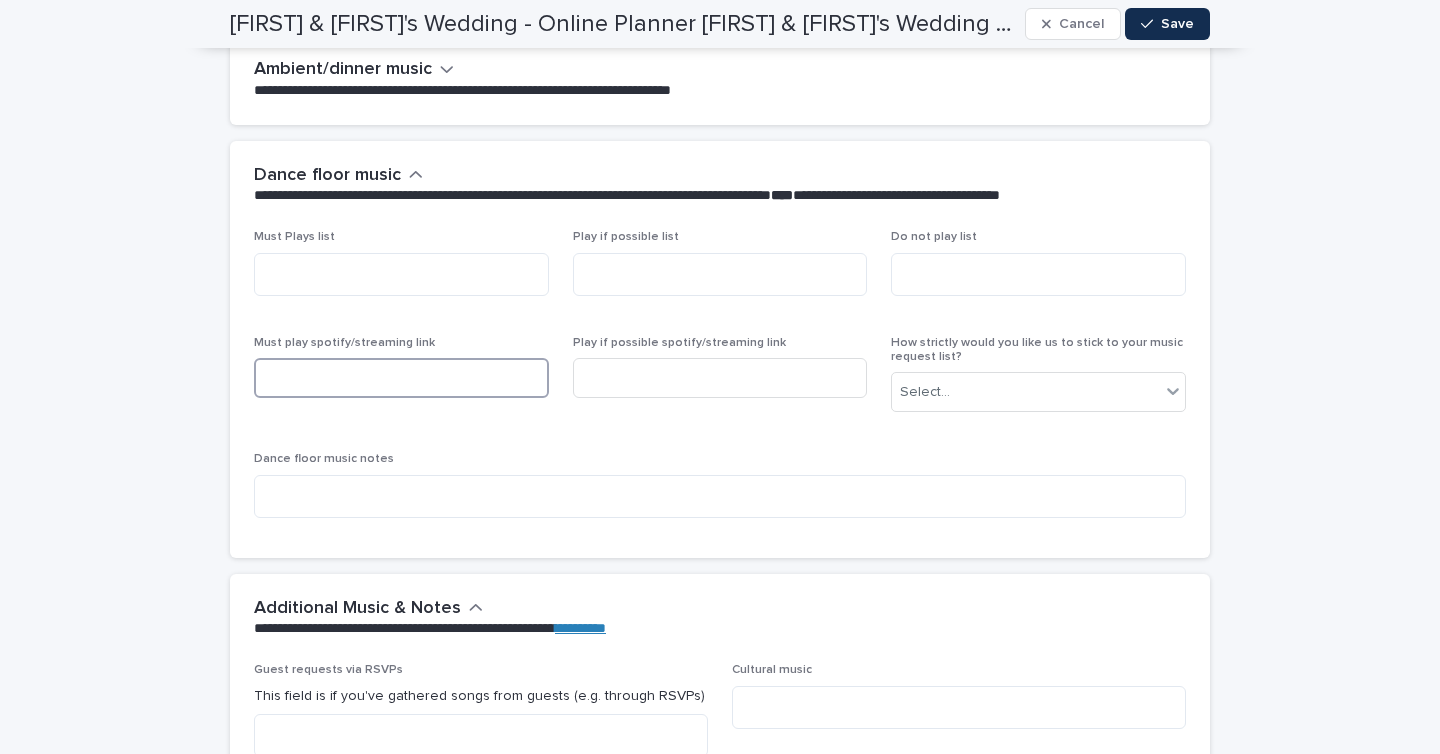 click at bounding box center [401, 378] 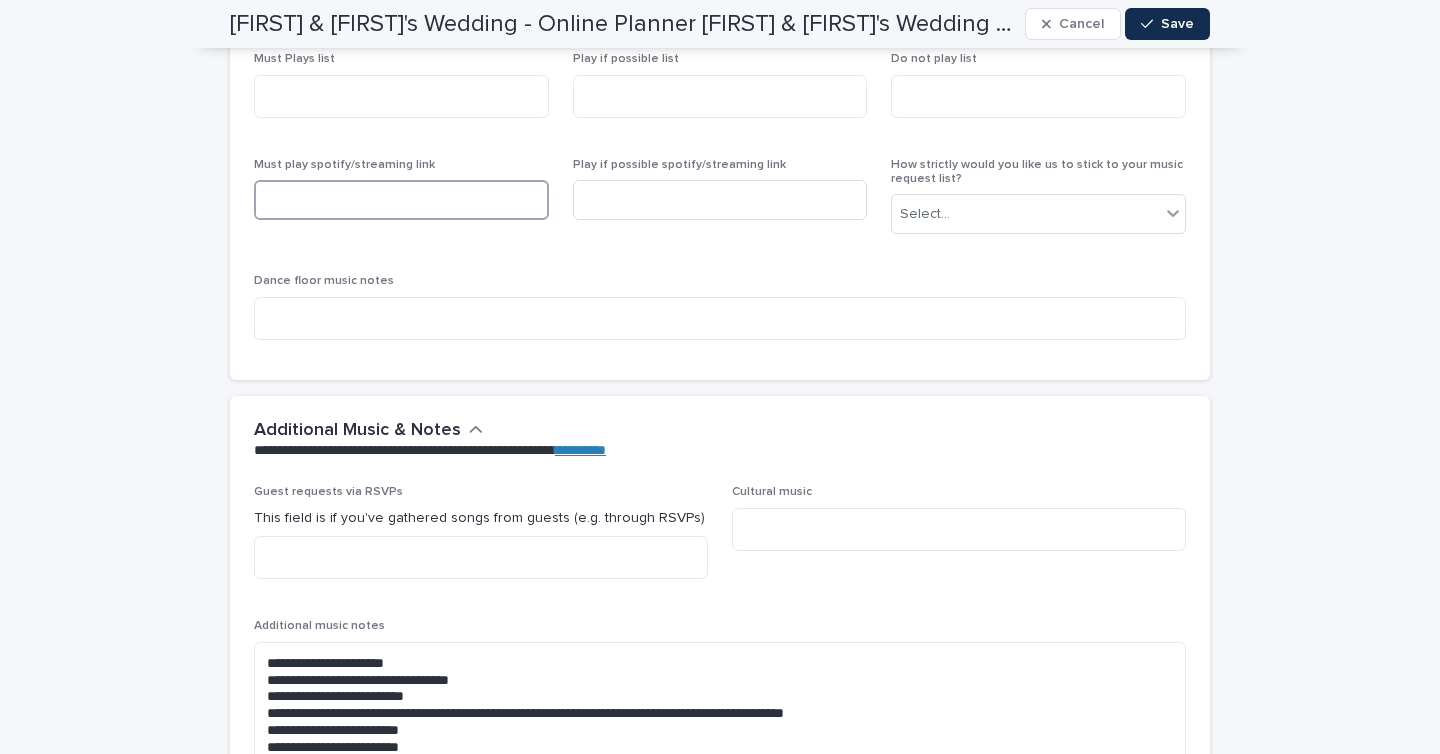 scroll, scrollTop: 6062, scrollLeft: 0, axis: vertical 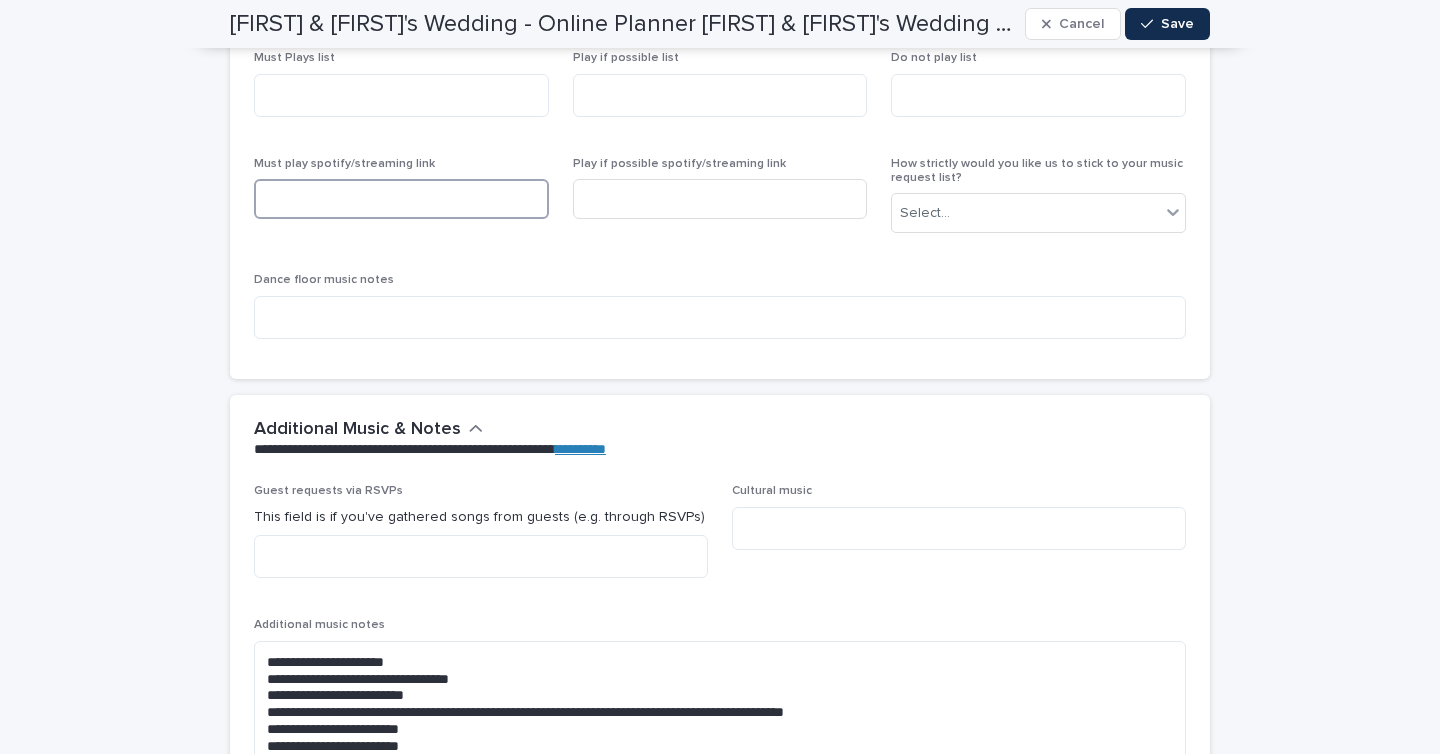 paste on "**********" 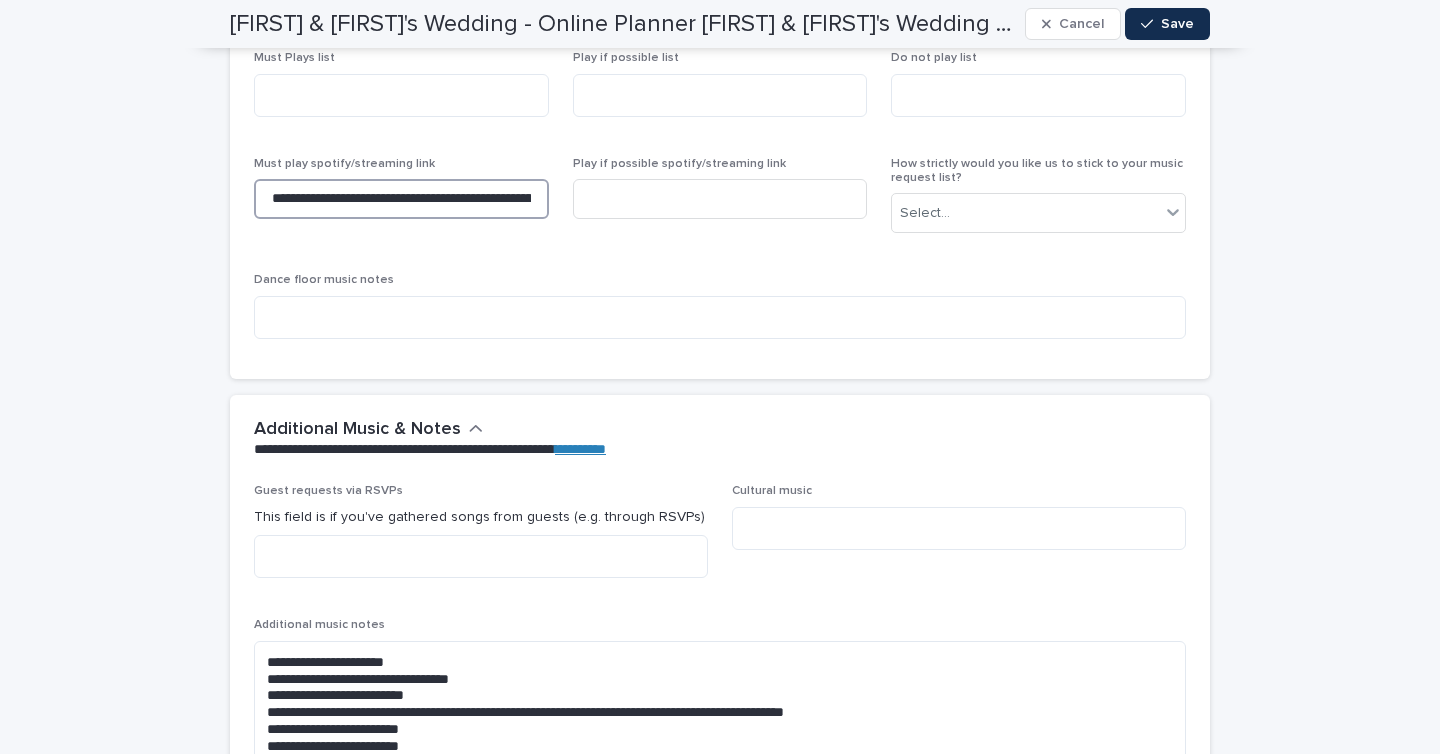 scroll, scrollTop: 0, scrollLeft: 240, axis: horizontal 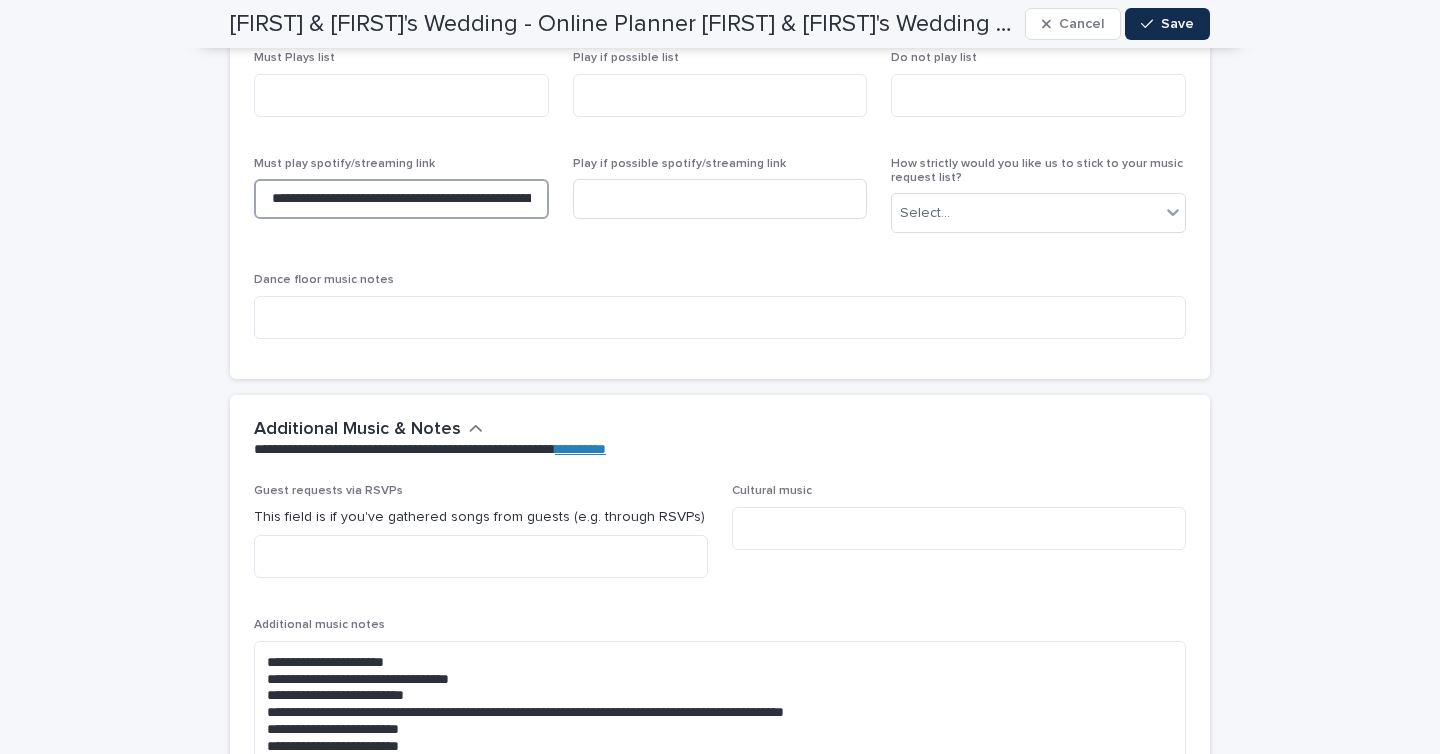 drag, startPoint x: 459, startPoint y: 170, endPoint x: 243, endPoint y: 174, distance: 216.03703 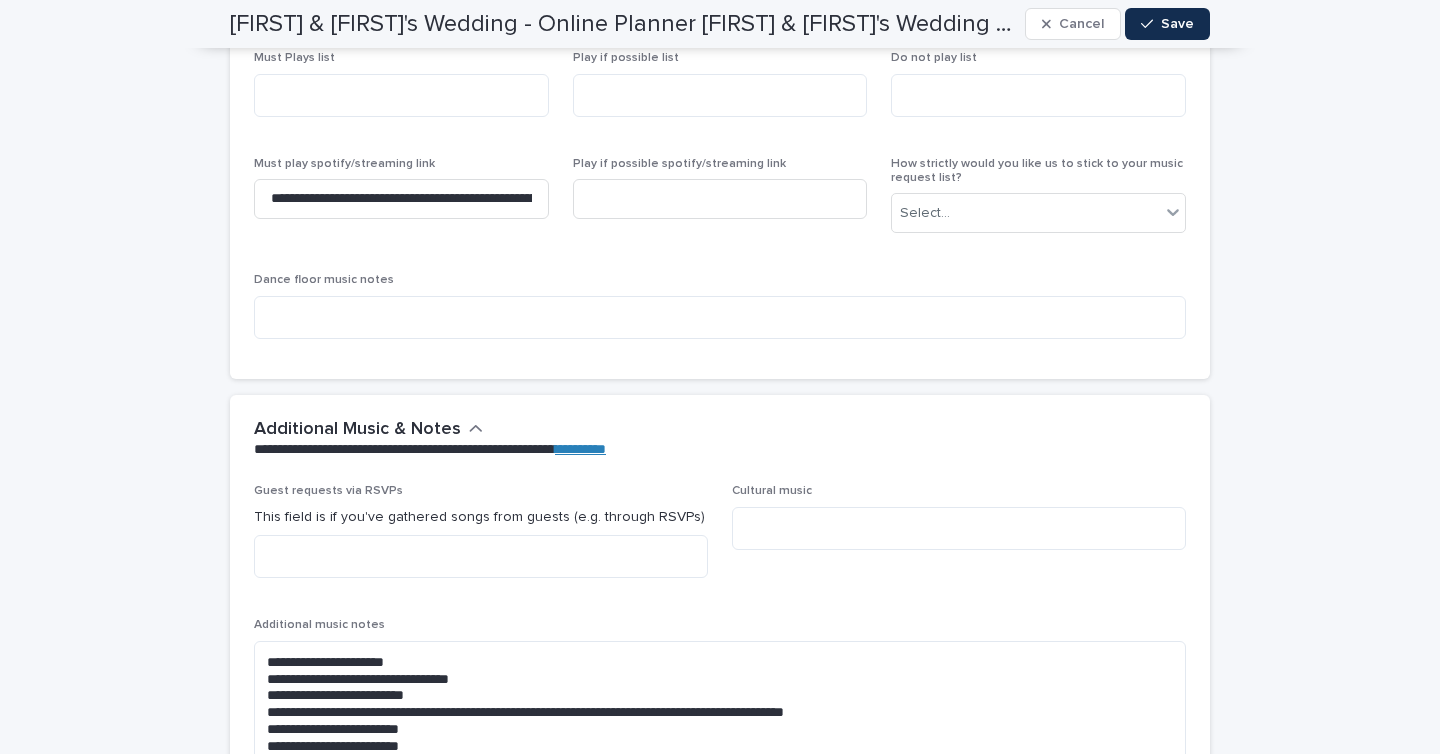 click on "**********" at bounding box center [720, 203] 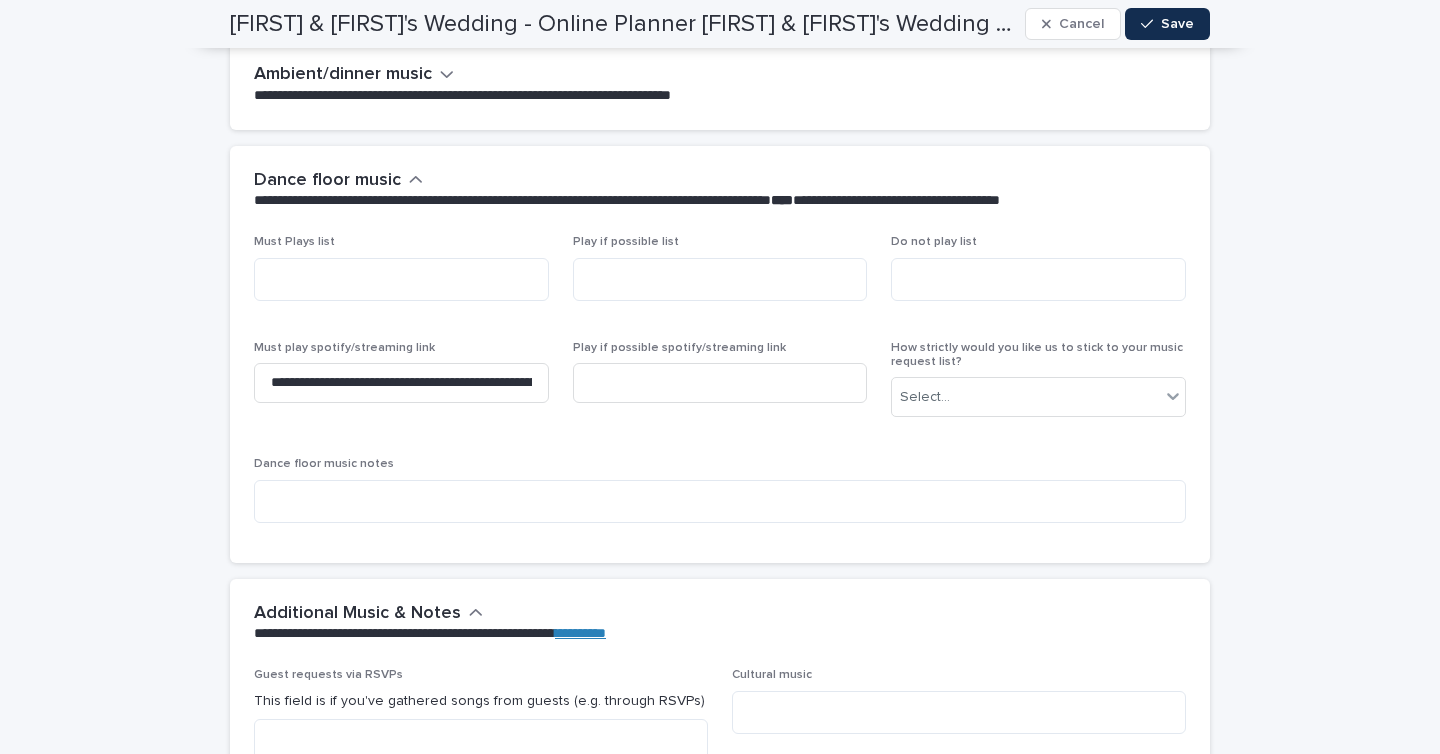 scroll, scrollTop: 5872, scrollLeft: 0, axis: vertical 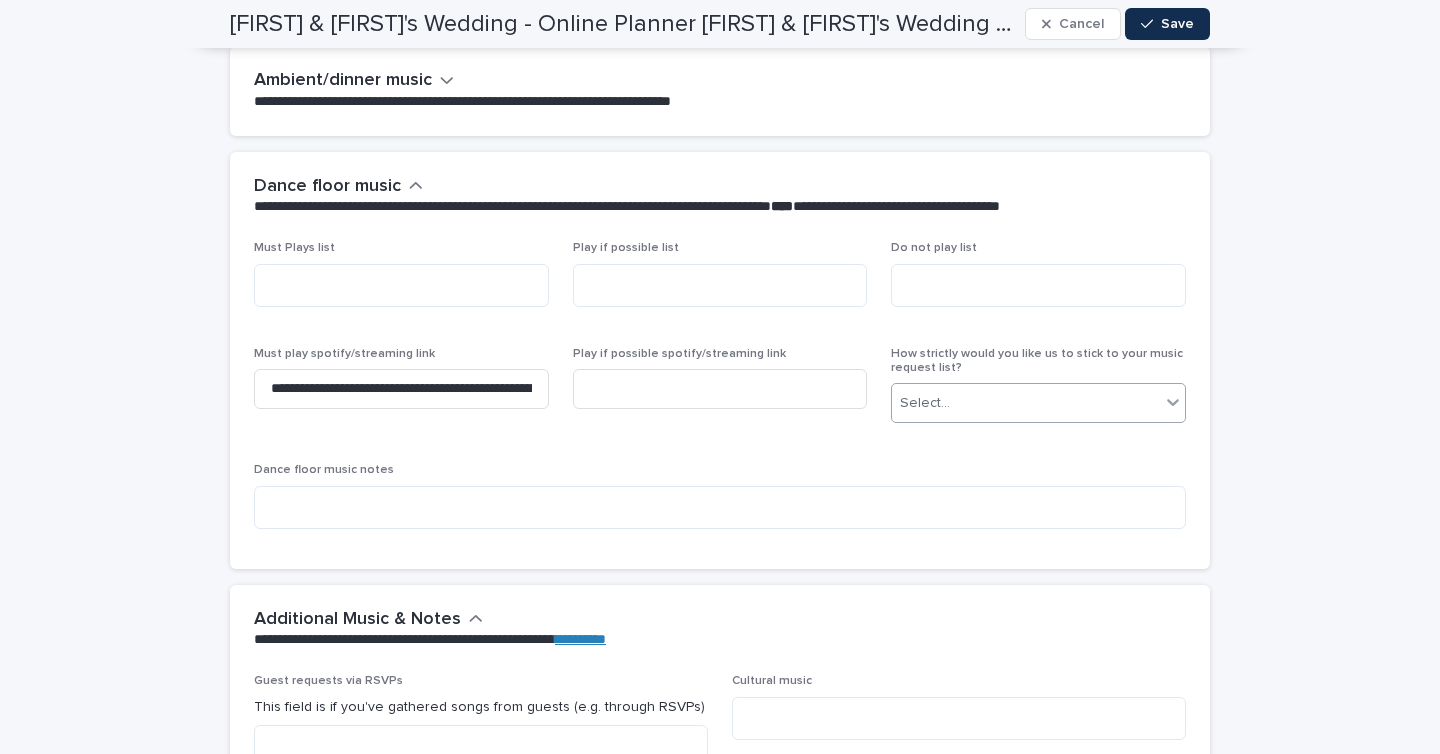 click on "Select..." at bounding box center (1026, 403) 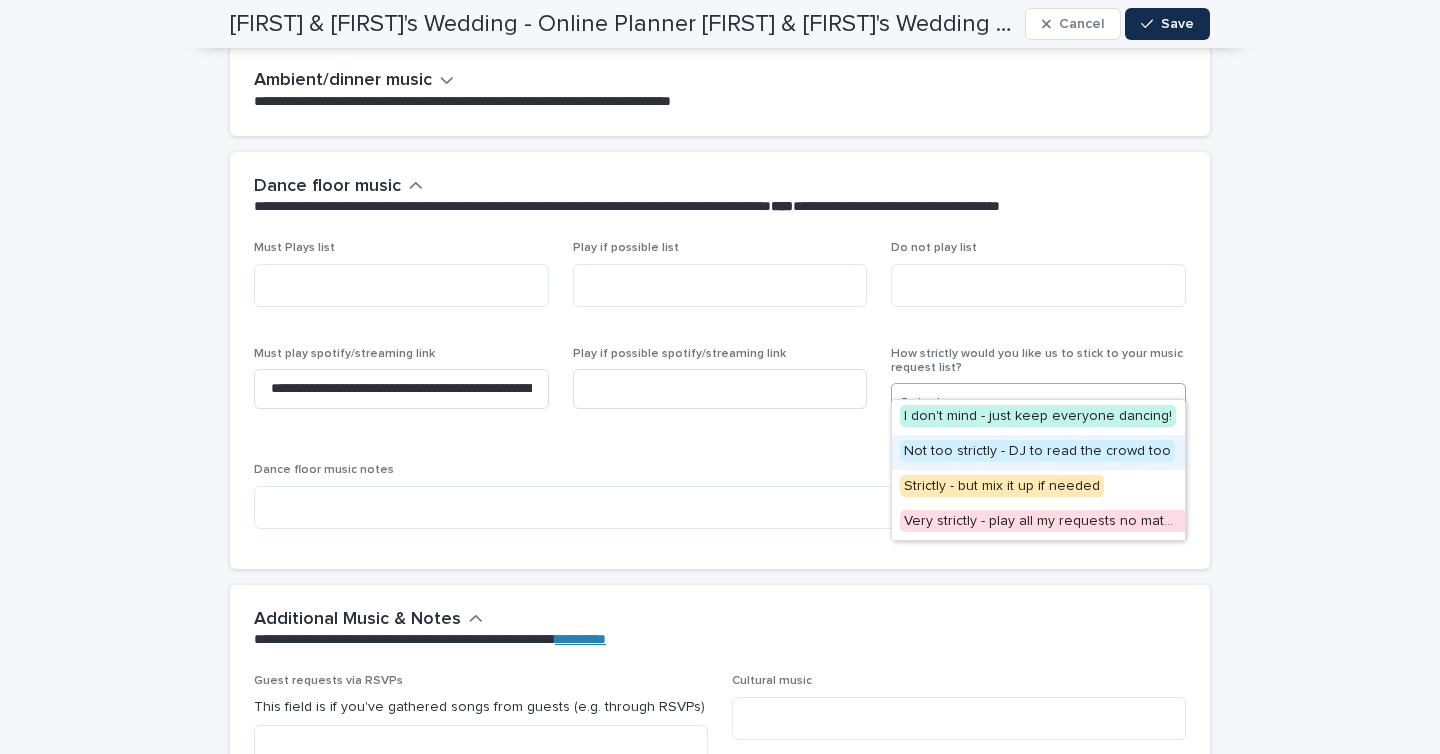 click on "Not too strictly - DJ to read the crowd too" at bounding box center (1037, 451) 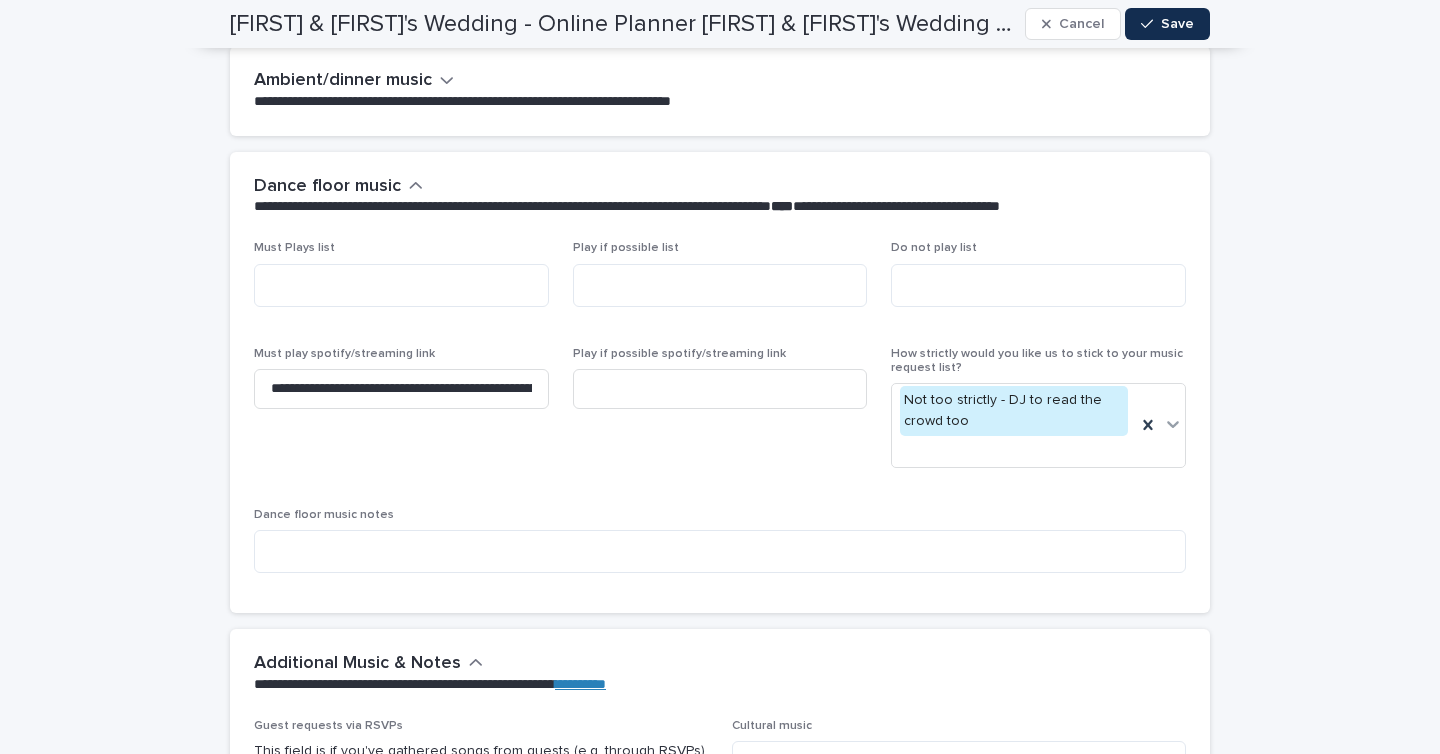 click on "Dance floor music notes" at bounding box center (720, 515) 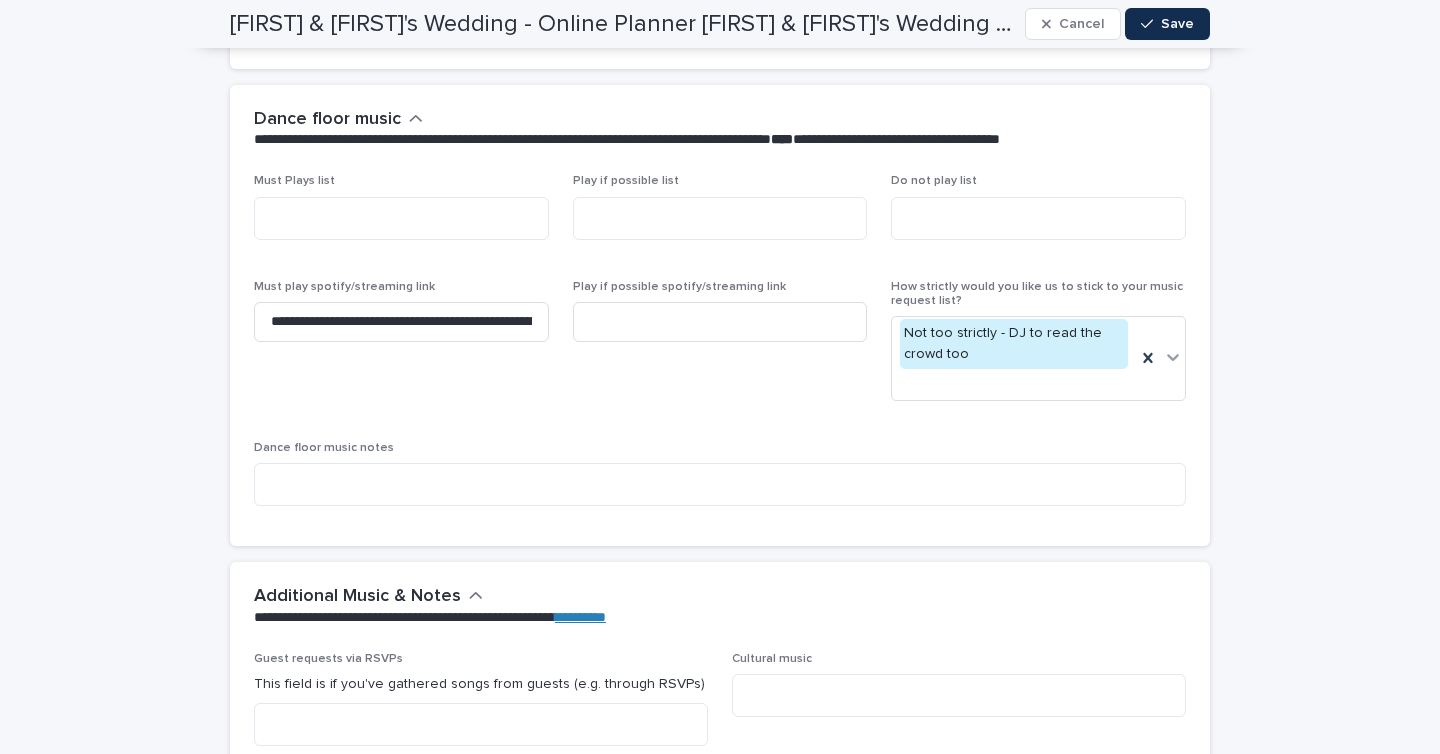 scroll, scrollTop: 5957, scrollLeft: 0, axis: vertical 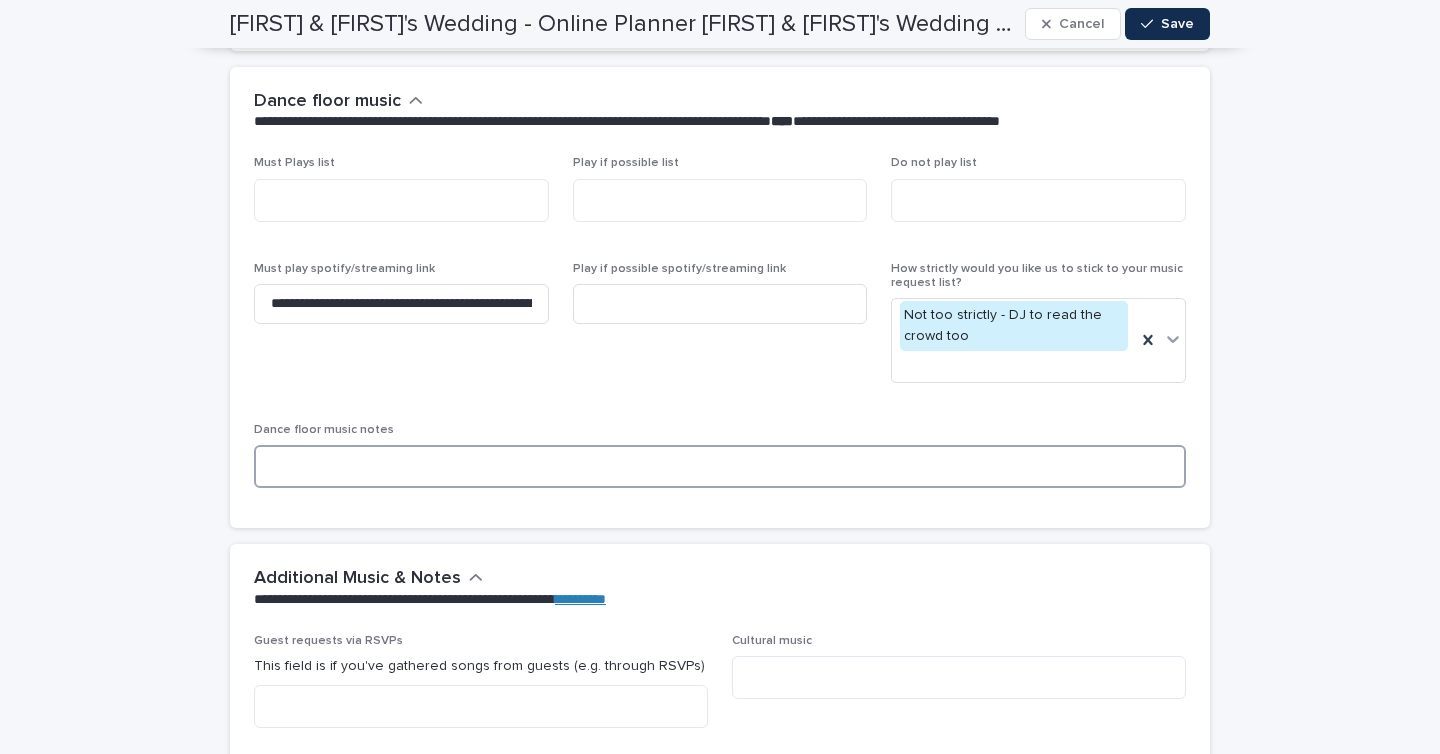 click at bounding box center [720, 466] 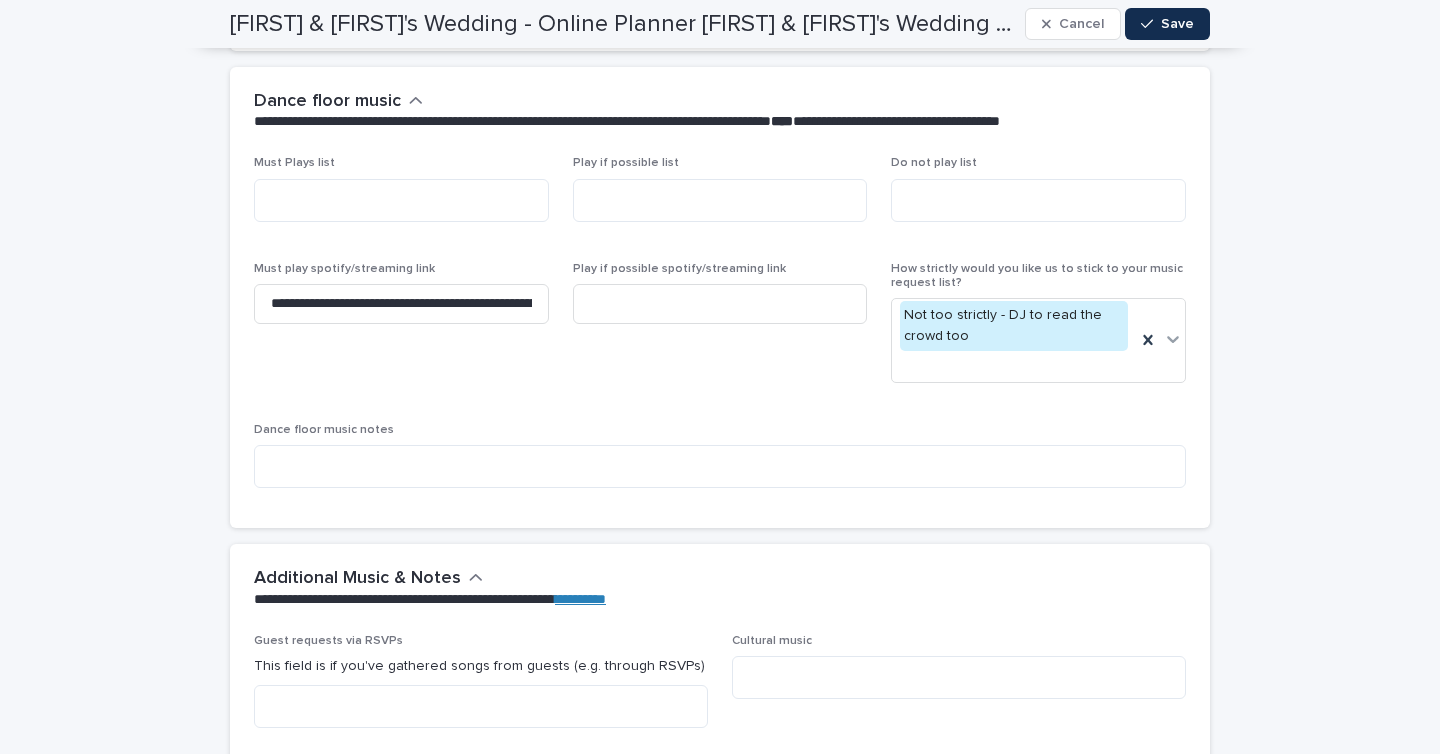 click on "Play if possible spotify/streaming link" at bounding box center [720, 330] 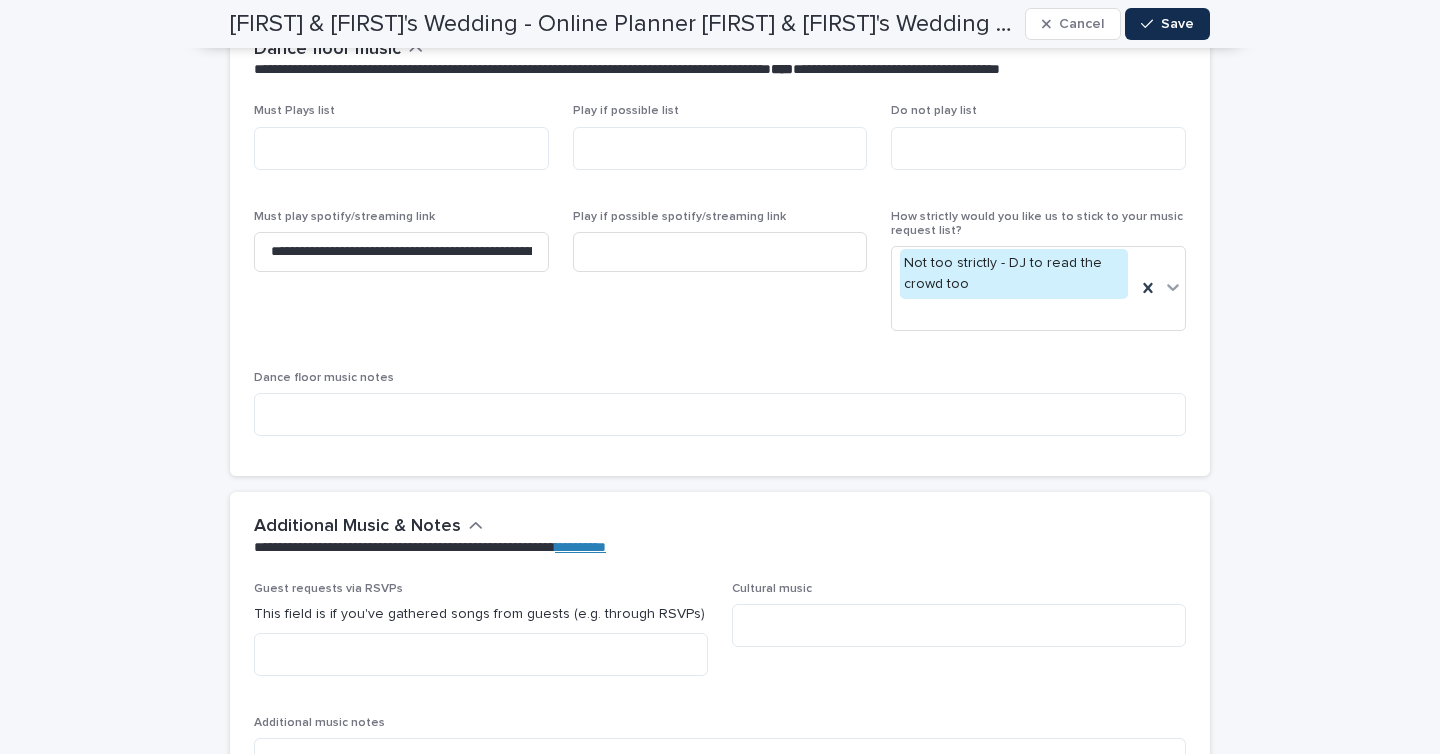scroll, scrollTop: 6001, scrollLeft: 0, axis: vertical 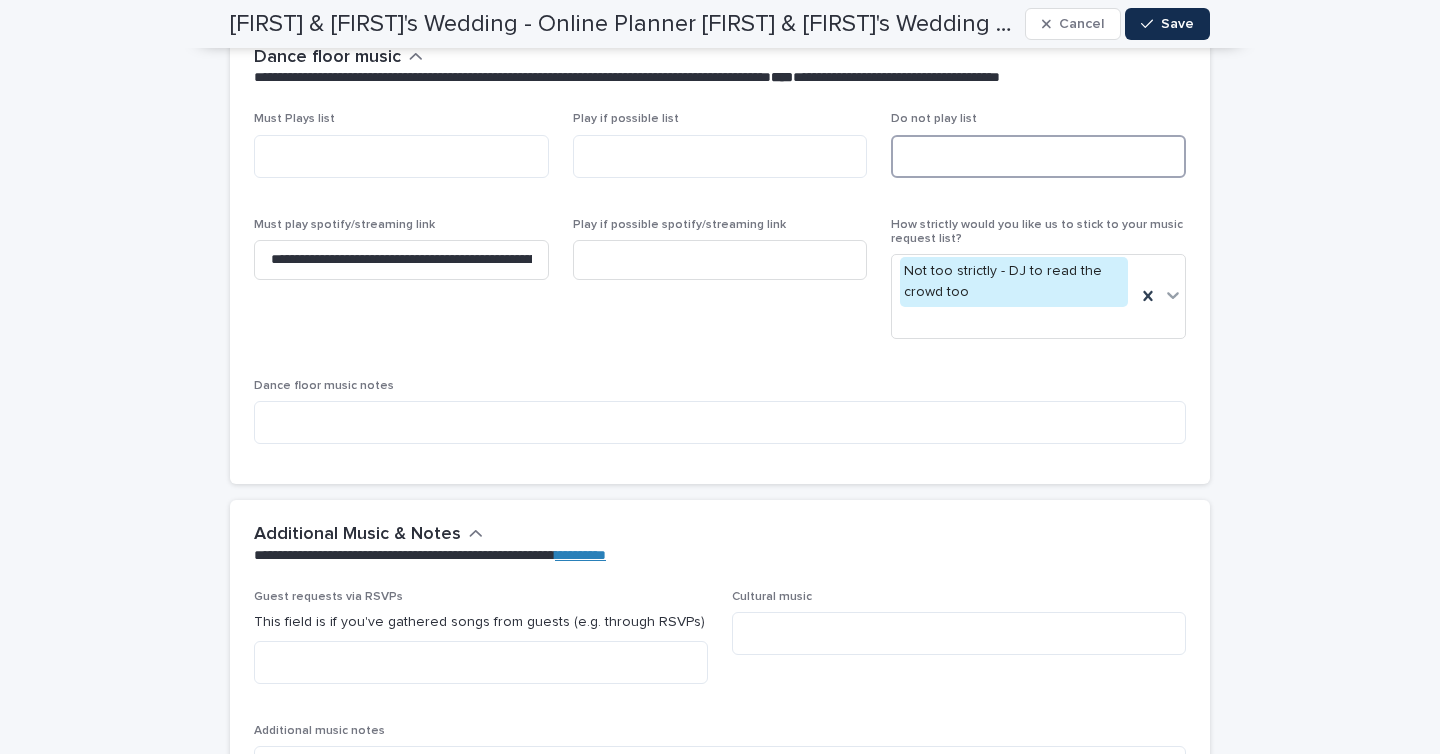 click at bounding box center [1038, 156] 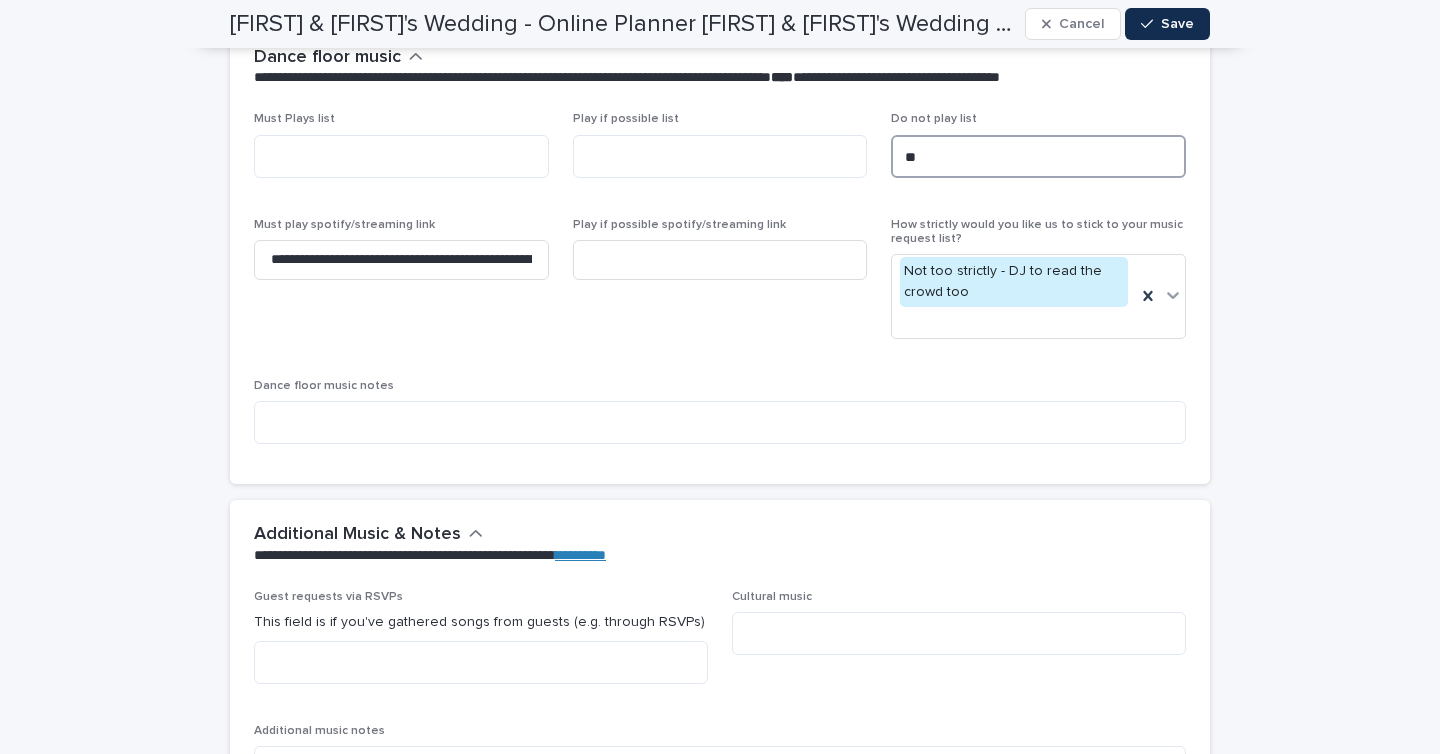 type on "*" 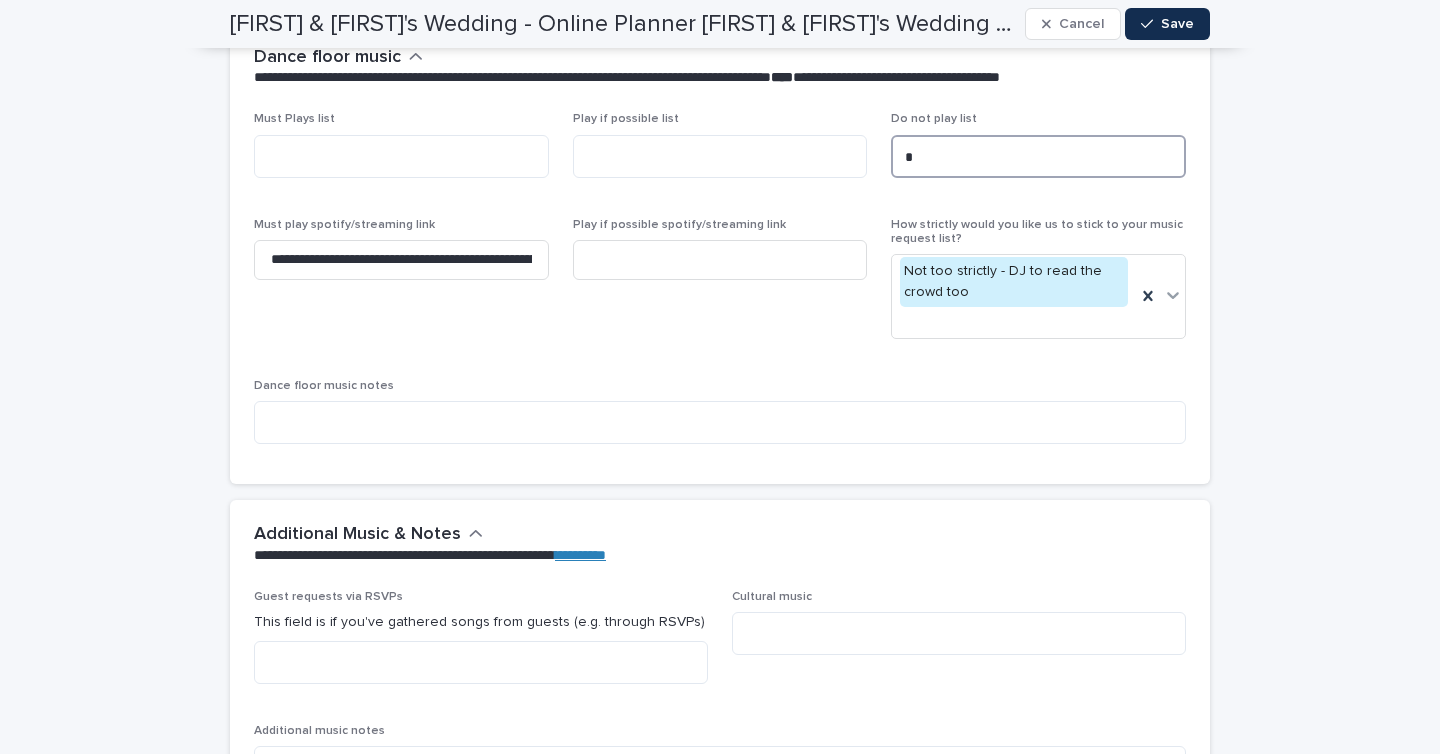 type 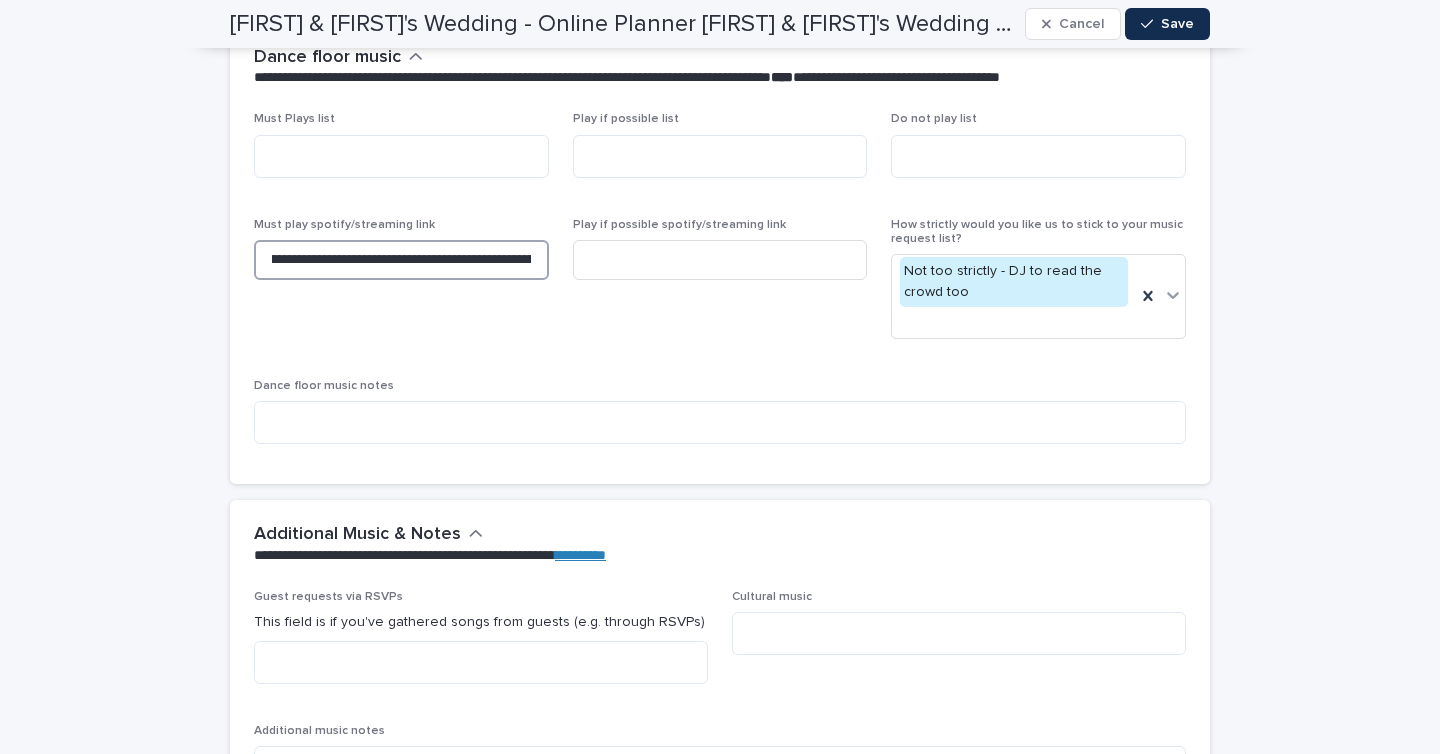 scroll, scrollTop: 0, scrollLeft: 240, axis: horizontal 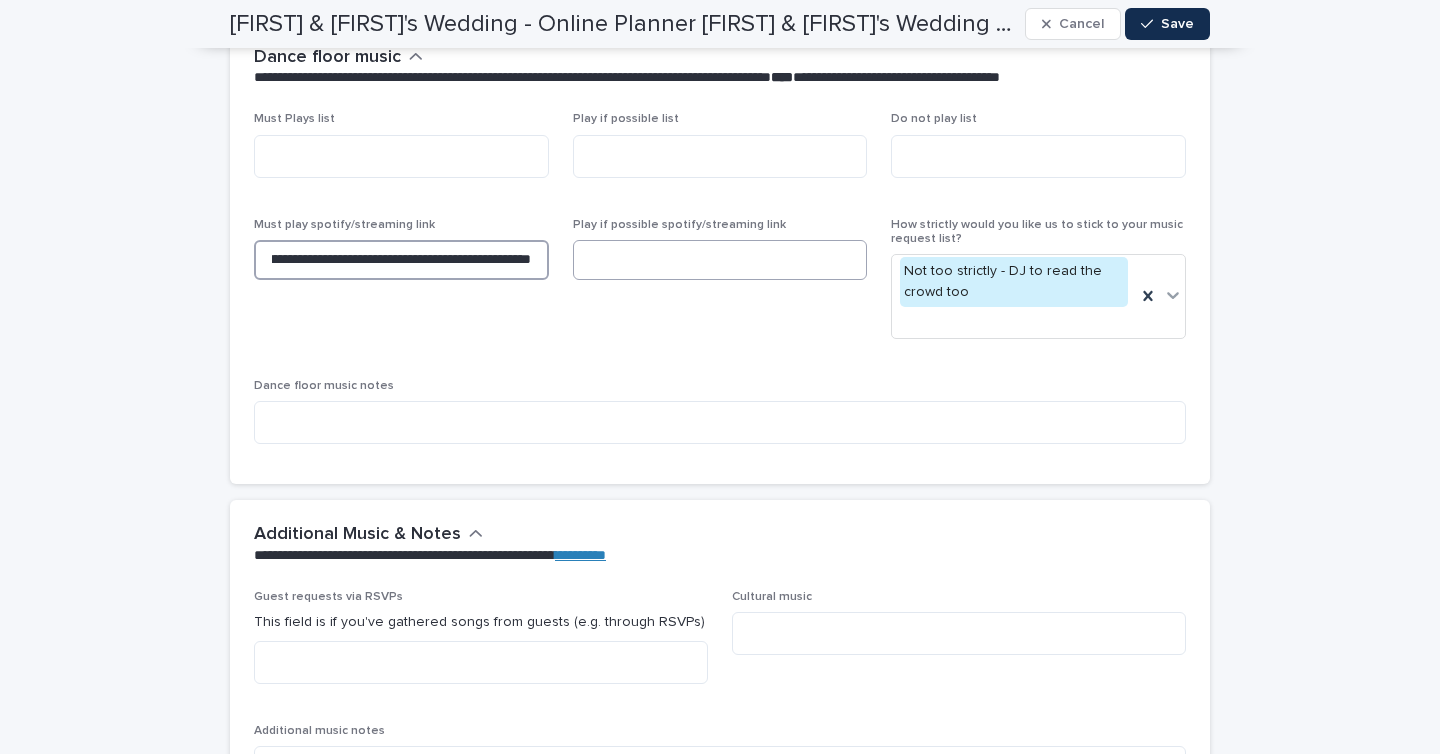 drag, startPoint x: 270, startPoint y: 232, endPoint x: 601, endPoint y: 249, distance: 331.43628 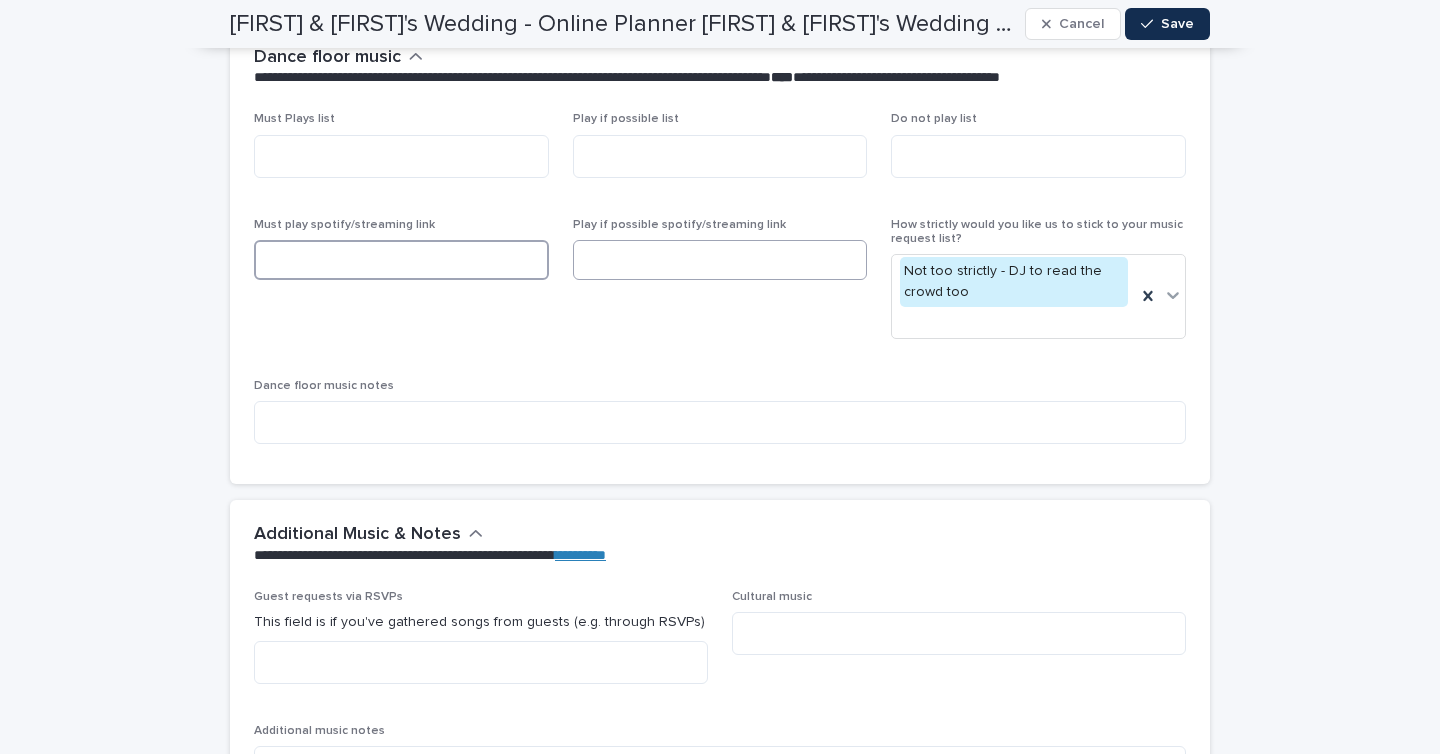 scroll, scrollTop: 0, scrollLeft: 0, axis: both 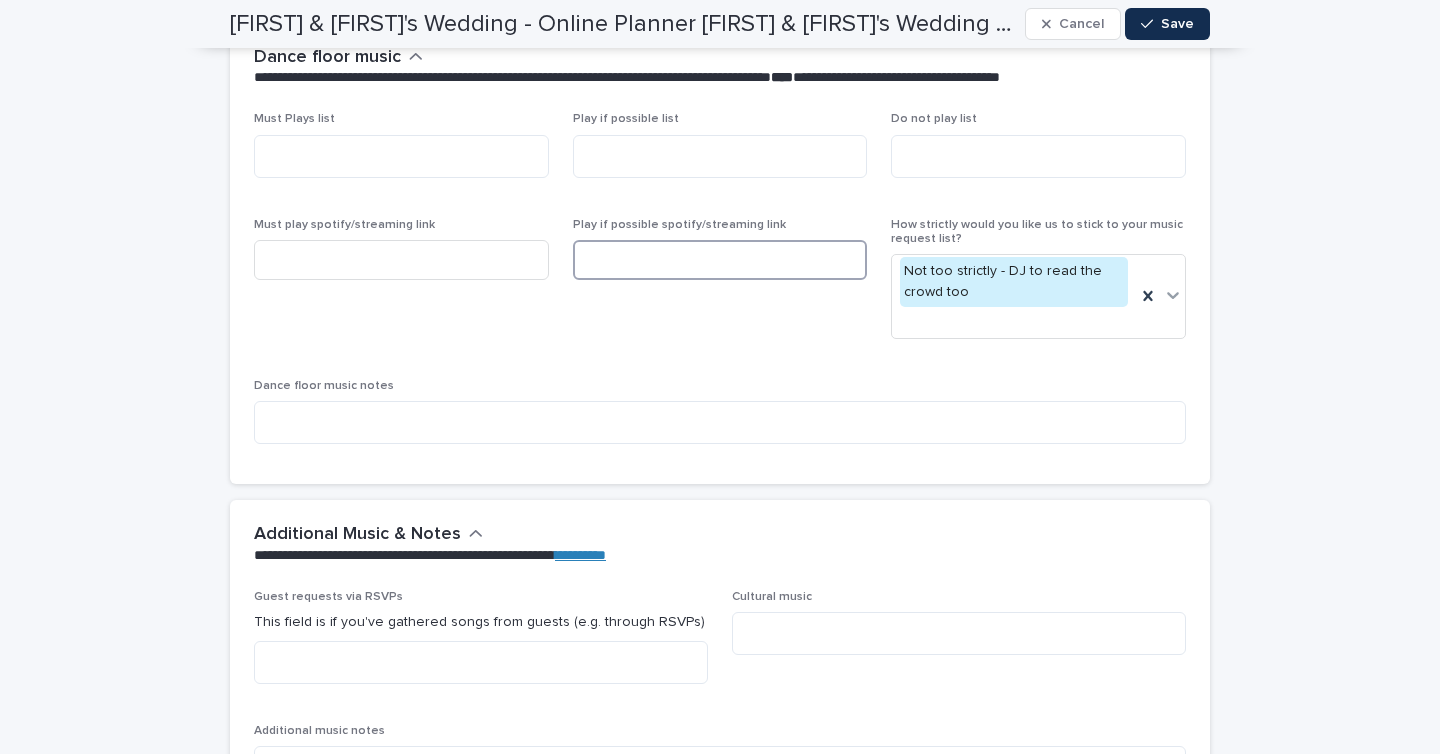 click at bounding box center (720, 260) 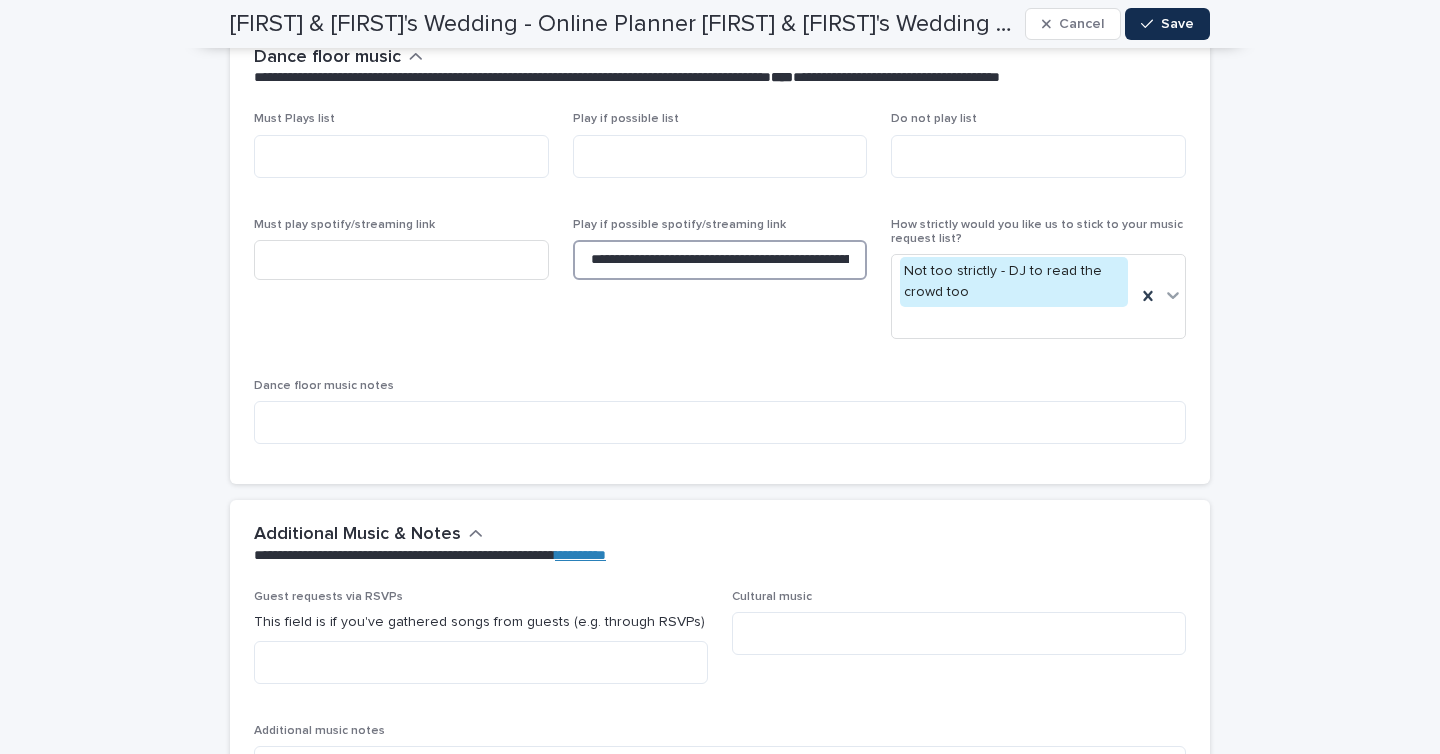 scroll, scrollTop: 0, scrollLeft: 240, axis: horizontal 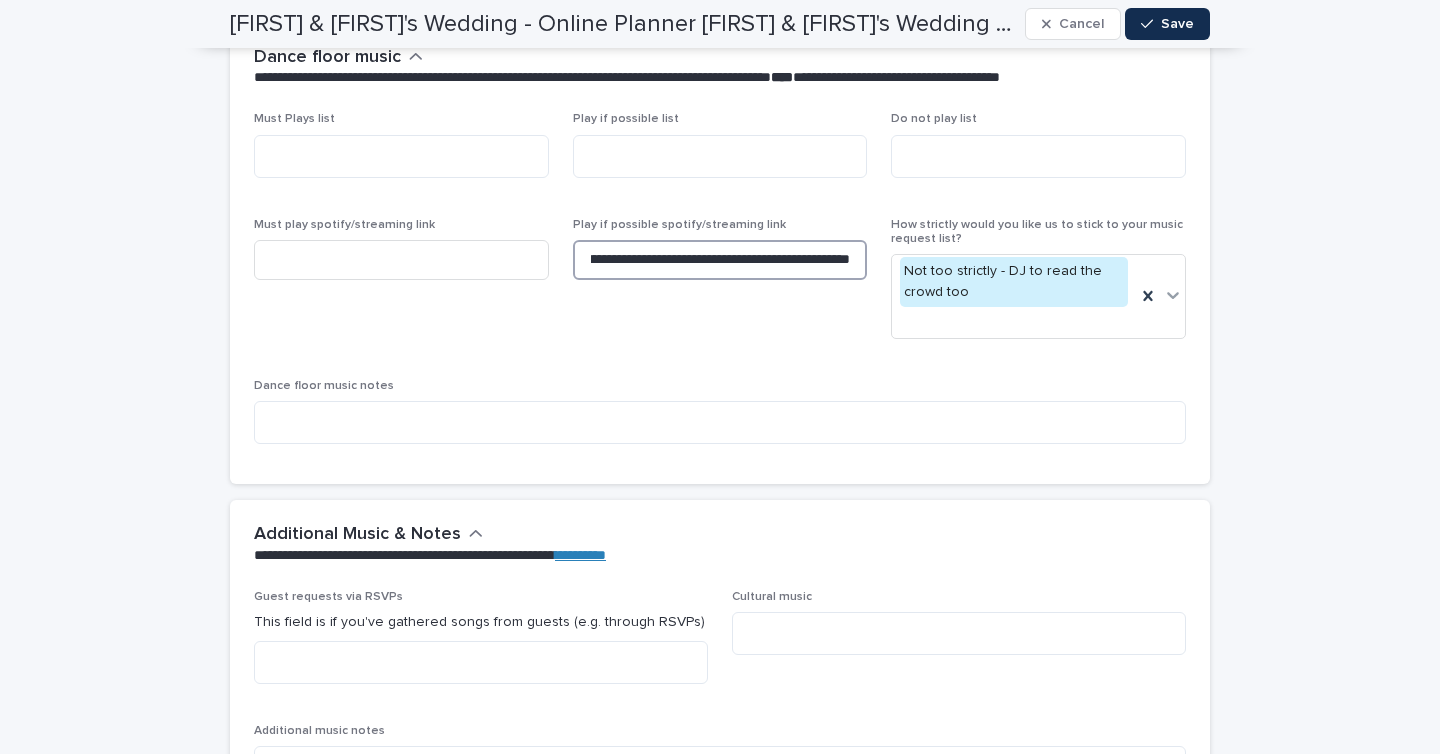 type on "**********" 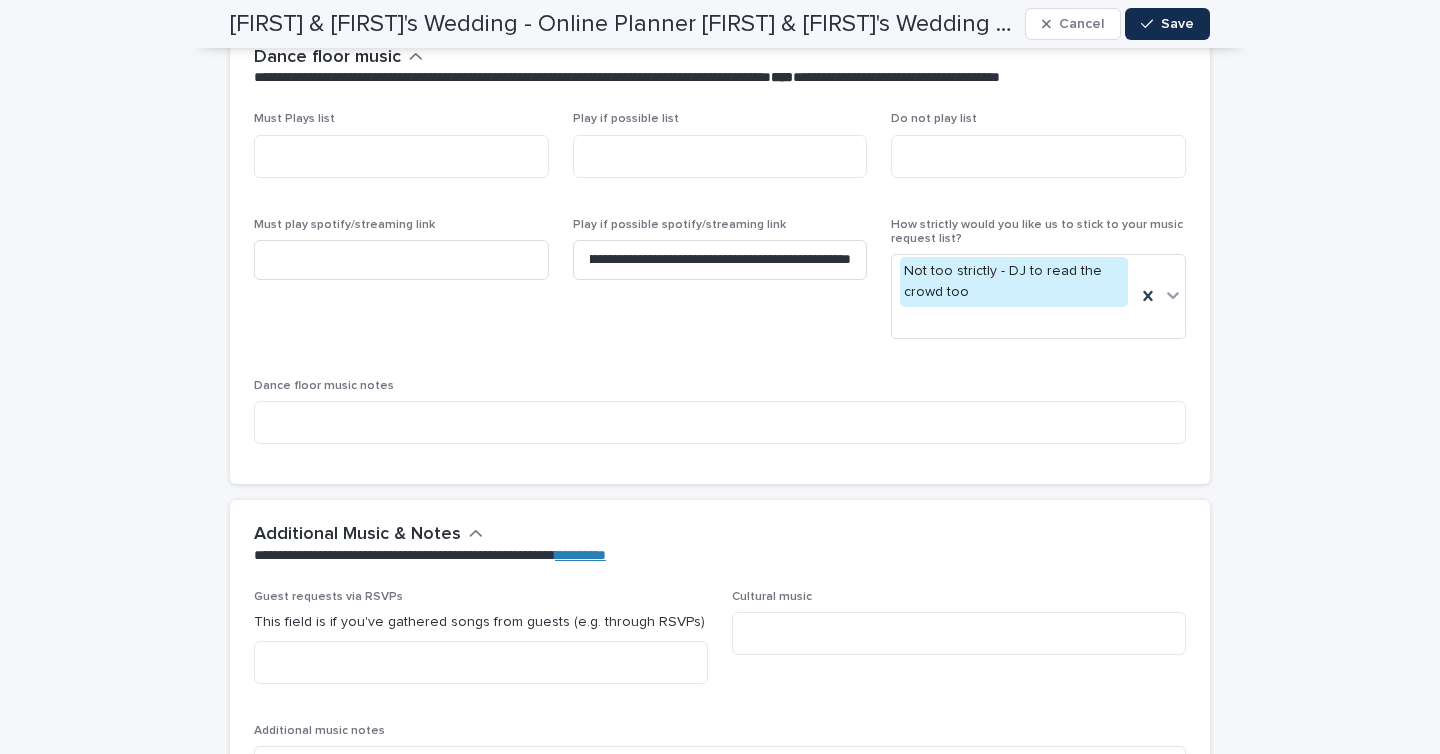 click on "**********" at bounding box center (720, 286) 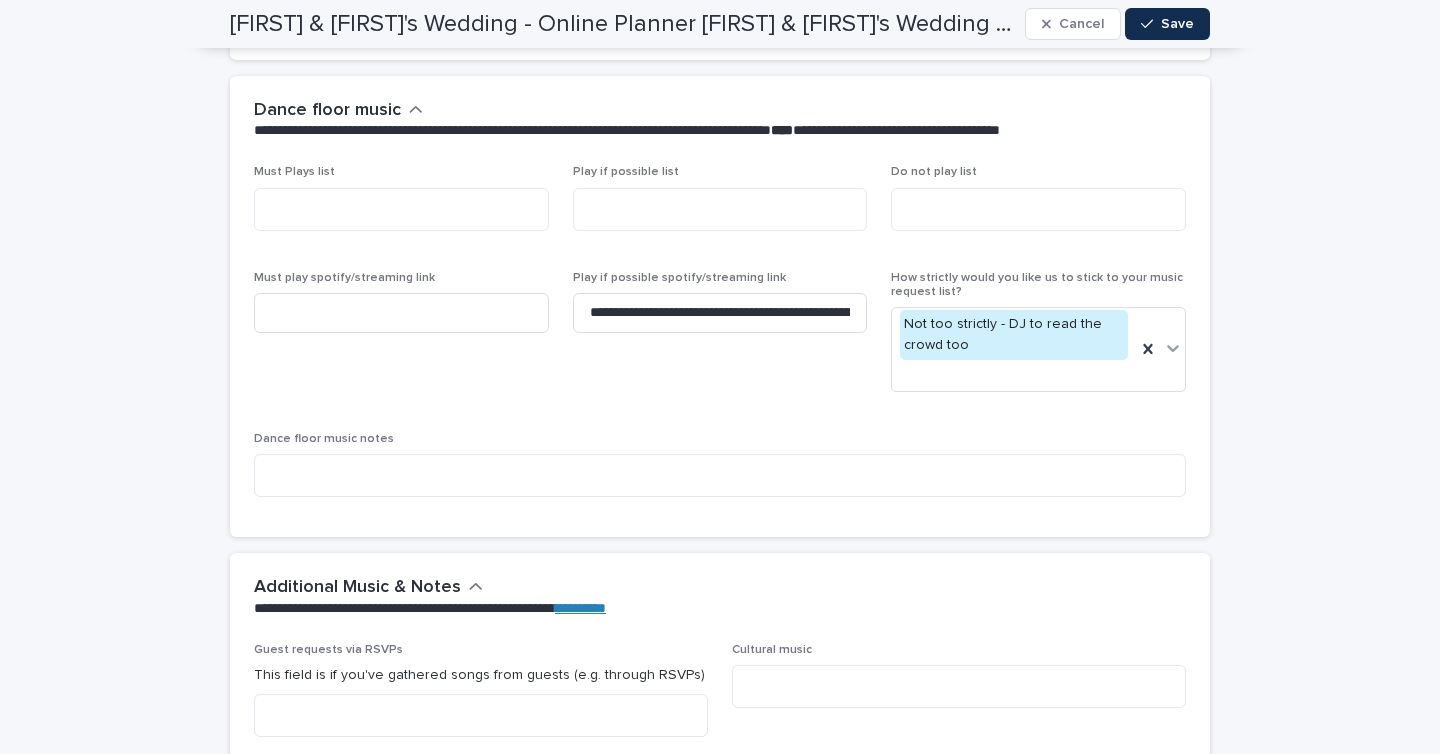 scroll, scrollTop: 5761, scrollLeft: 0, axis: vertical 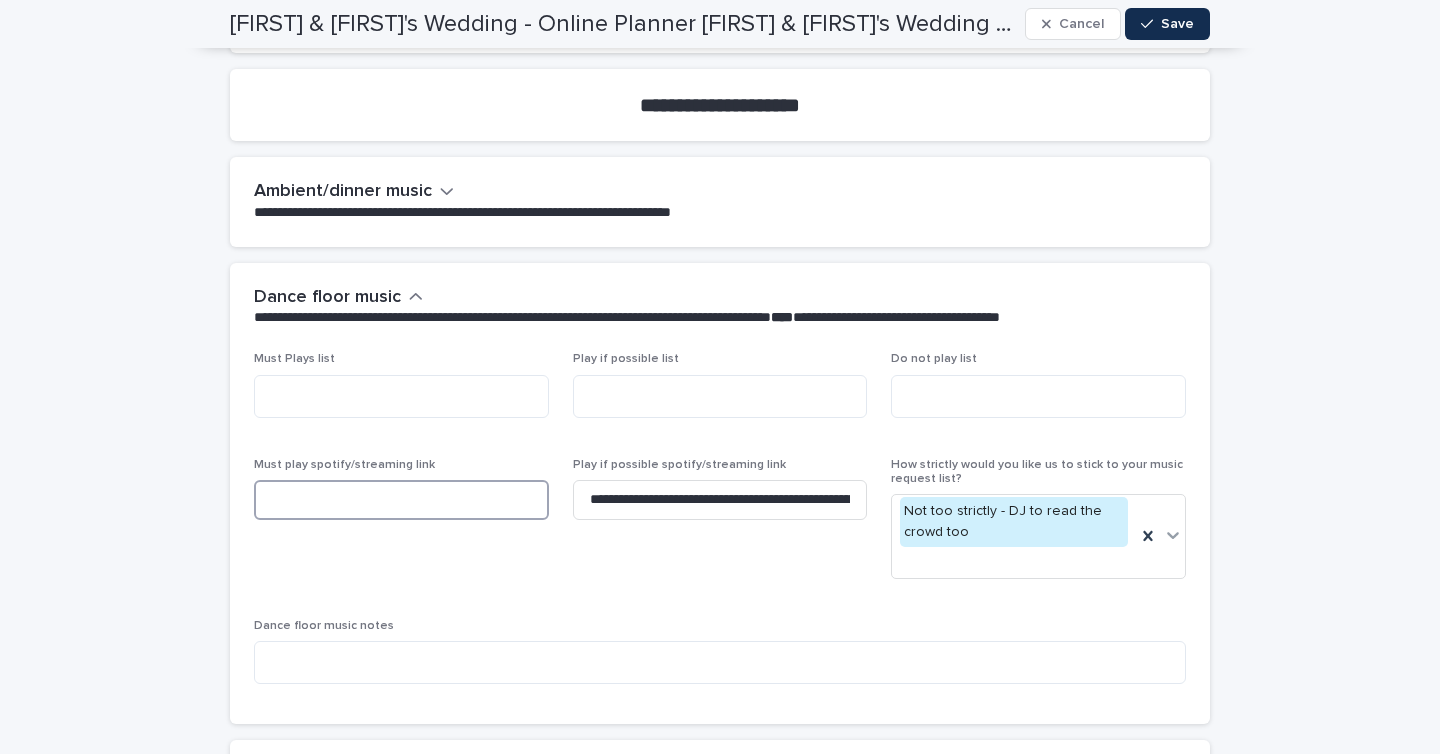 click at bounding box center [401, 500] 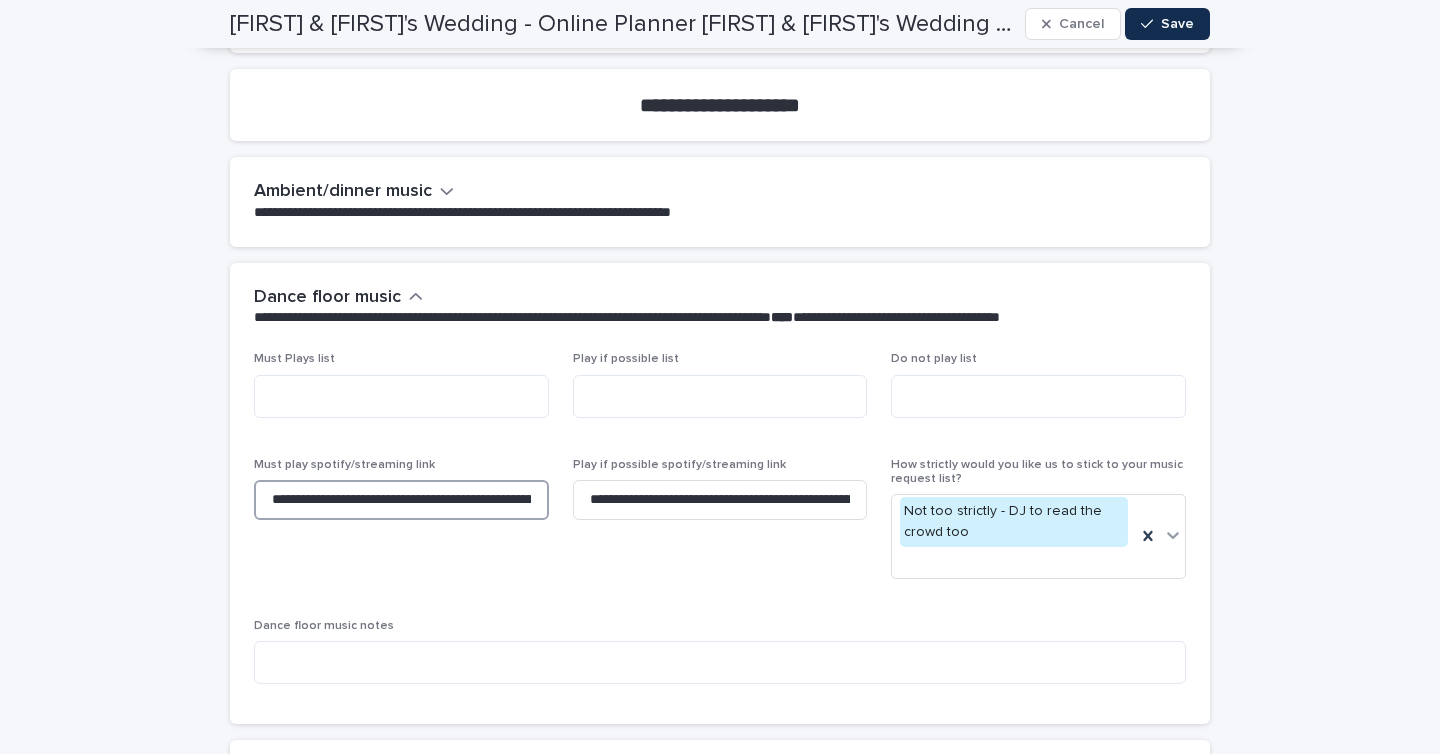 scroll, scrollTop: 0, scrollLeft: 240, axis: horizontal 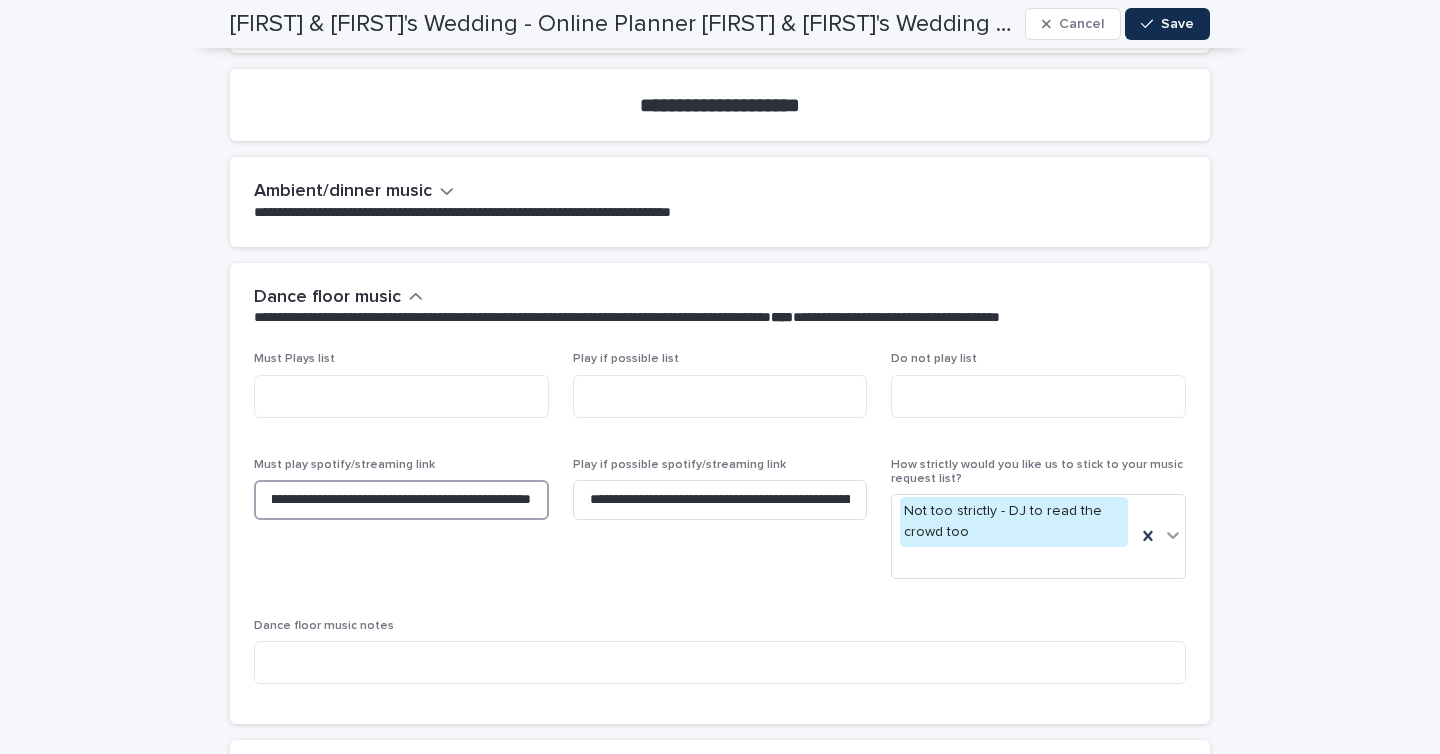 type 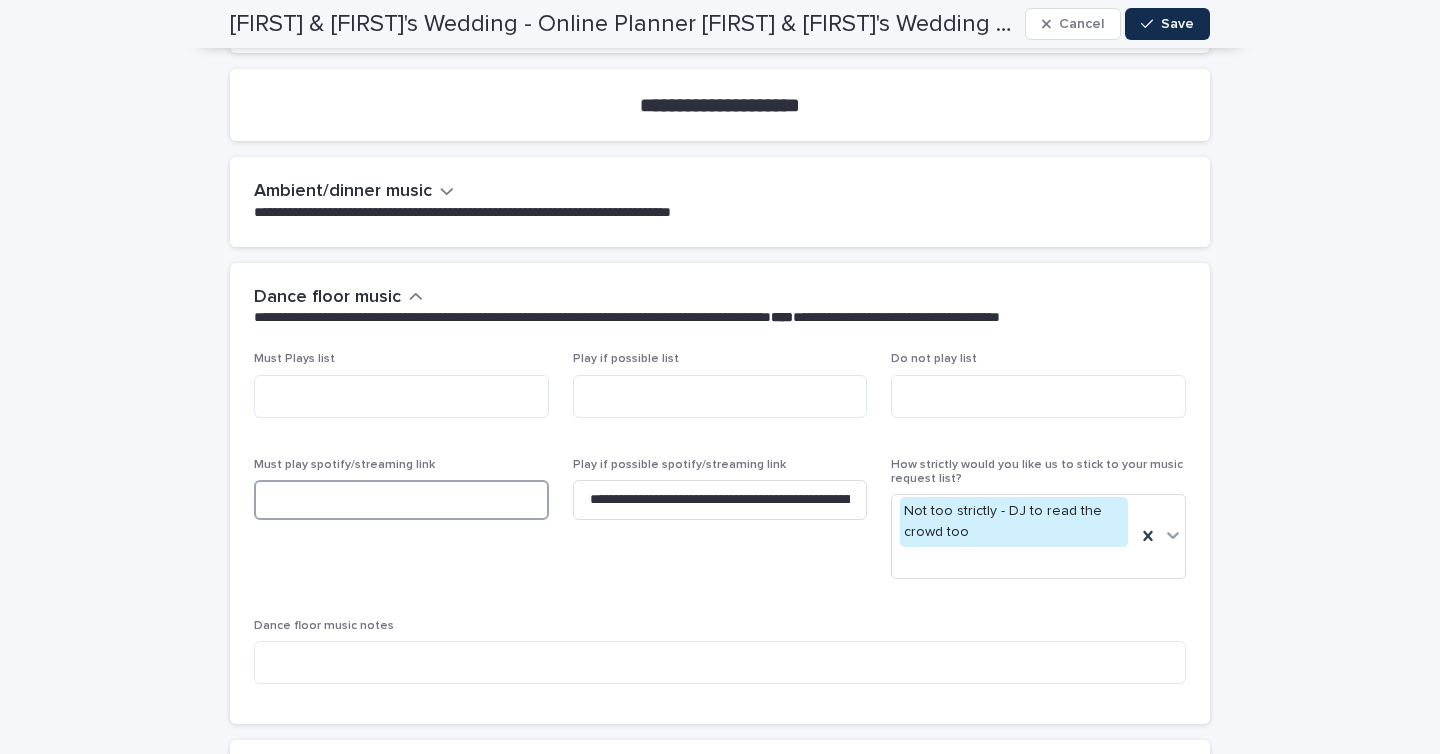 scroll, scrollTop: 0, scrollLeft: 0, axis: both 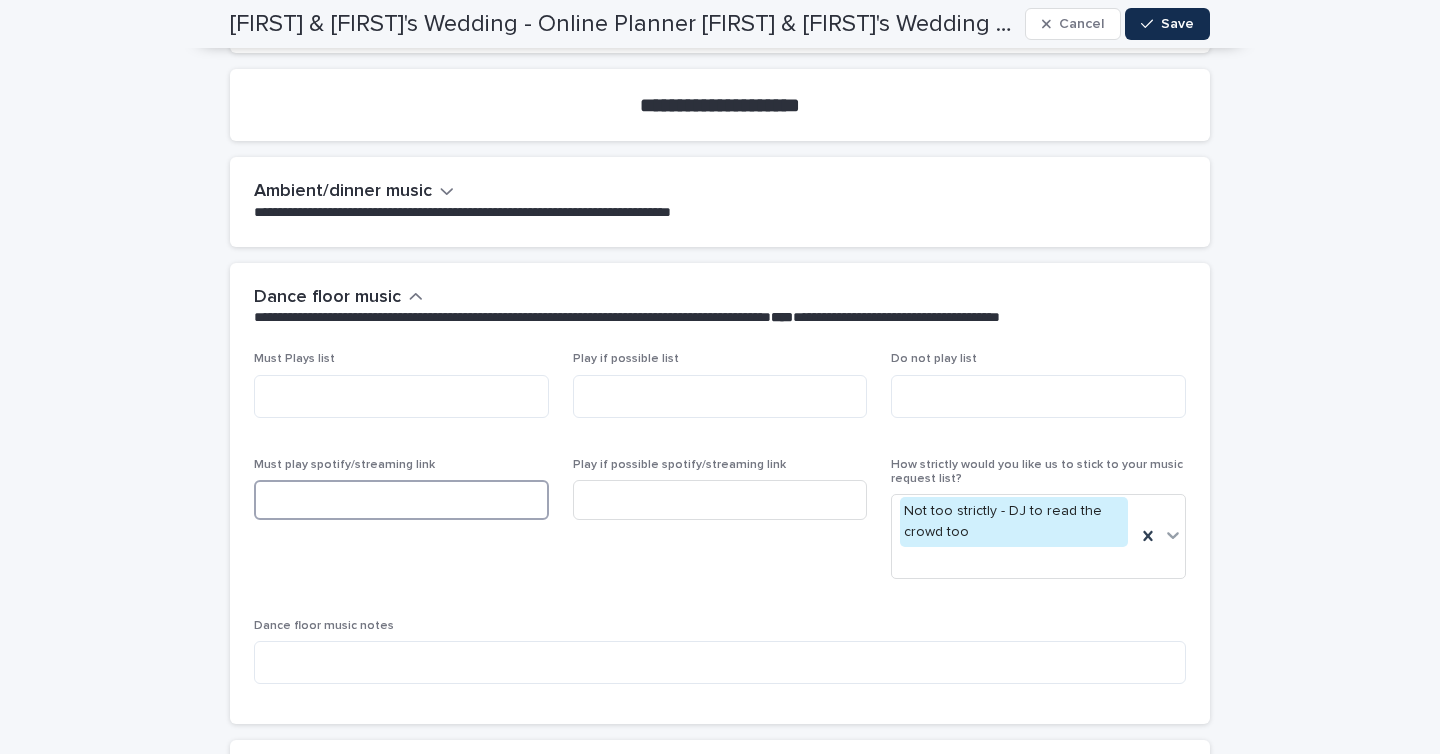 type 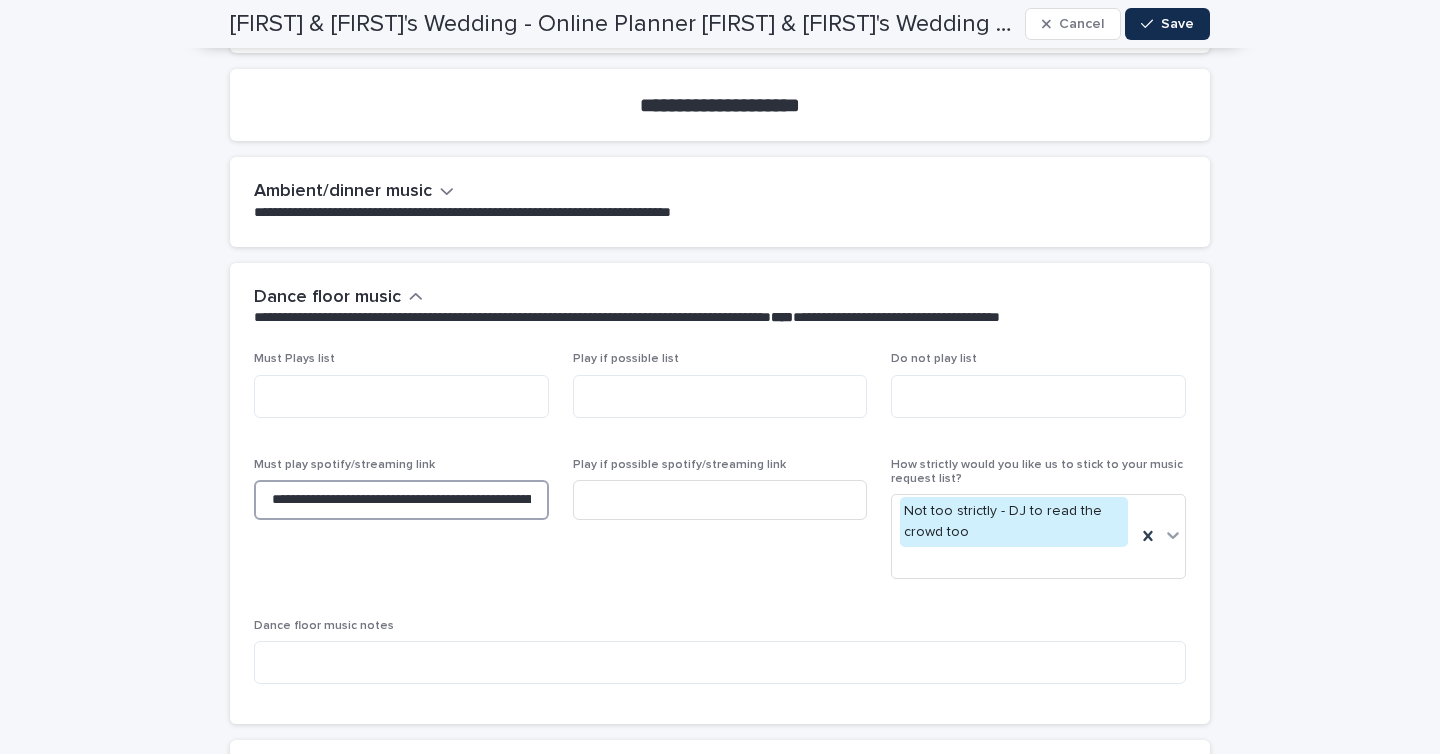 type on "**********" 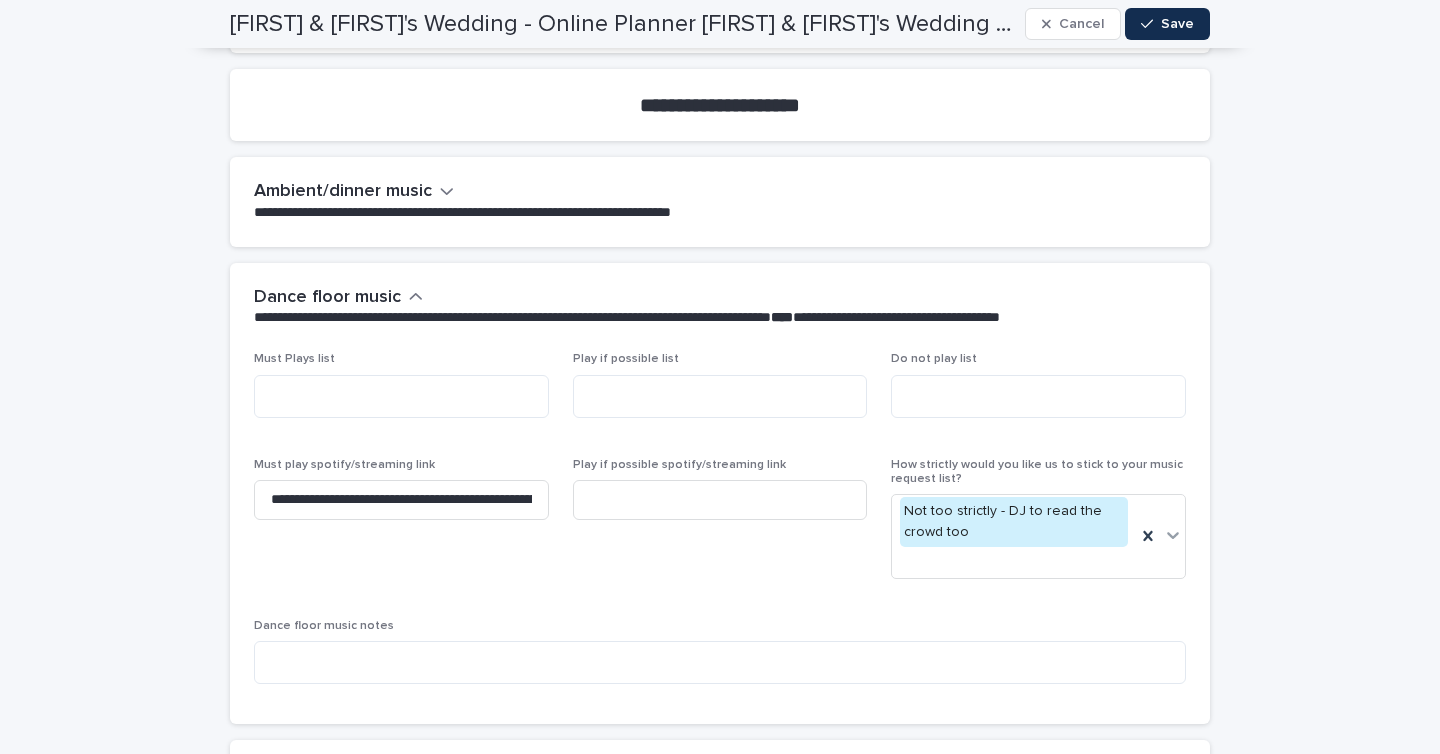 click on "Dance floor music notes" at bounding box center (720, 659) 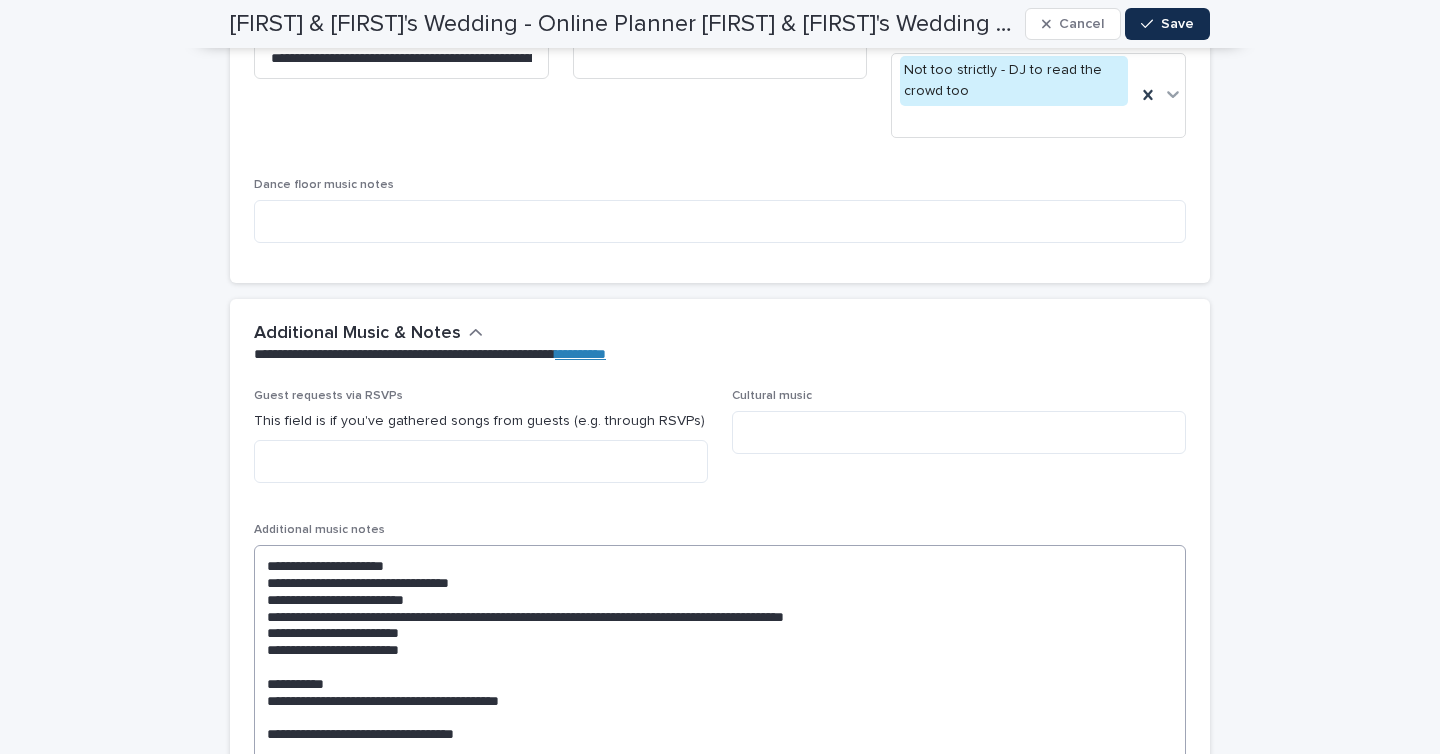 scroll, scrollTop: 6195, scrollLeft: 0, axis: vertical 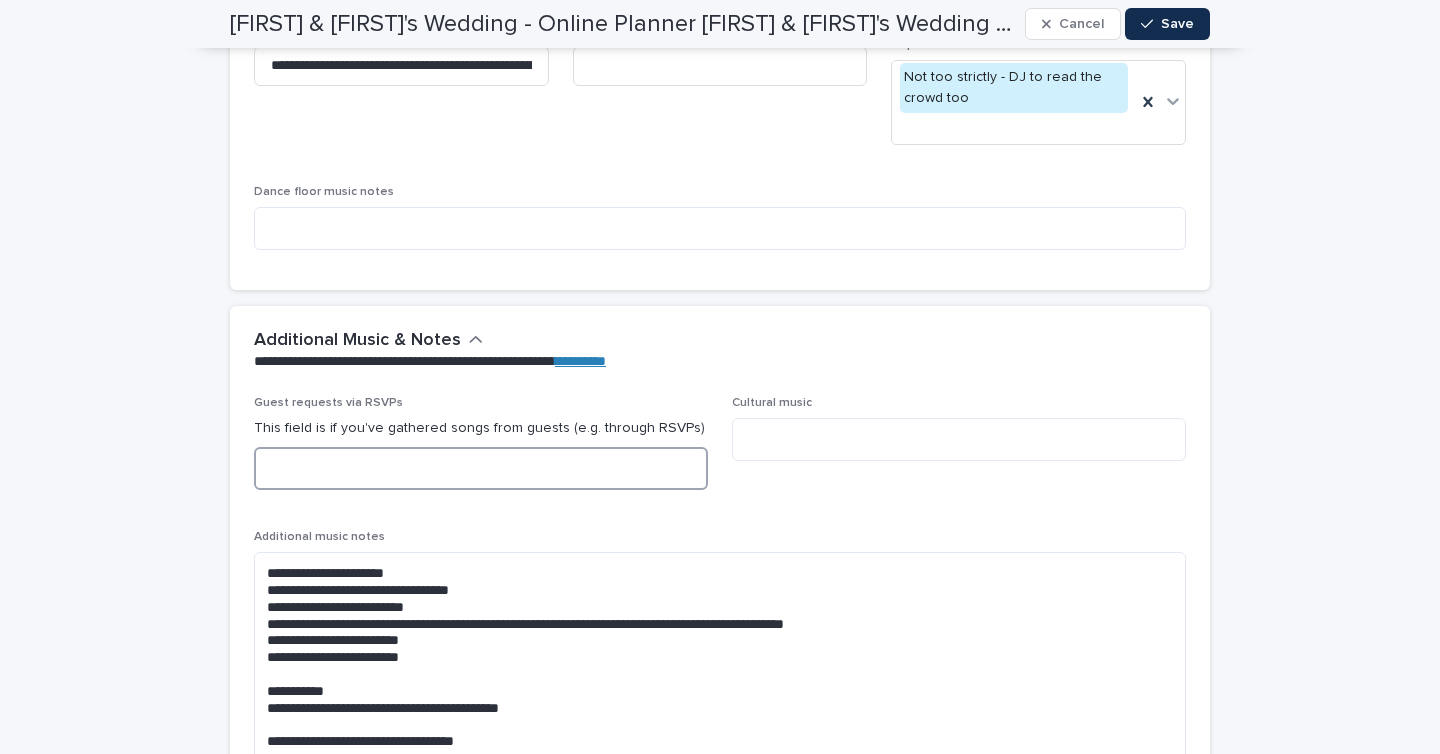 click at bounding box center [481, 468] 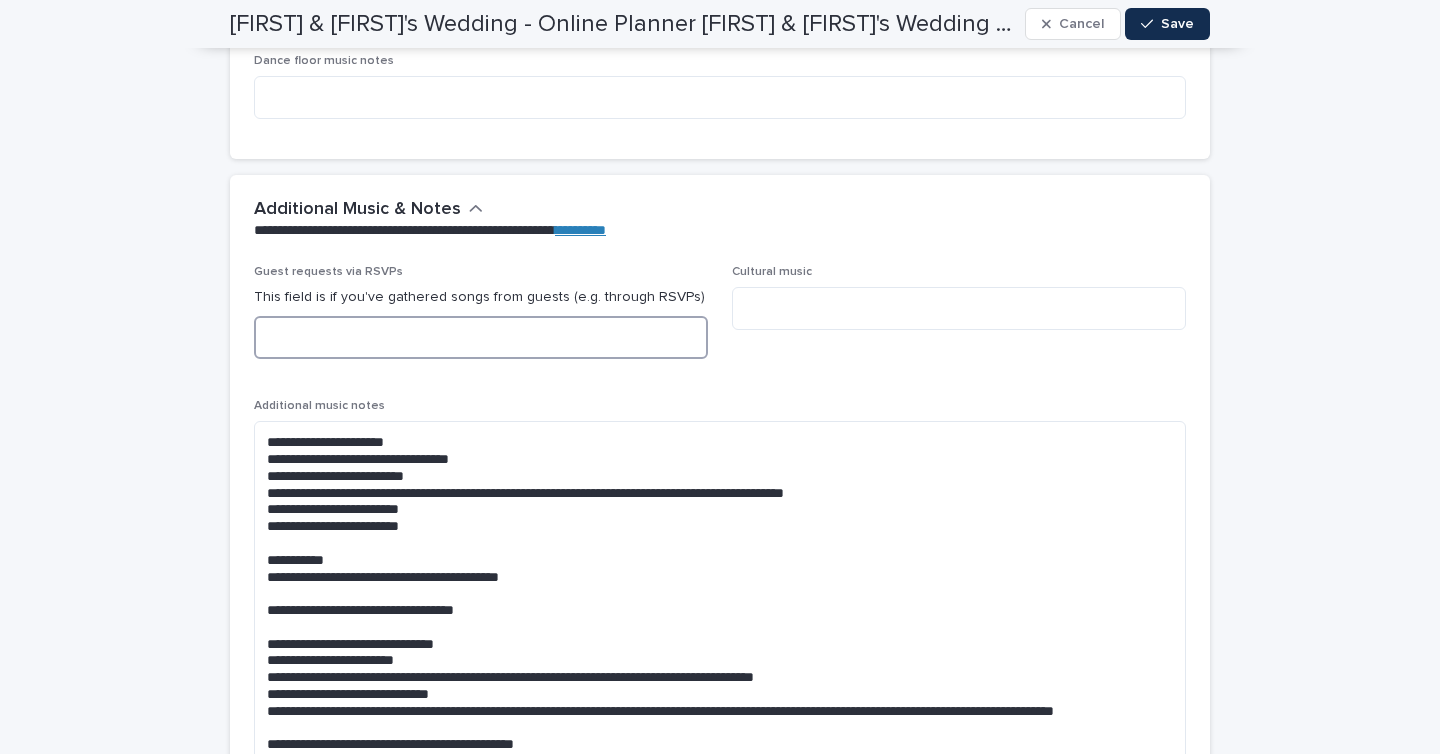 scroll, scrollTop: 6327, scrollLeft: 0, axis: vertical 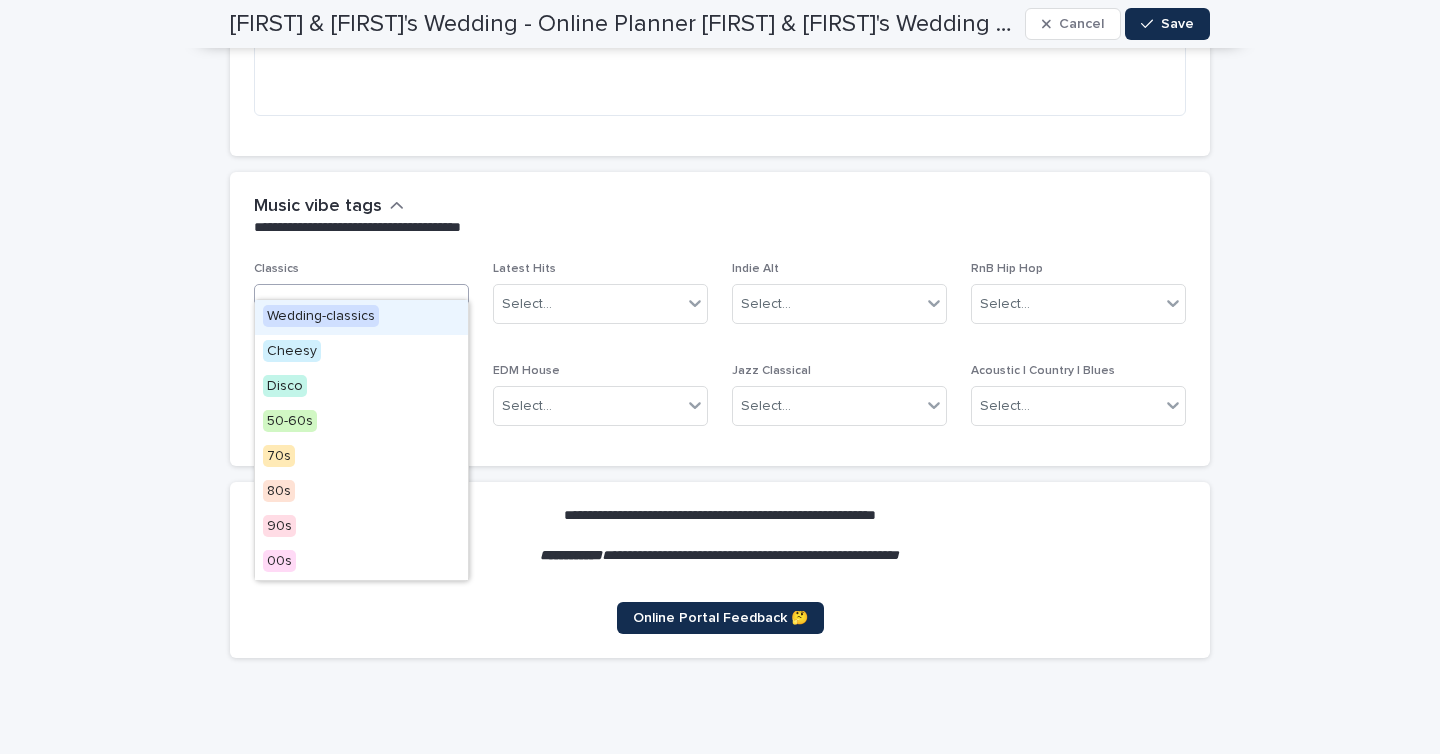 click on "Select..." at bounding box center [349, 304] 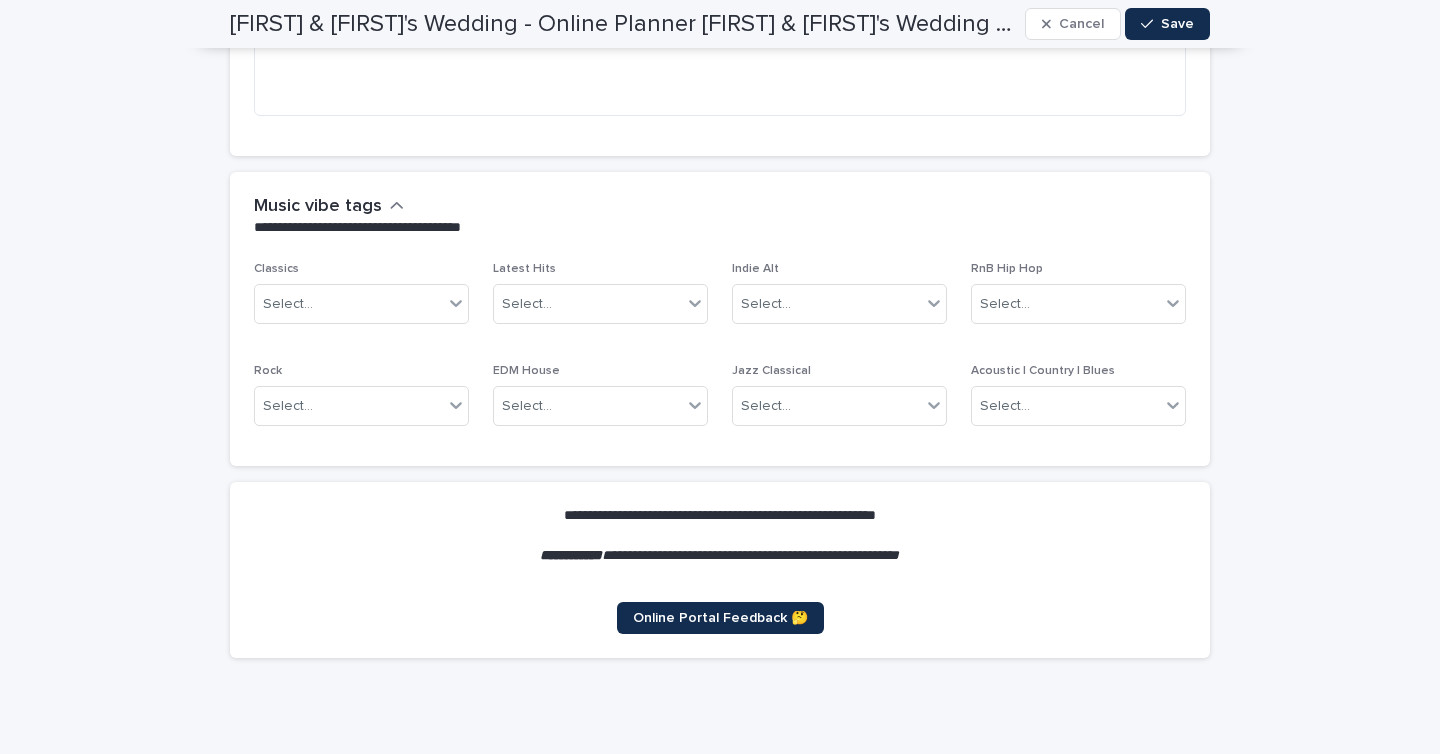 click on "Classics" at bounding box center (361, 269) 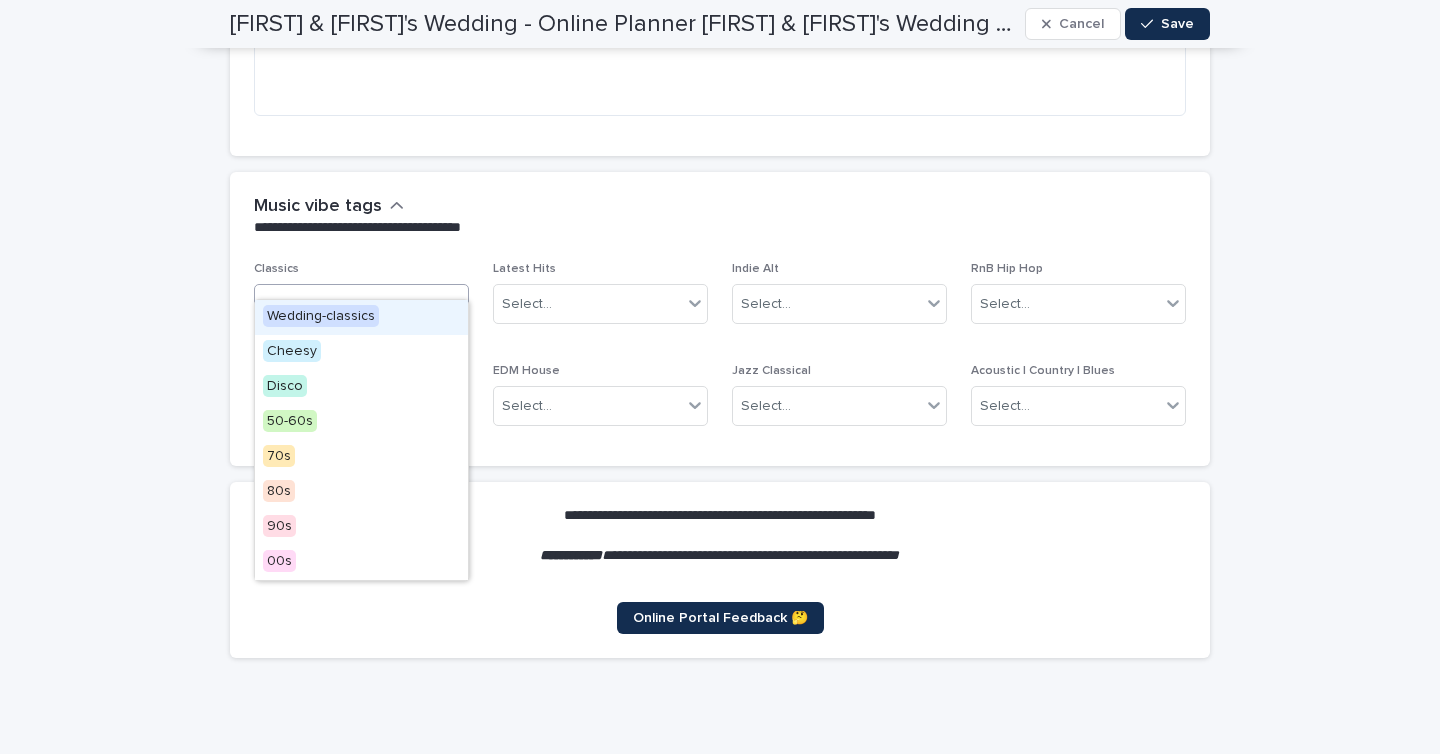 click on "Select..." at bounding box center (349, 304) 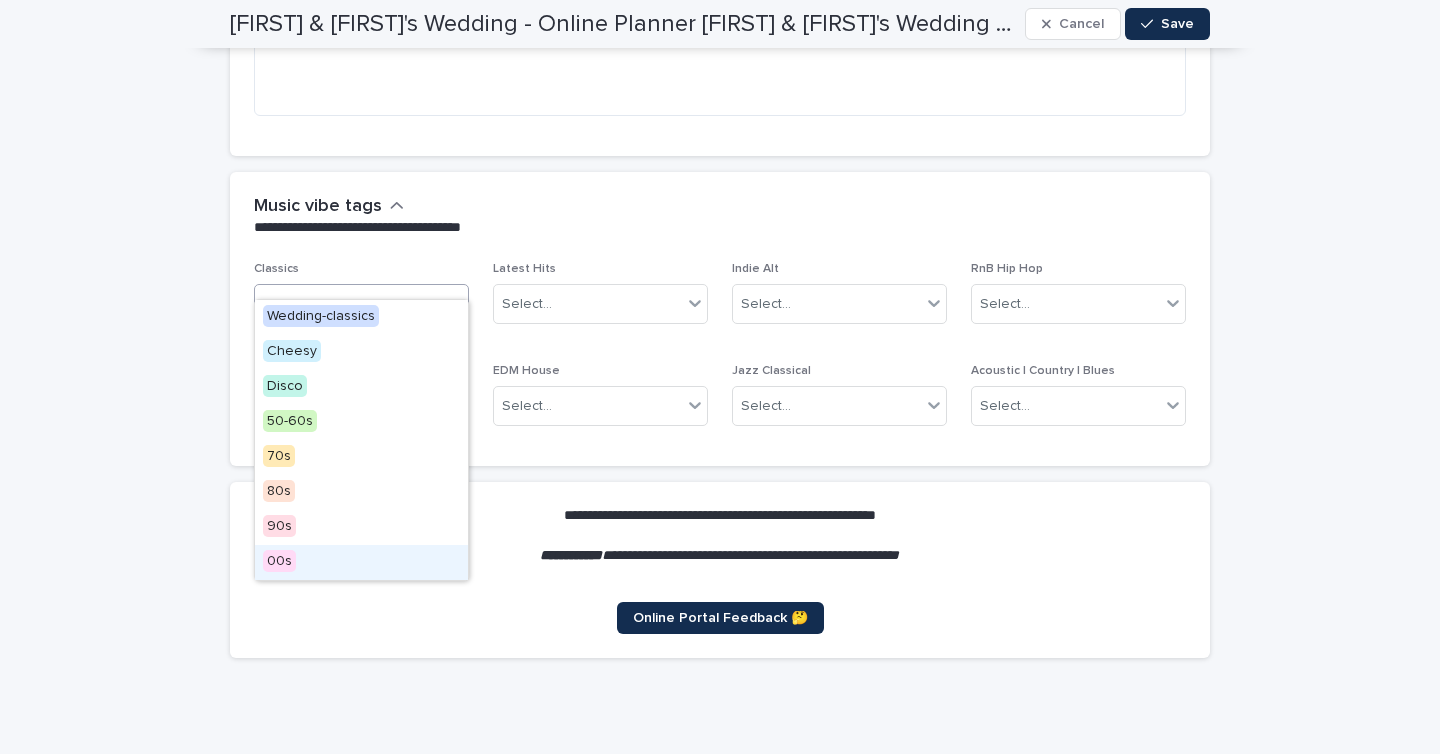 click on "00s" at bounding box center (361, 562) 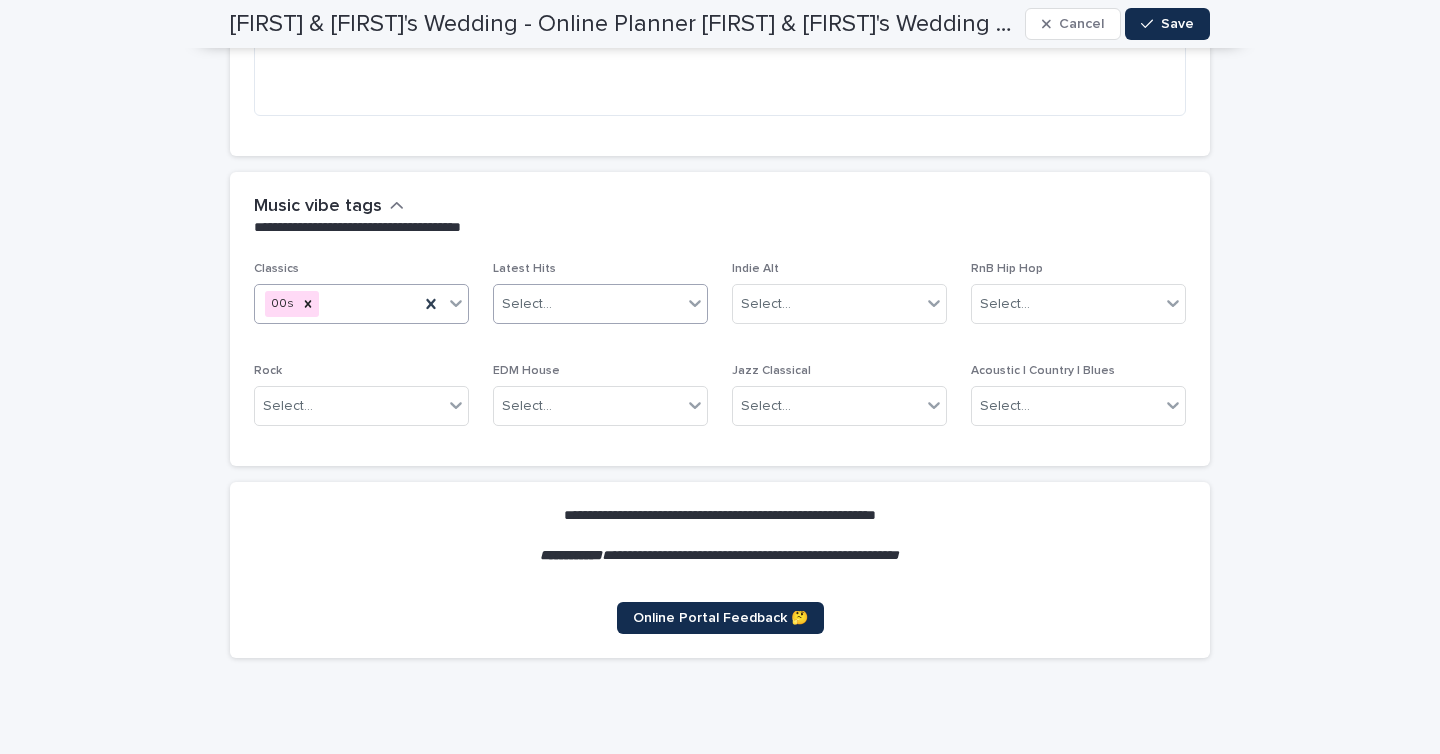 click on "Select..." at bounding box center (588, 304) 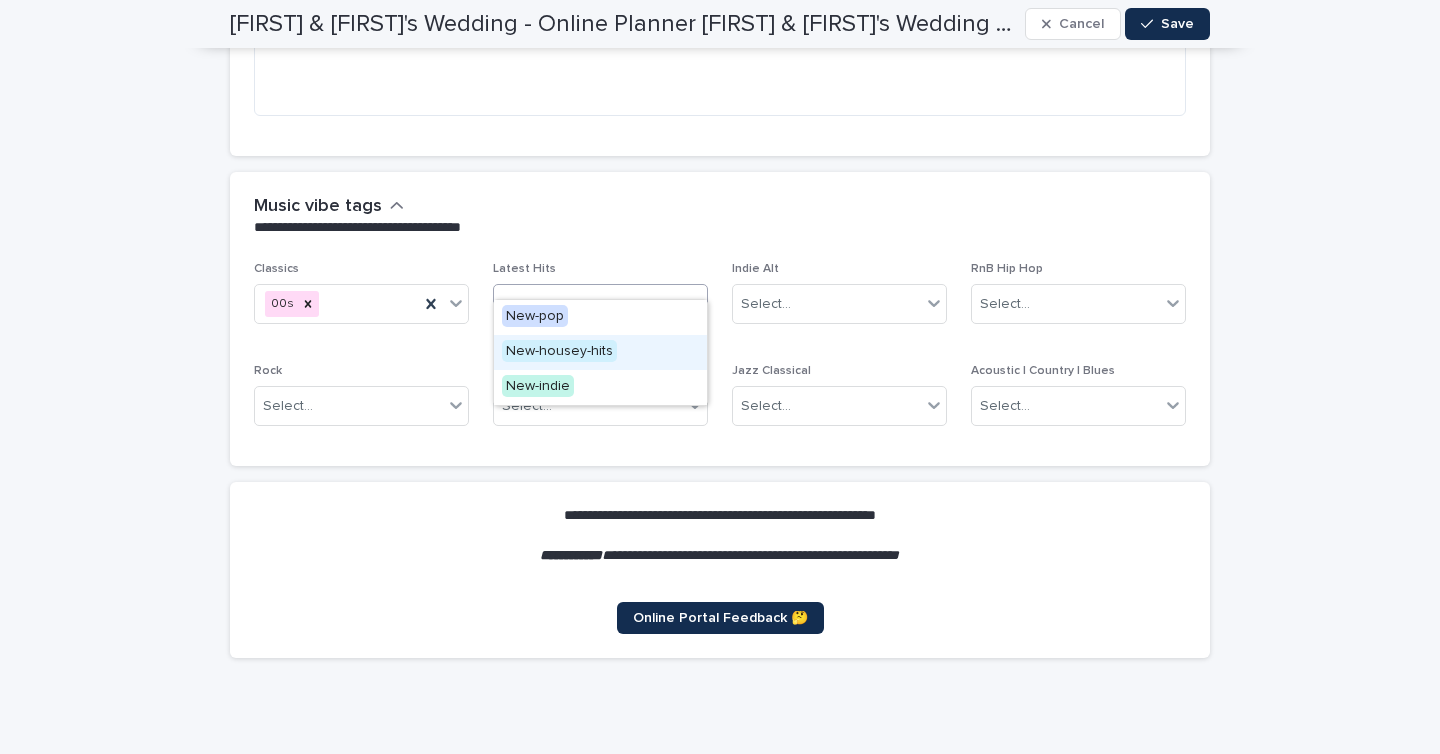 click on "New-housey-hits" at bounding box center (559, 351) 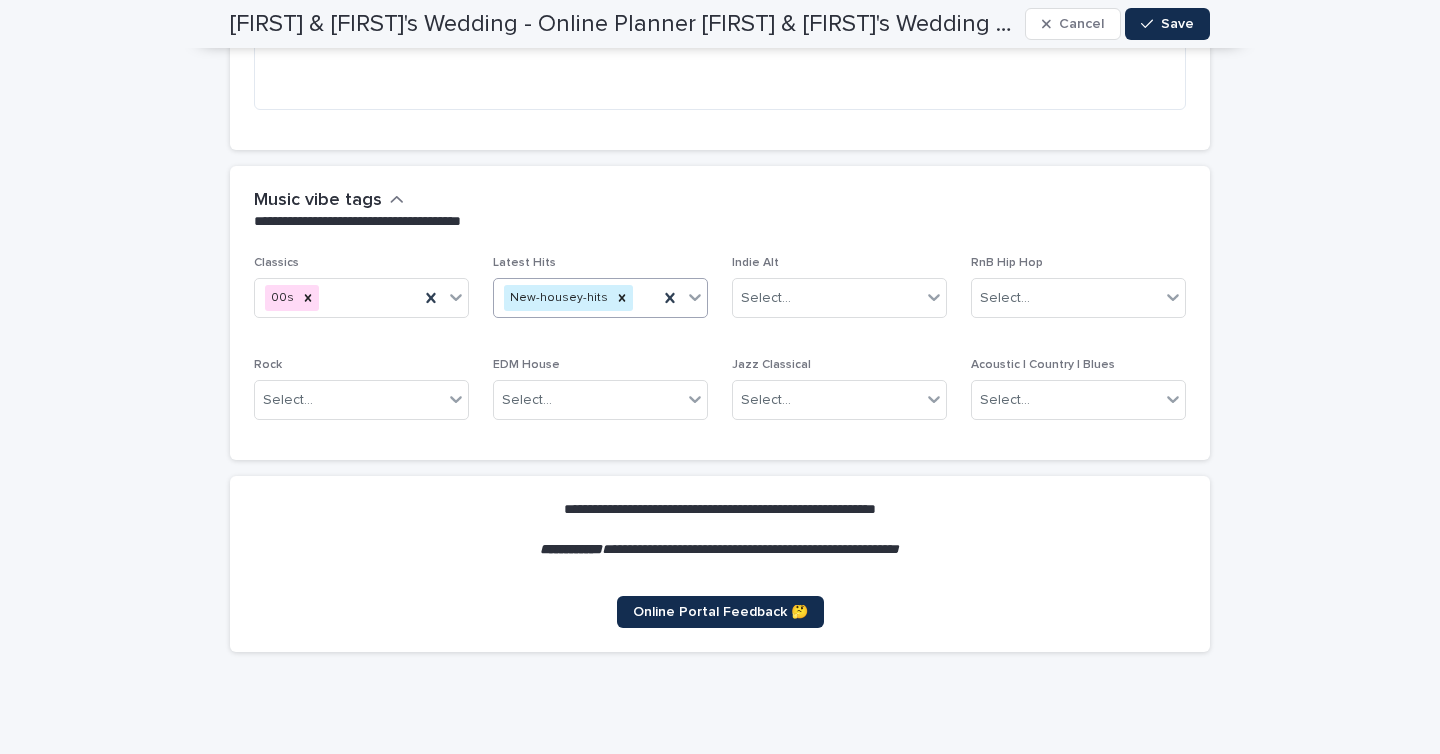 scroll, scrollTop: 7135, scrollLeft: 0, axis: vertical 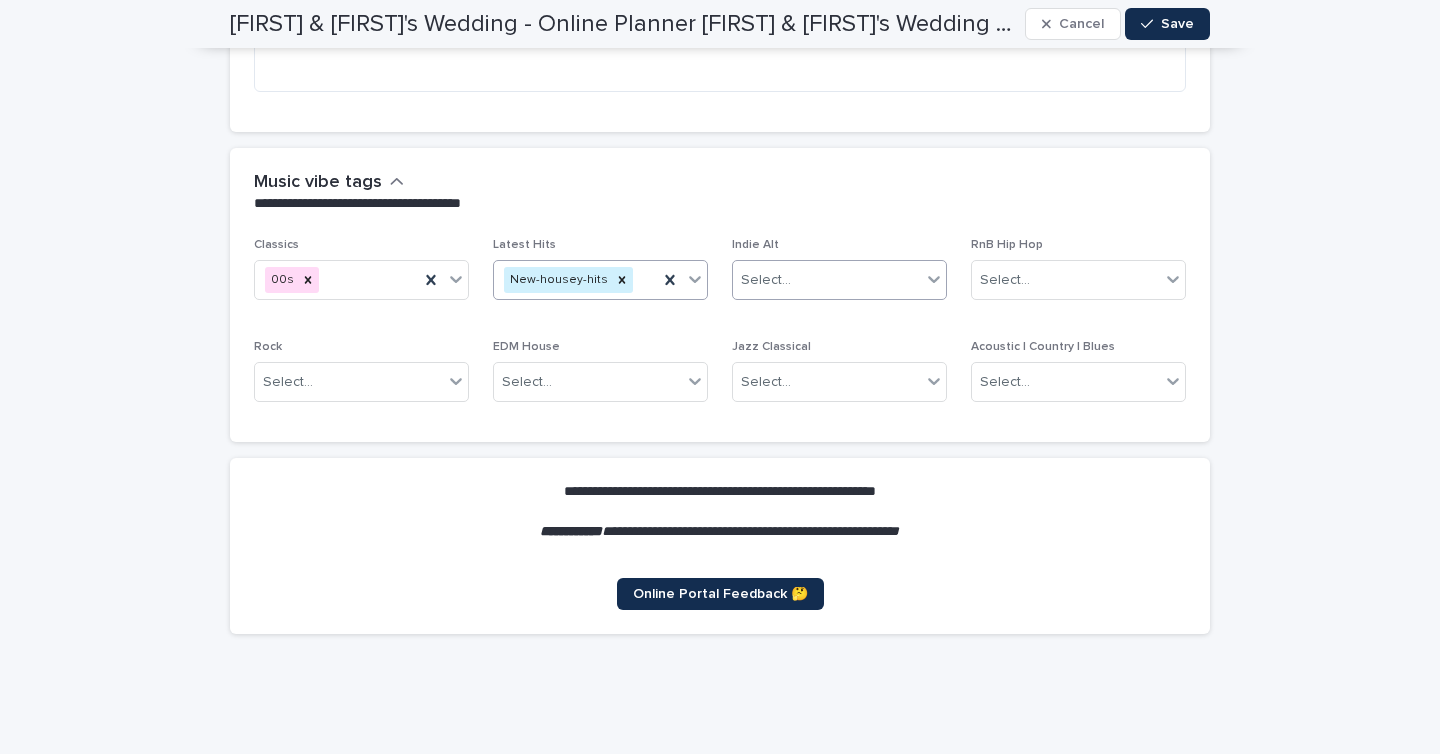 click on "Select..." at bounding box center (827, 280) 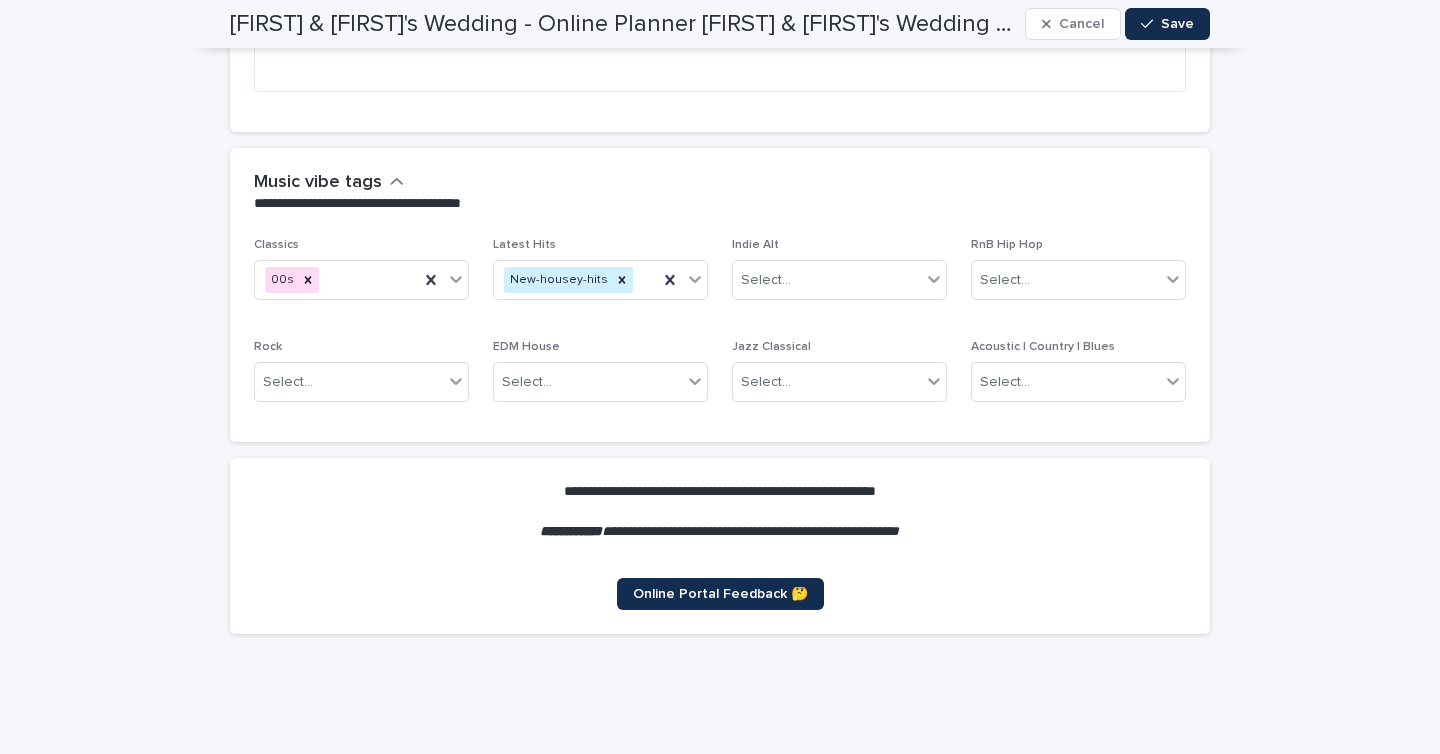 click on "**********" at bounding box center [720, 192] 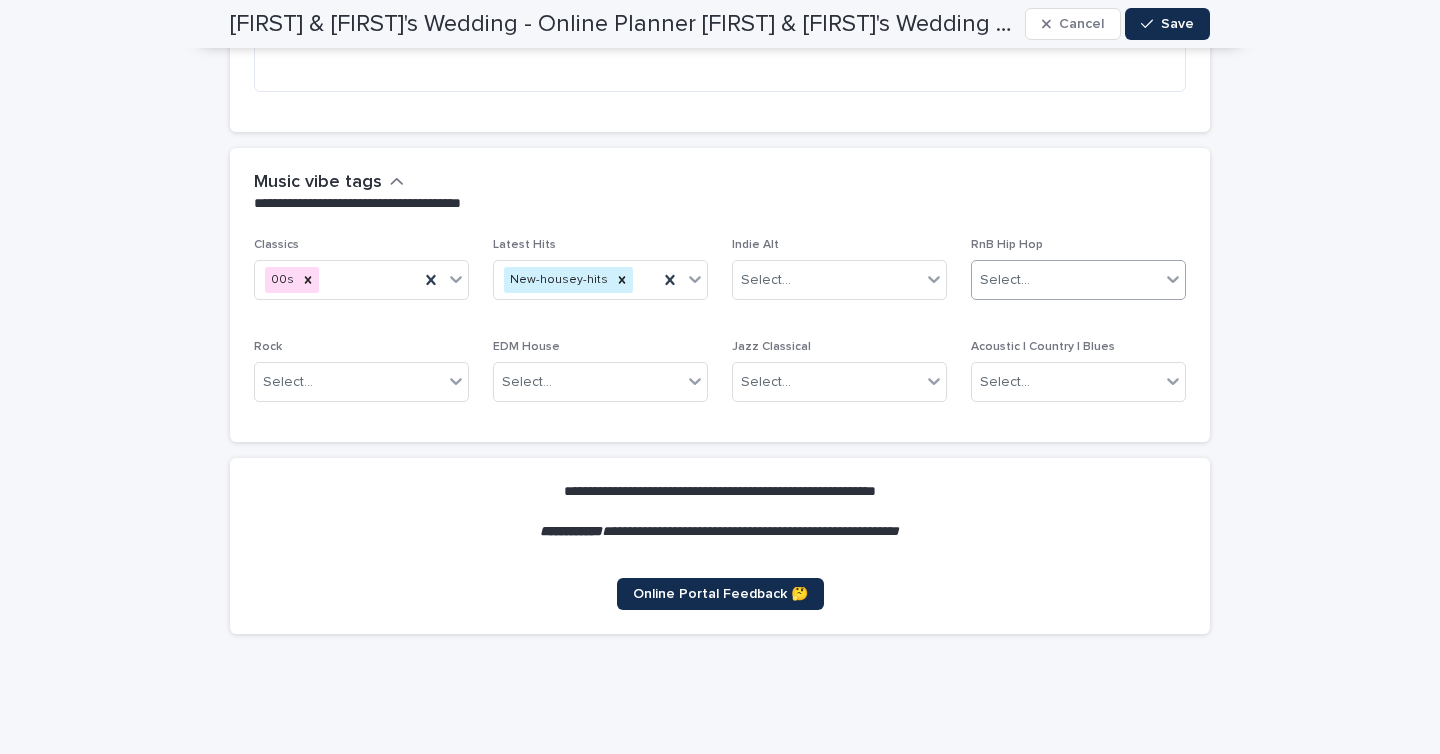 click on "Select..." at bounding box center [1005, 280] 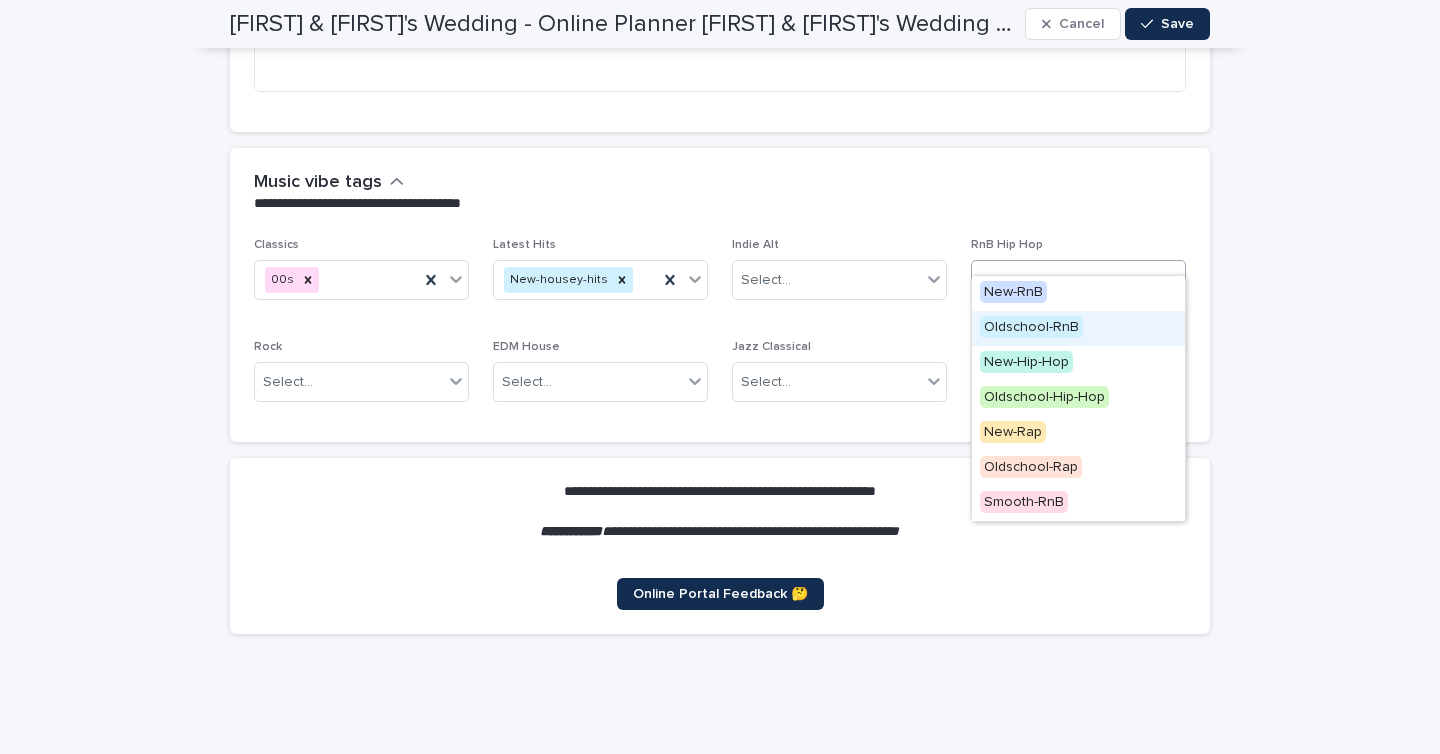 click on "Oldschool-RnB" at bounding box center [1031, 327] 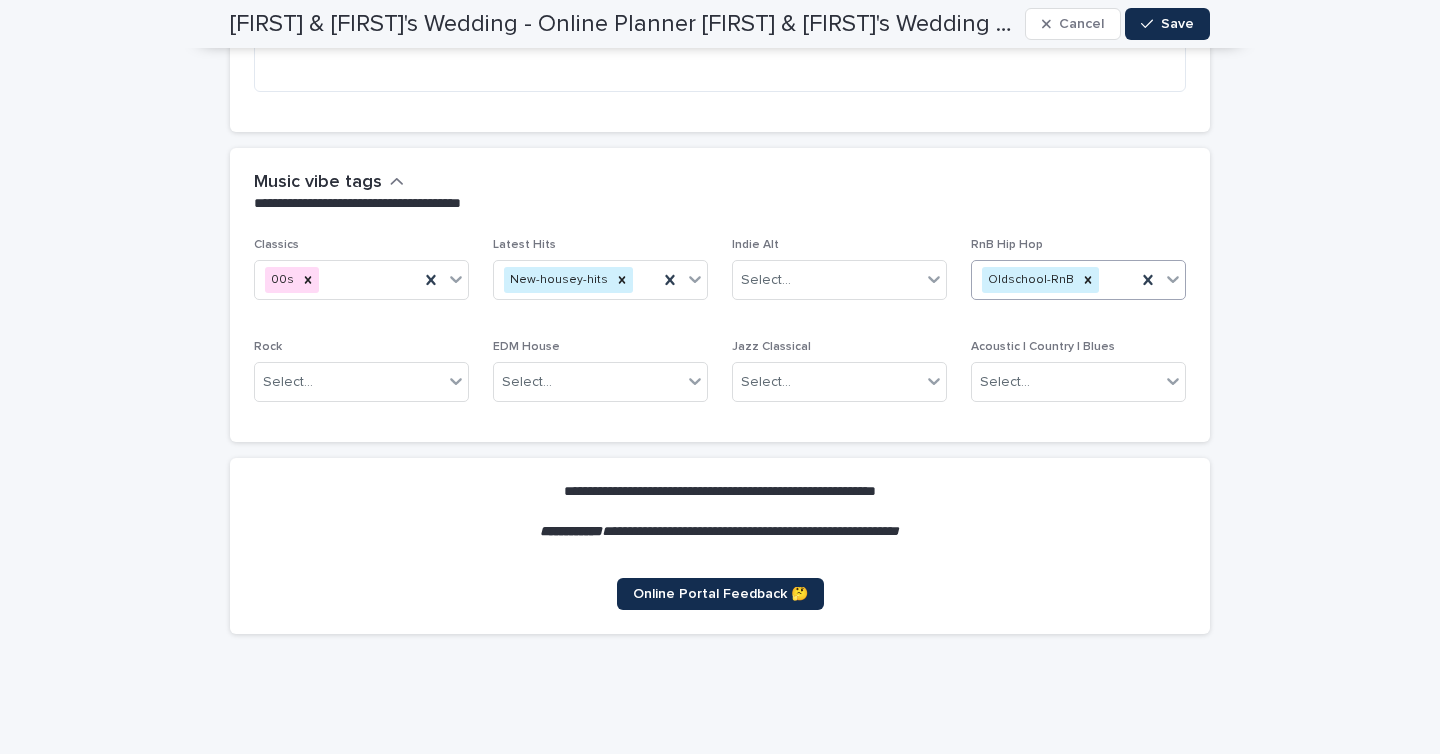 click on "Oldschool-RnB" at bounding box center [1054, 280] 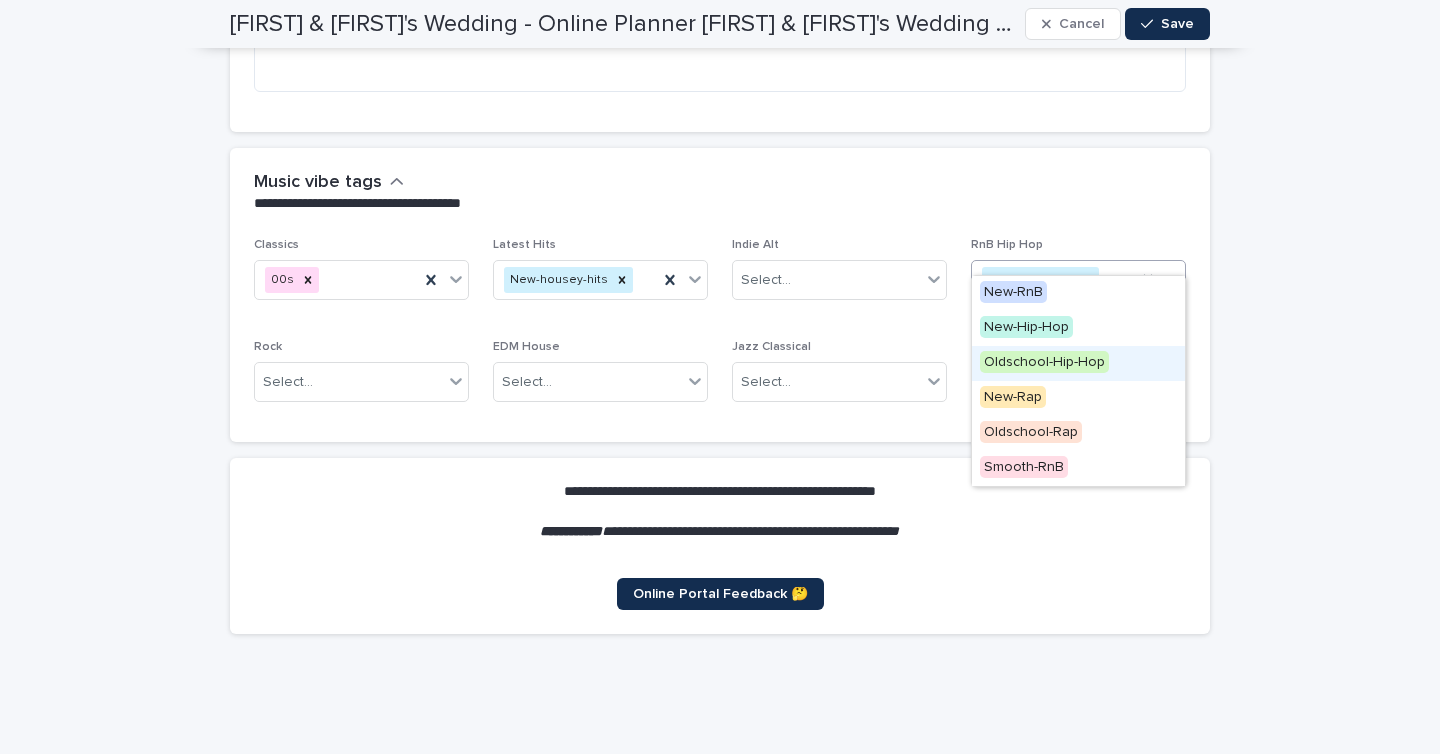 click on "Oldschool-Hip-Hop" at bounding box center (1044, 362) 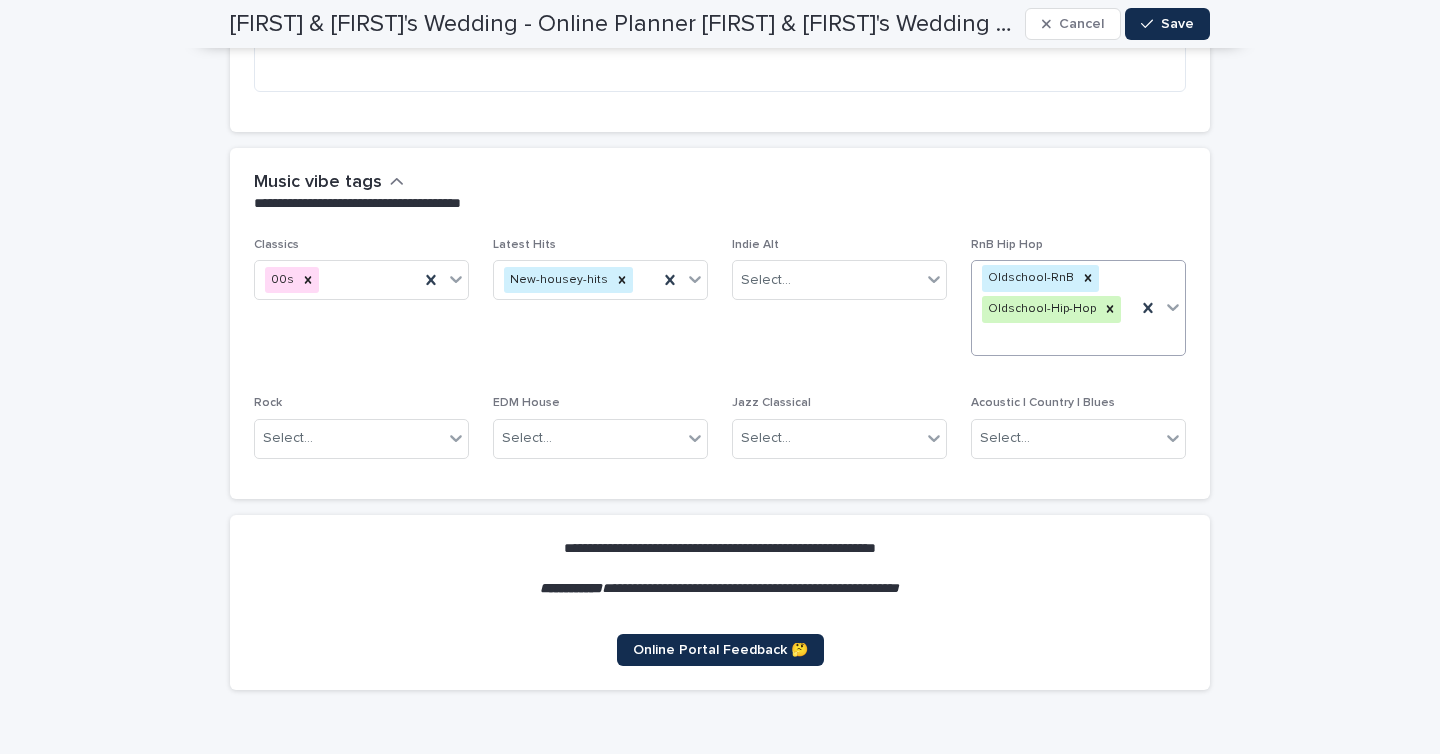 click on "Oldschool-RnB Oldschool-Hip-Hop" at bounding box center [1054, 308] 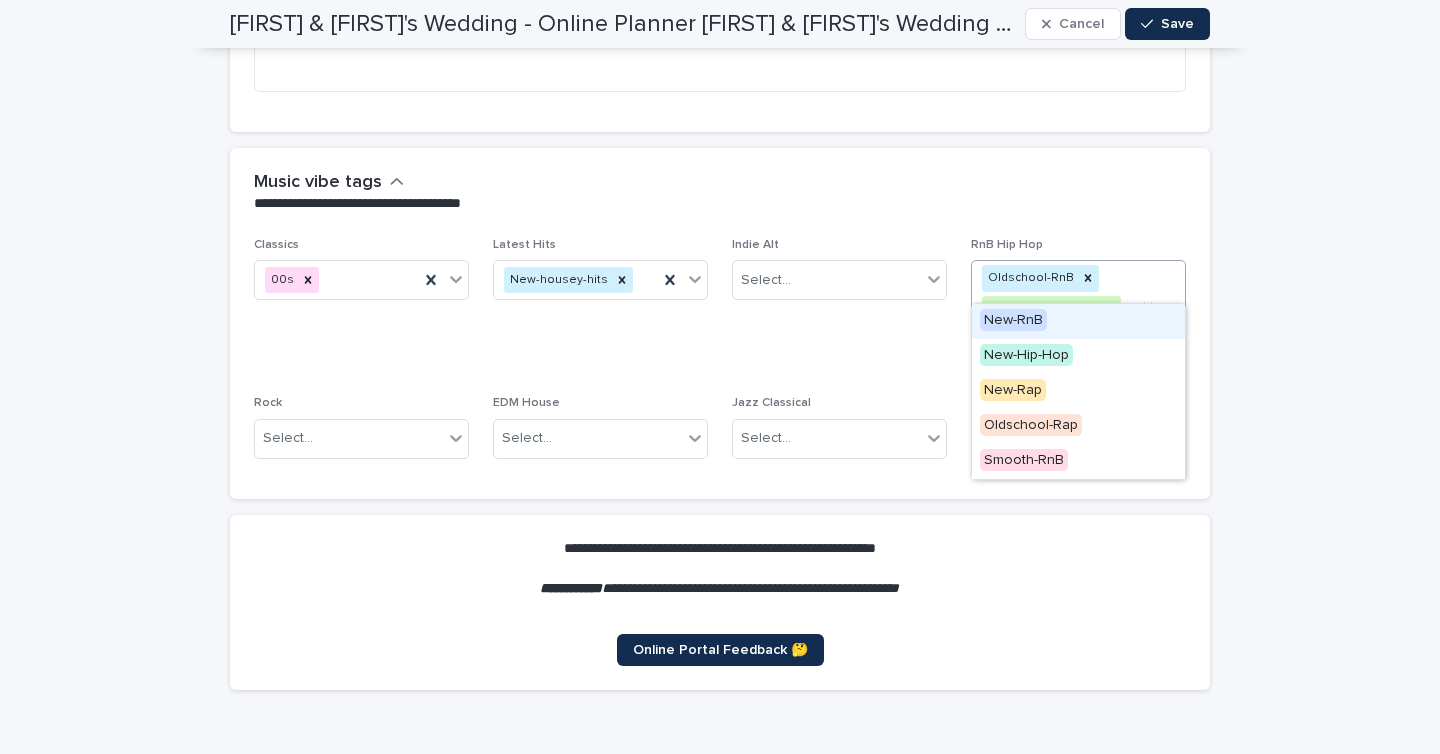 click on "New-RnB" at bounding box center (1078, 321) 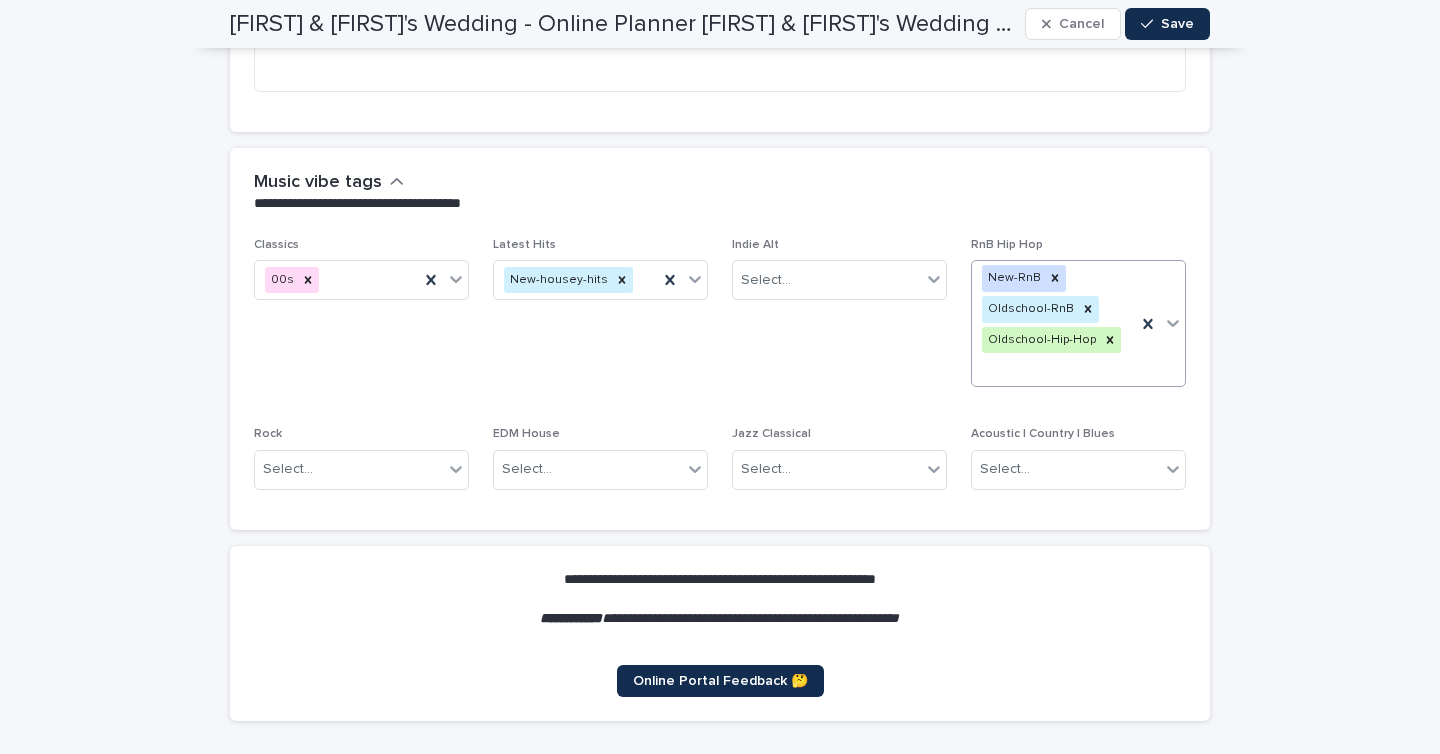 click on "New-RnB Oldschool-RnB Oldschool-Hip-Hop" at bounding box center (1054, 323) 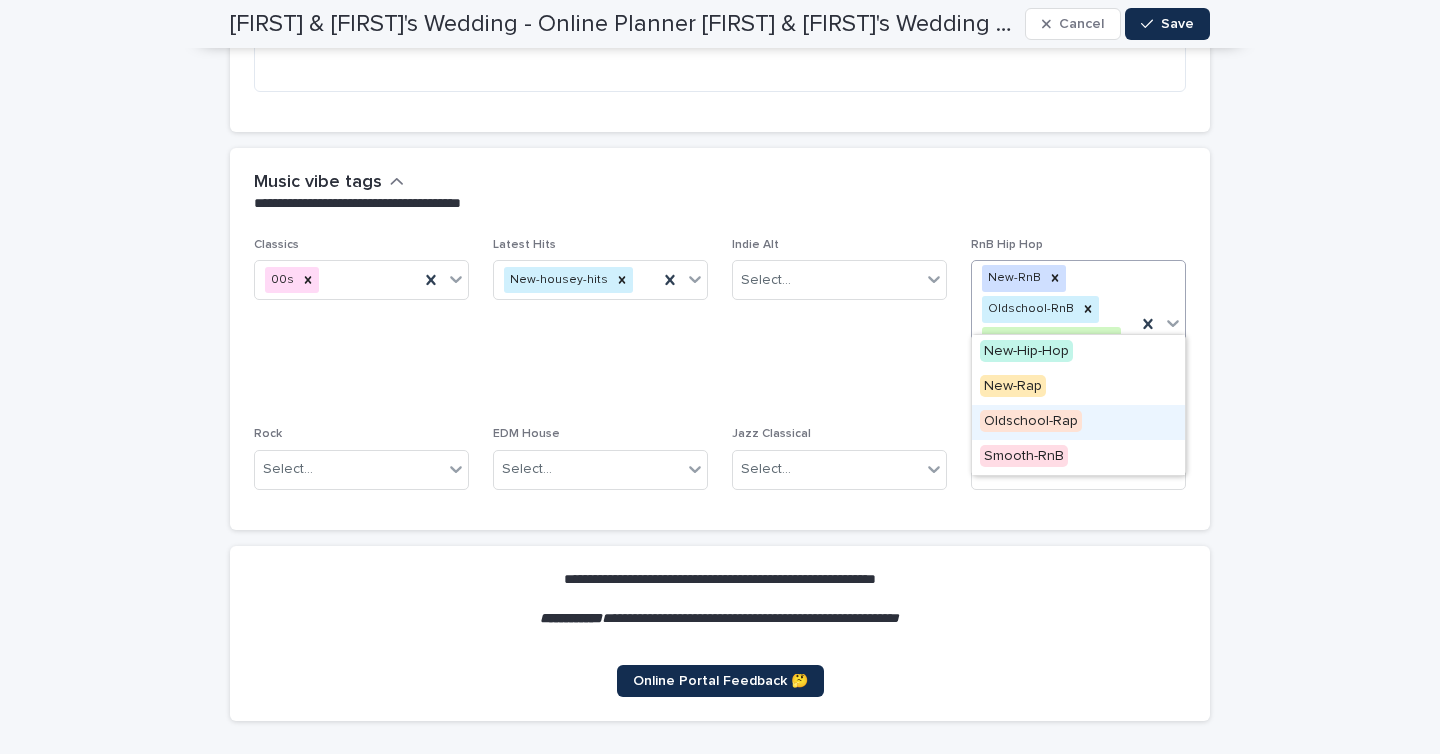 click on "Oldschool-Rap" at bounding box center (1031, 421) 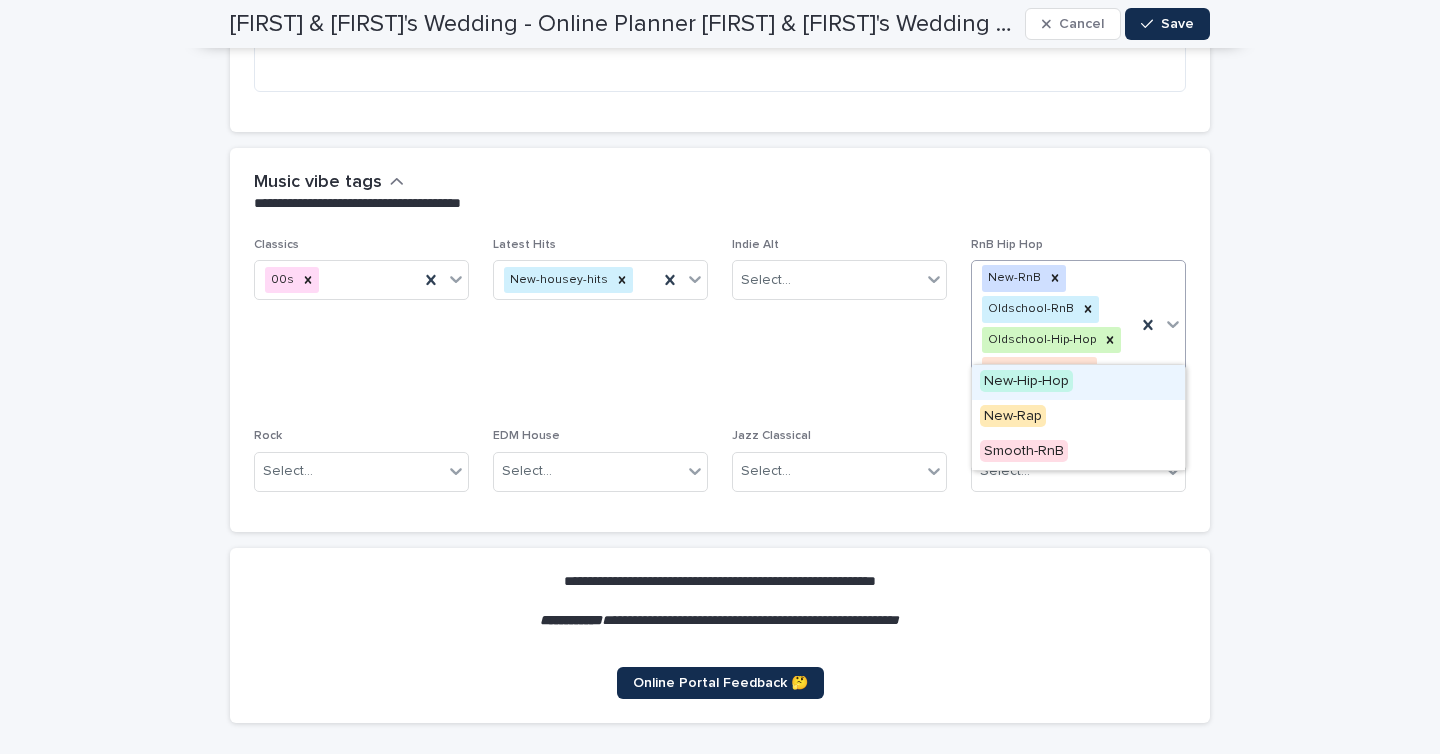 click on "New-RnB Oldschool-RnB Oldschool-Hip-Hop Oldschool-Rap" at bounding box center (1054, 324) 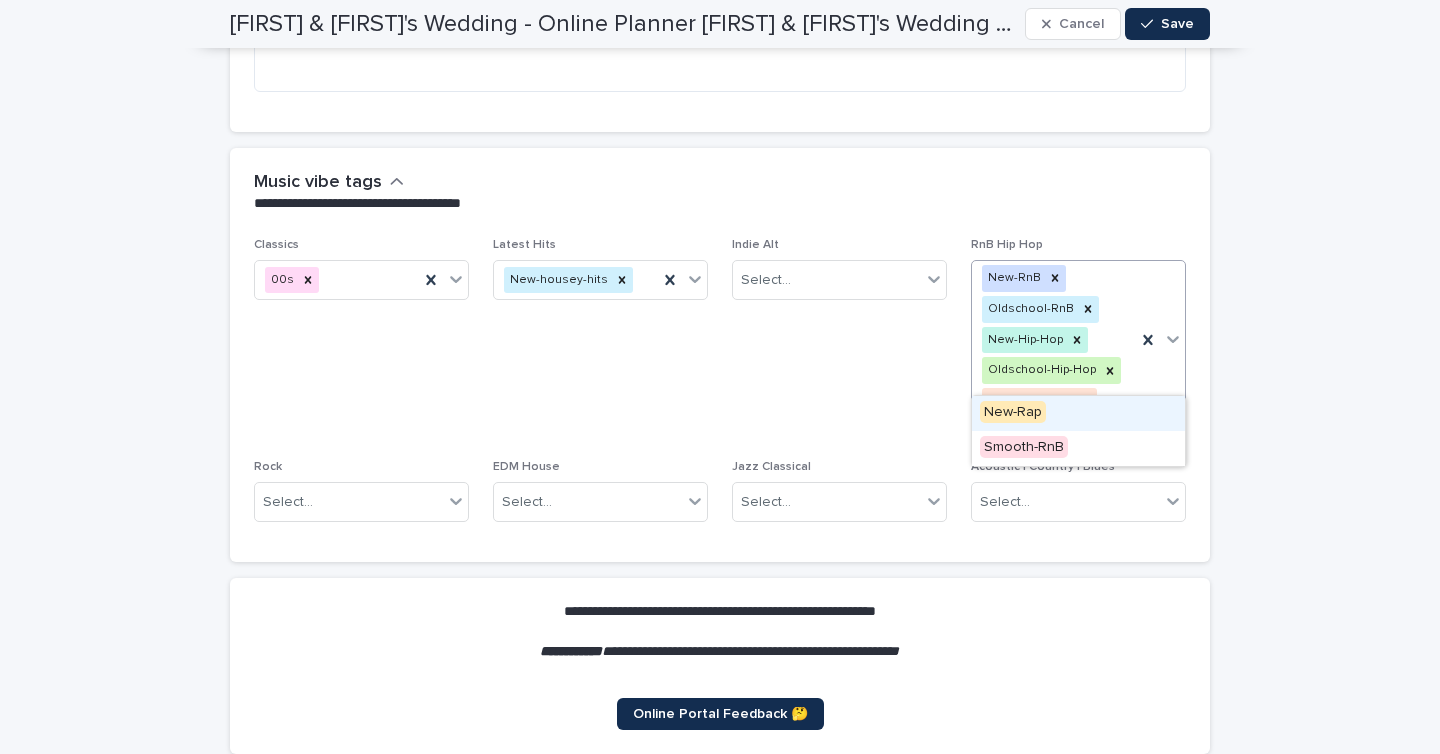 click on "New-RnB Oldschool-RnB New-Hip-Hop Oldschool-Hip-Hop Oldschool-Rap" at bounding box center [1054, 340] 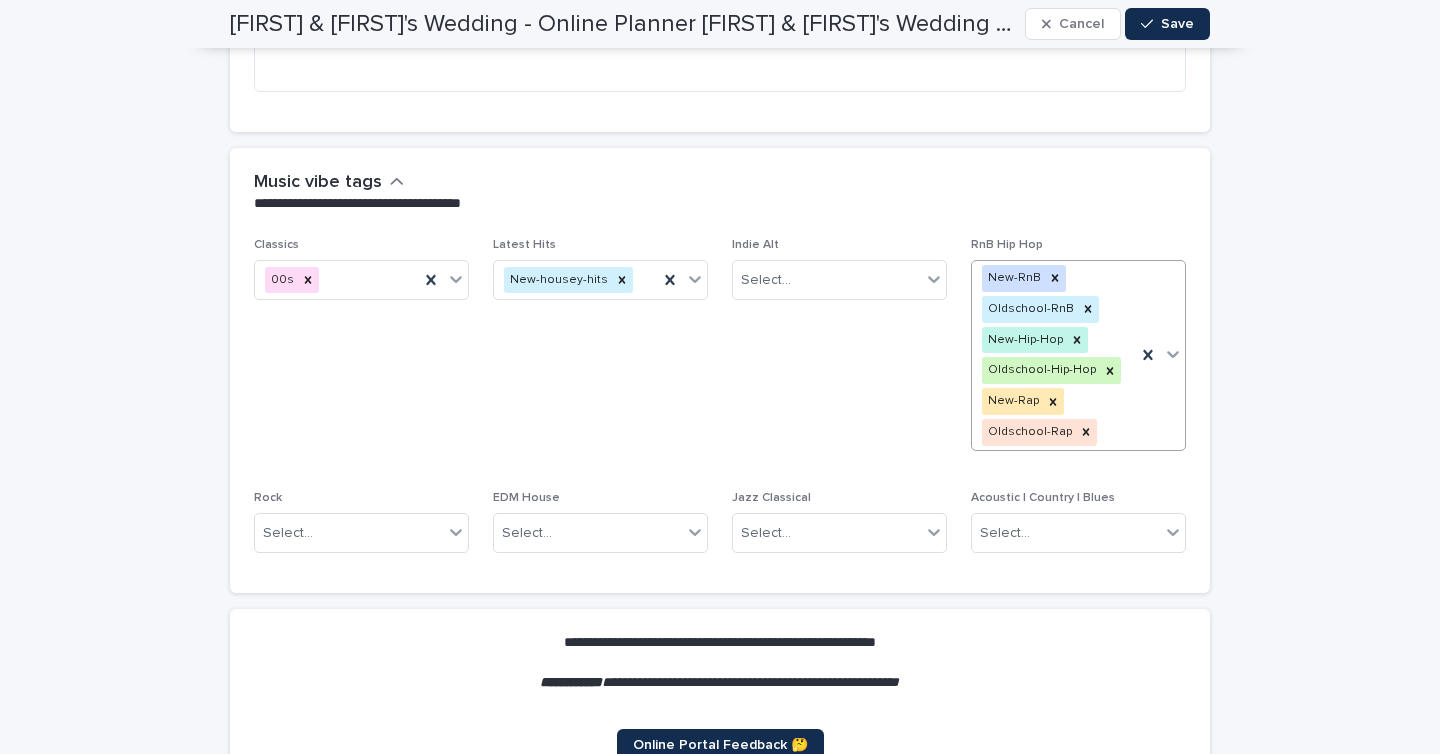 click on "New-RnB Oldschool-RnB New-Hip-Hop Oldschool-Hip-Hop New-Rap Oldschool-Rap" at bounding box center [1054, 355] 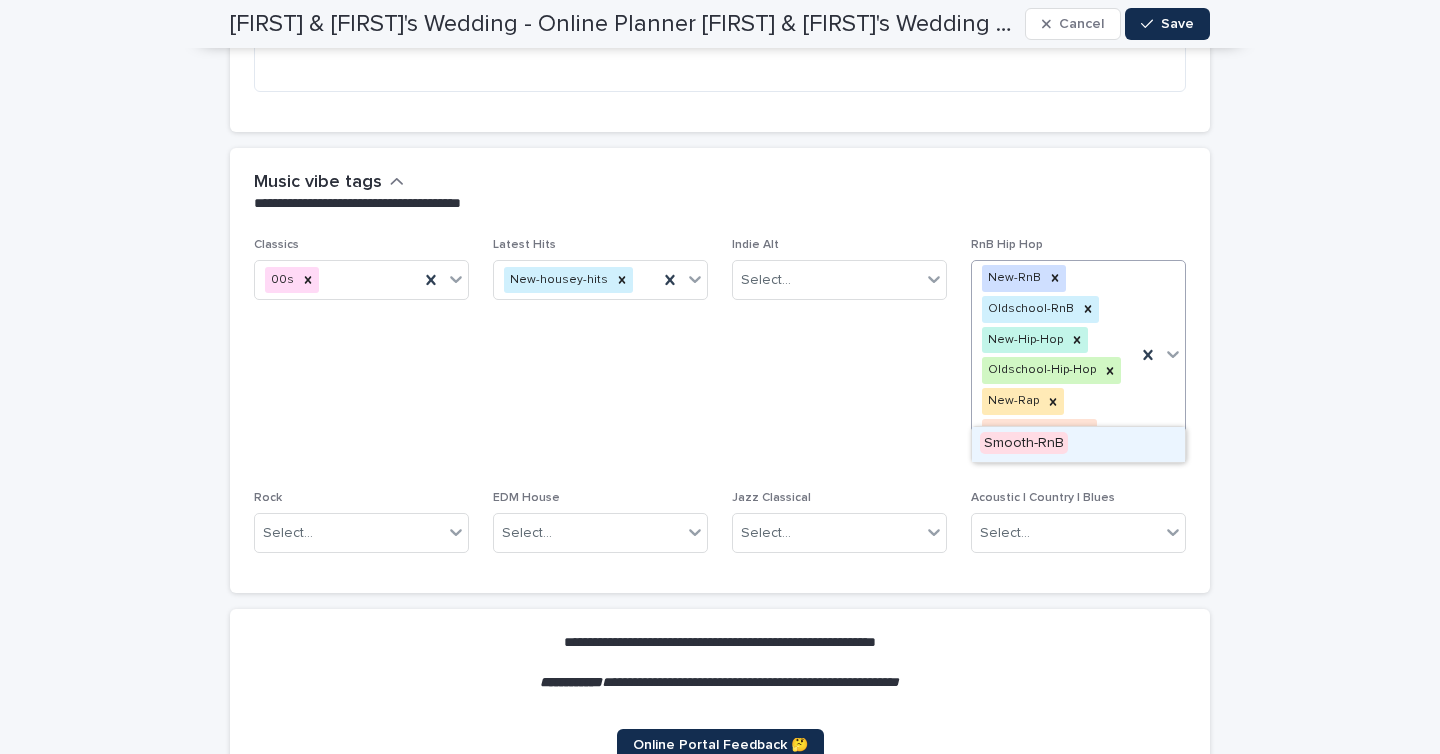 click on "Smooth-RnB" at bounding box center [1024, 443] 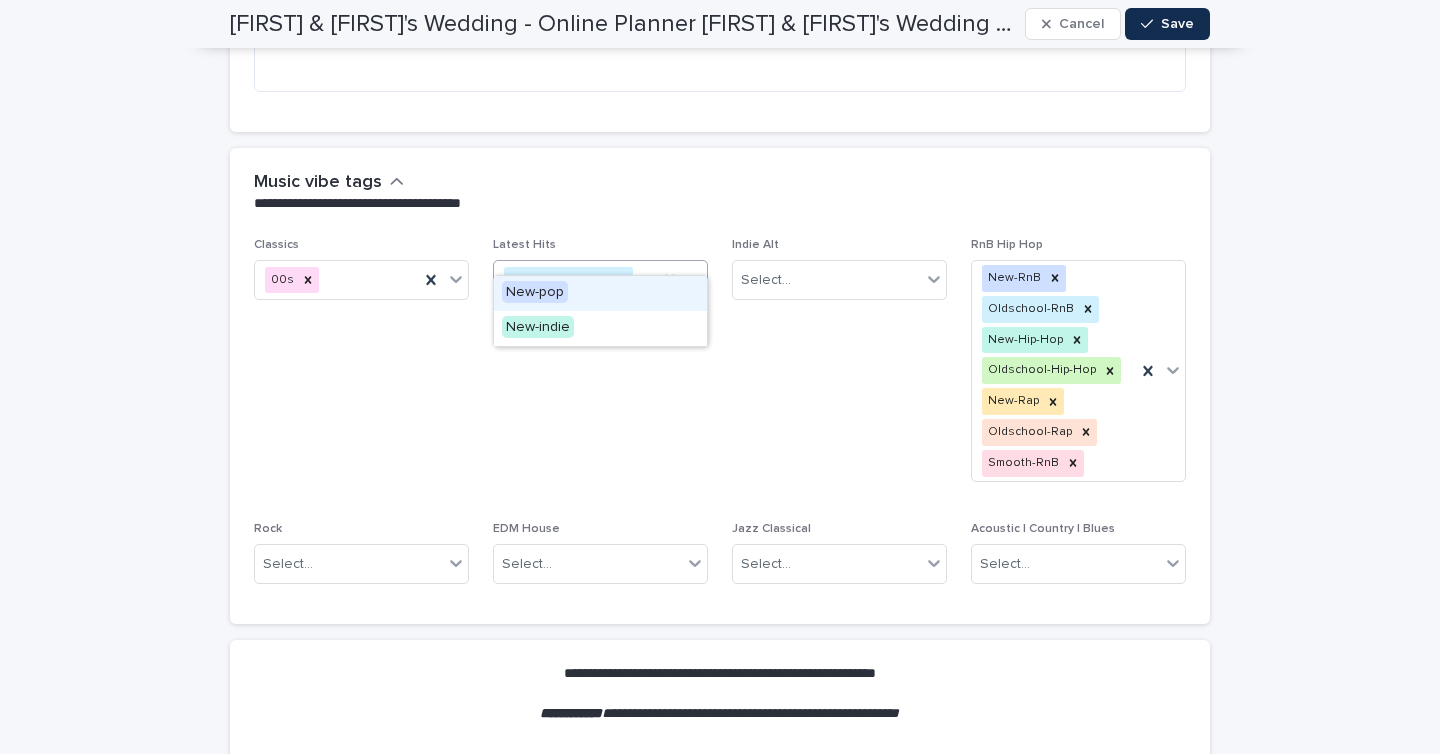 click on "New-housey-hits" at bounding box center [576, 280] 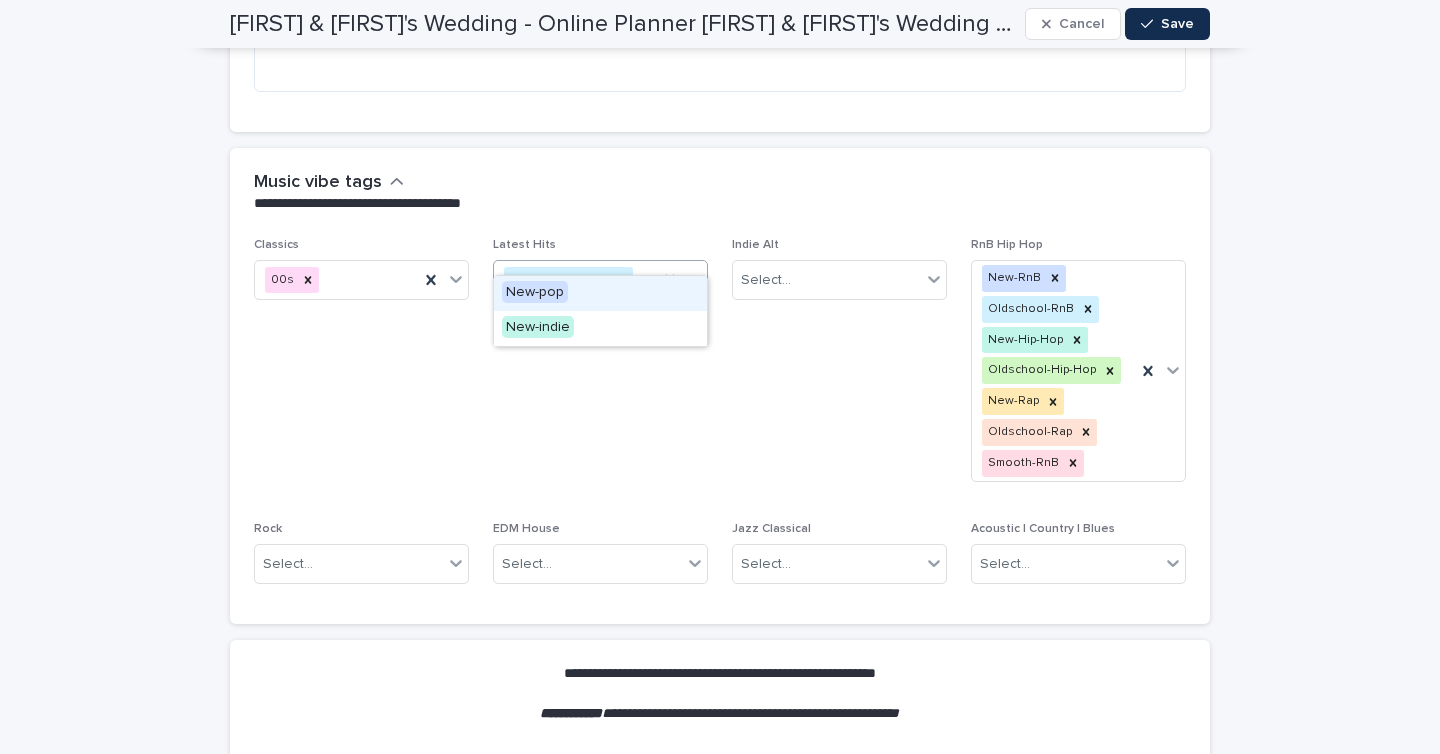 click on "New-pop" at bounding box center [600, 293] 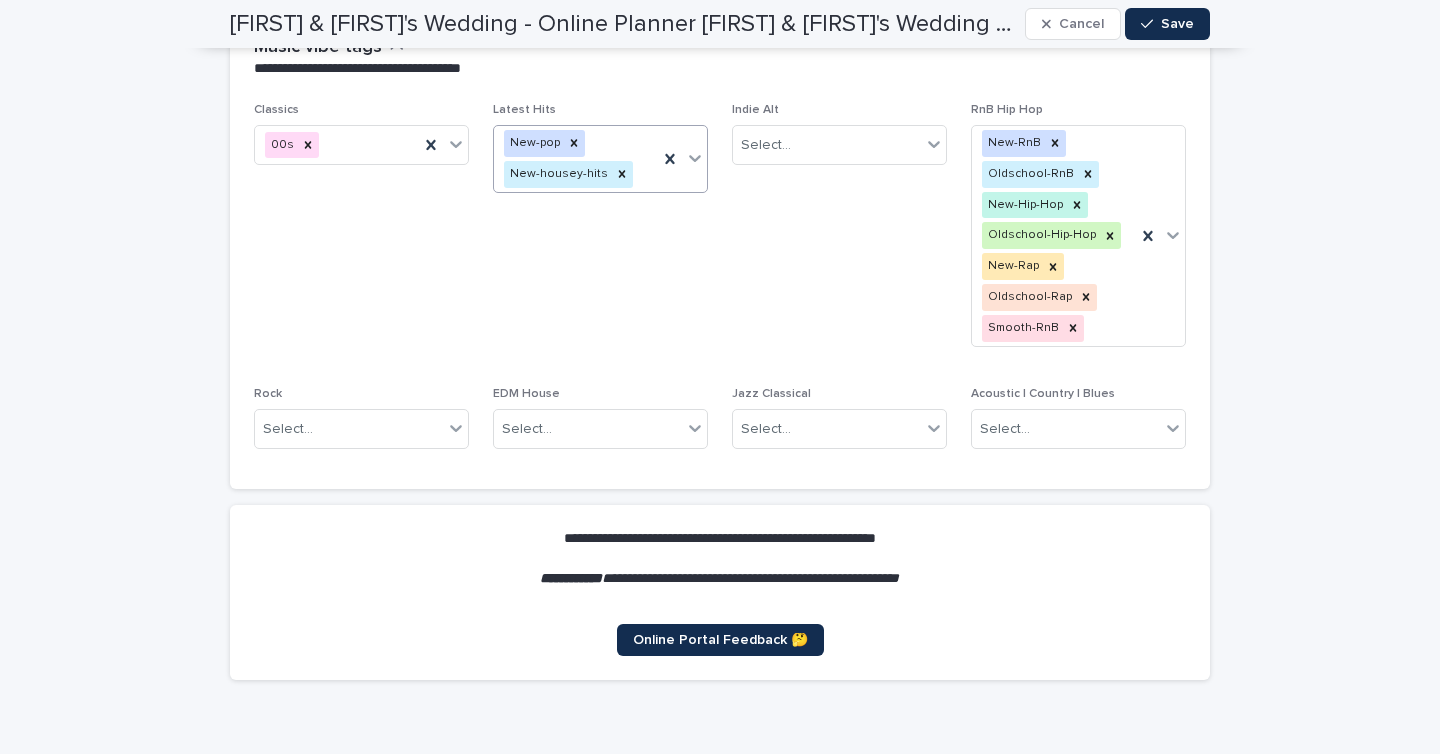scroll, scrollTop: 7273, scrollLeft: 0, axis: vertical 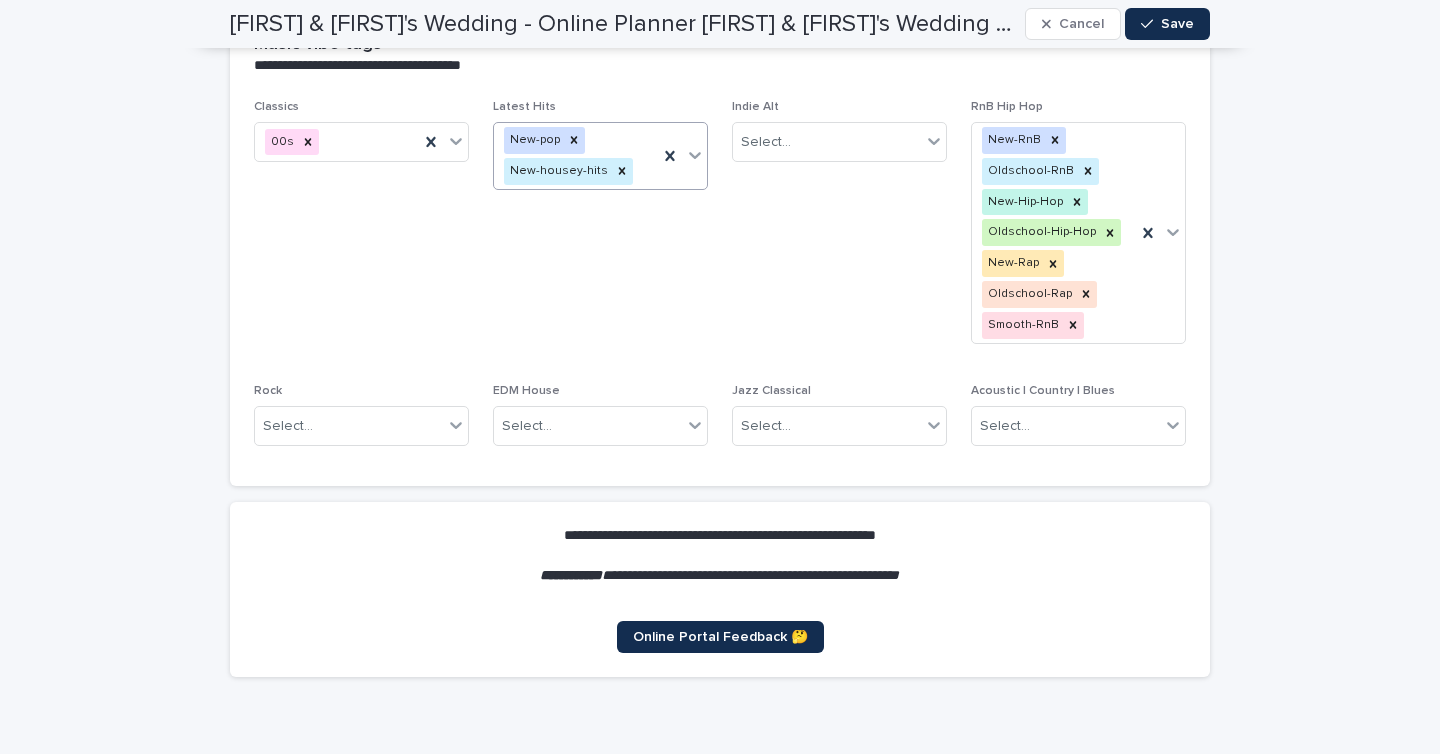 click on "Rock Select..." at bounding box center (361, 423) 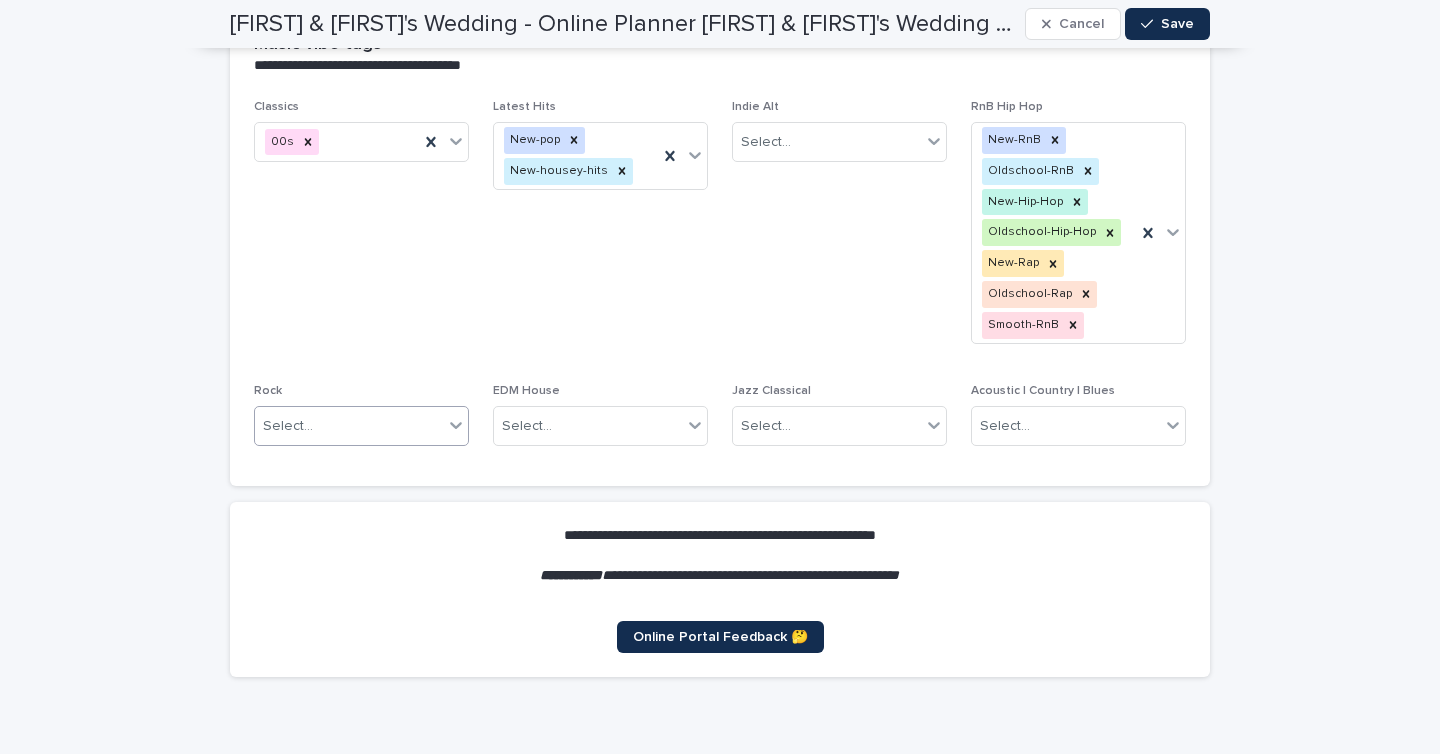 click on "Select..." at bounding box center (349, 426) 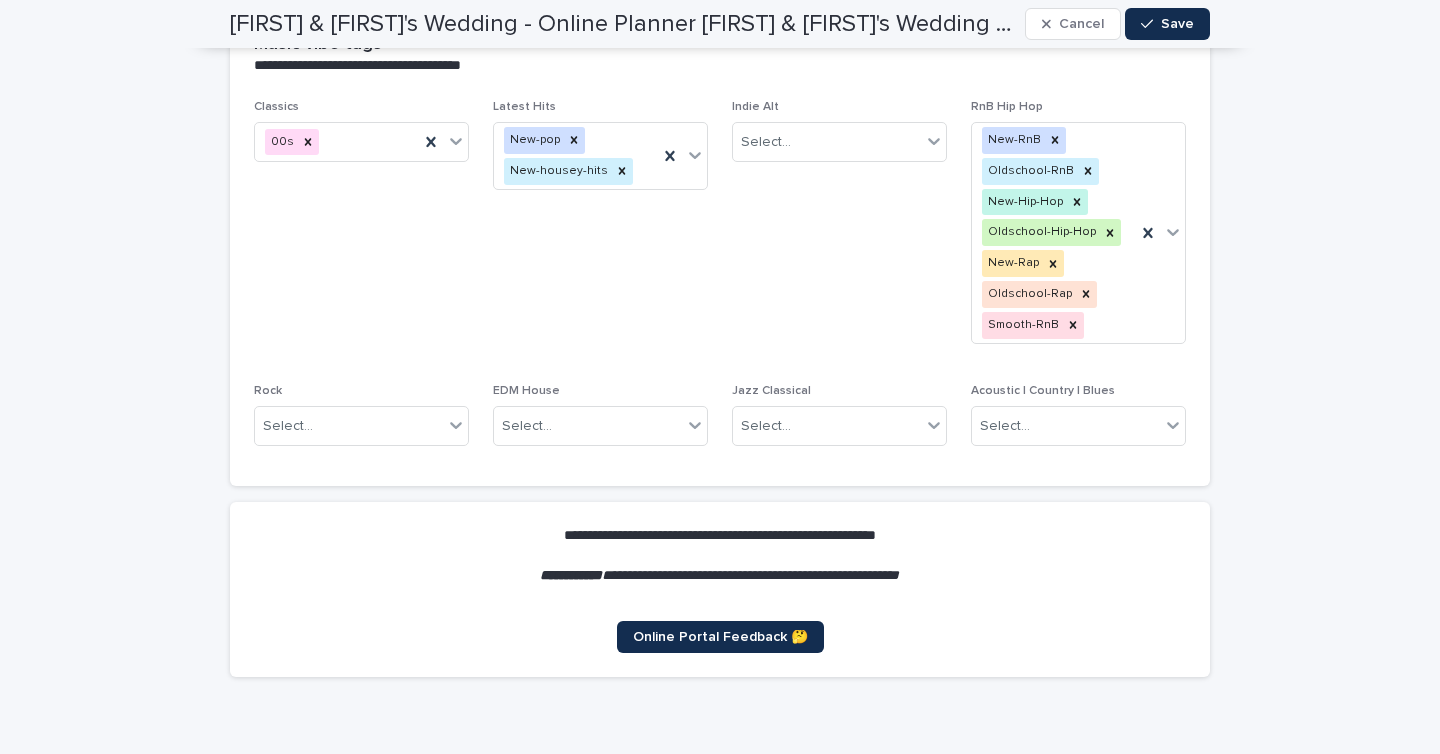 click on "Classics 00s Latest Hits New-pop New-housey-hits Indie Alt Select... RnB Hip Hop New-RnB Oldschool-RnB New-Hip-Hop Oldschool-Hip-Hop New-Rap Oldschool-Rap Smooth-RnB Rock Select... EDM House Select... Jazz Classical Select... Acoustic | Country | Blues Select..." at bounding box center (720, 281) 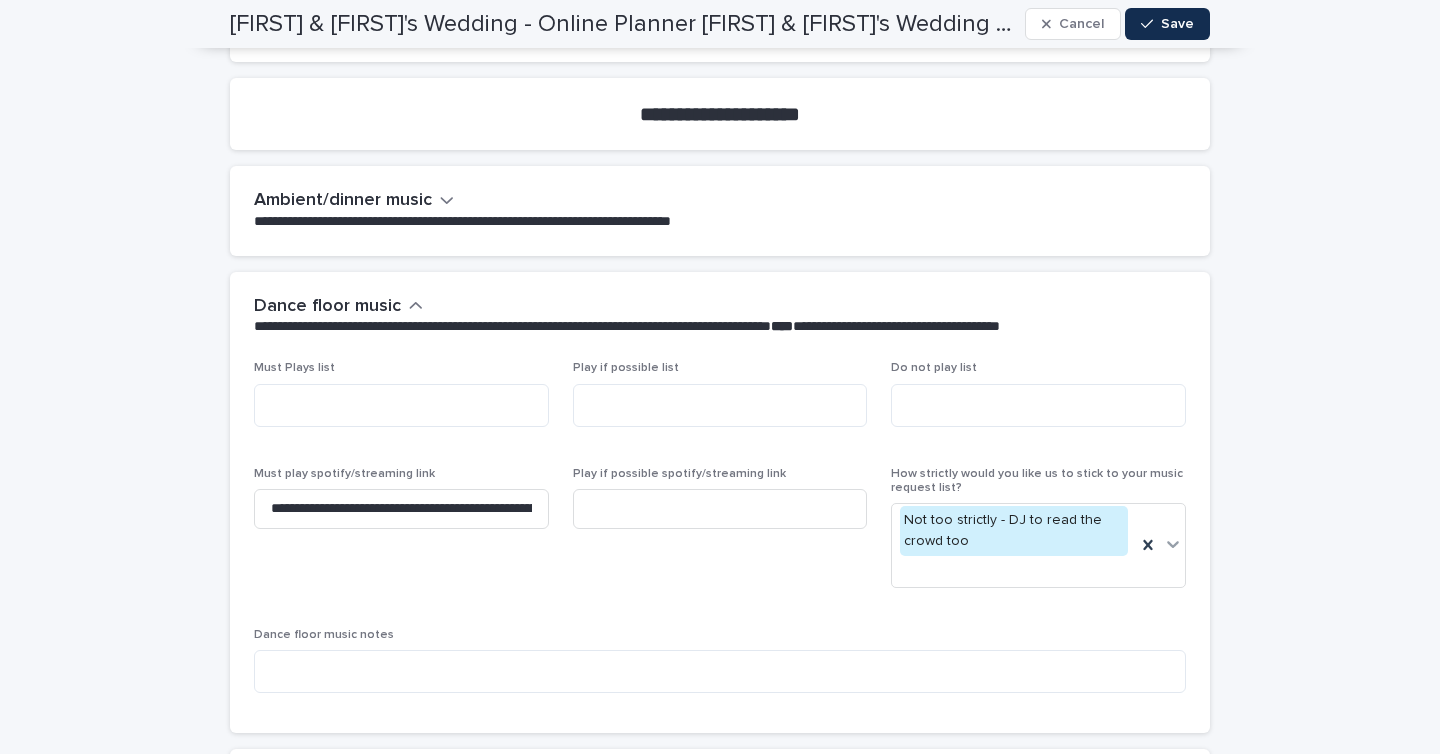 scroll, scrollTop: 5747, scrollLeft: 0, axis: vertical 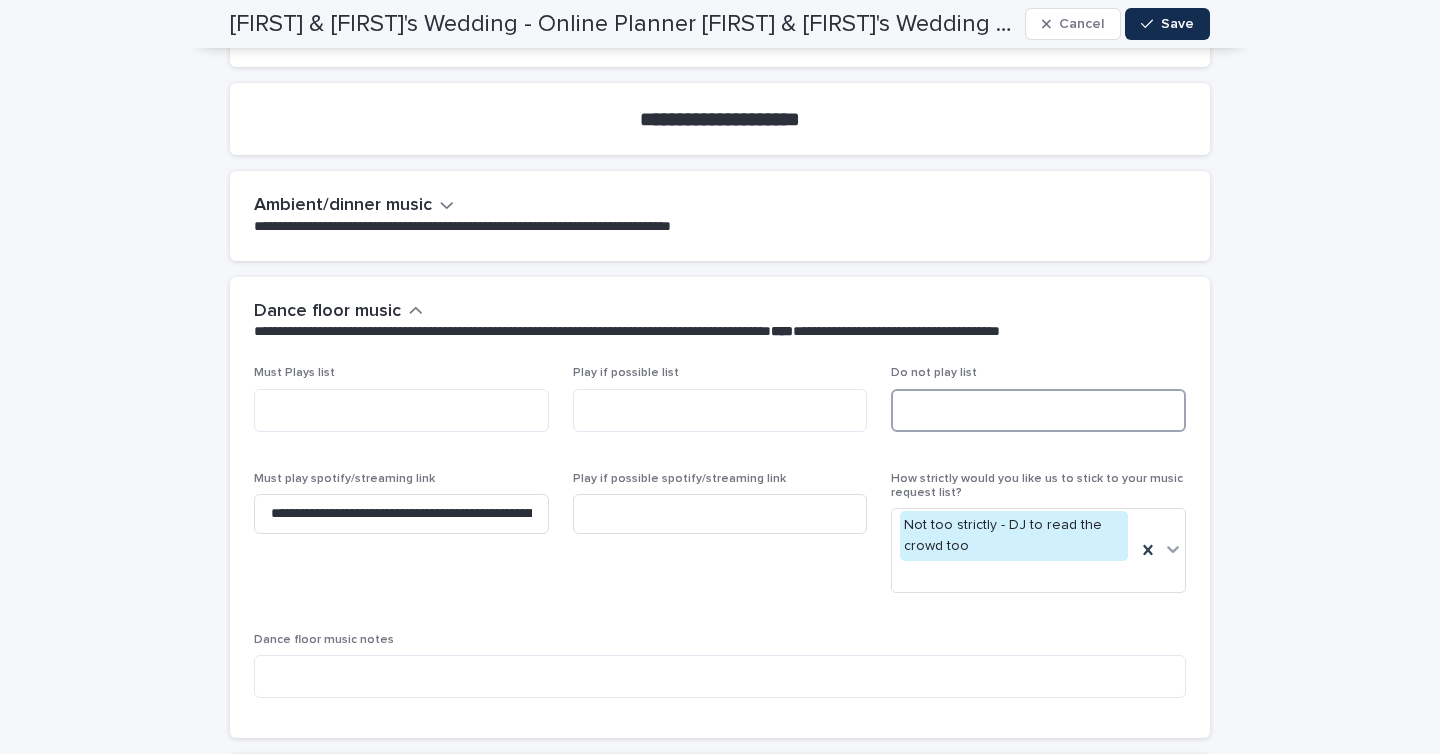 click at bounding box center [1038, 410] 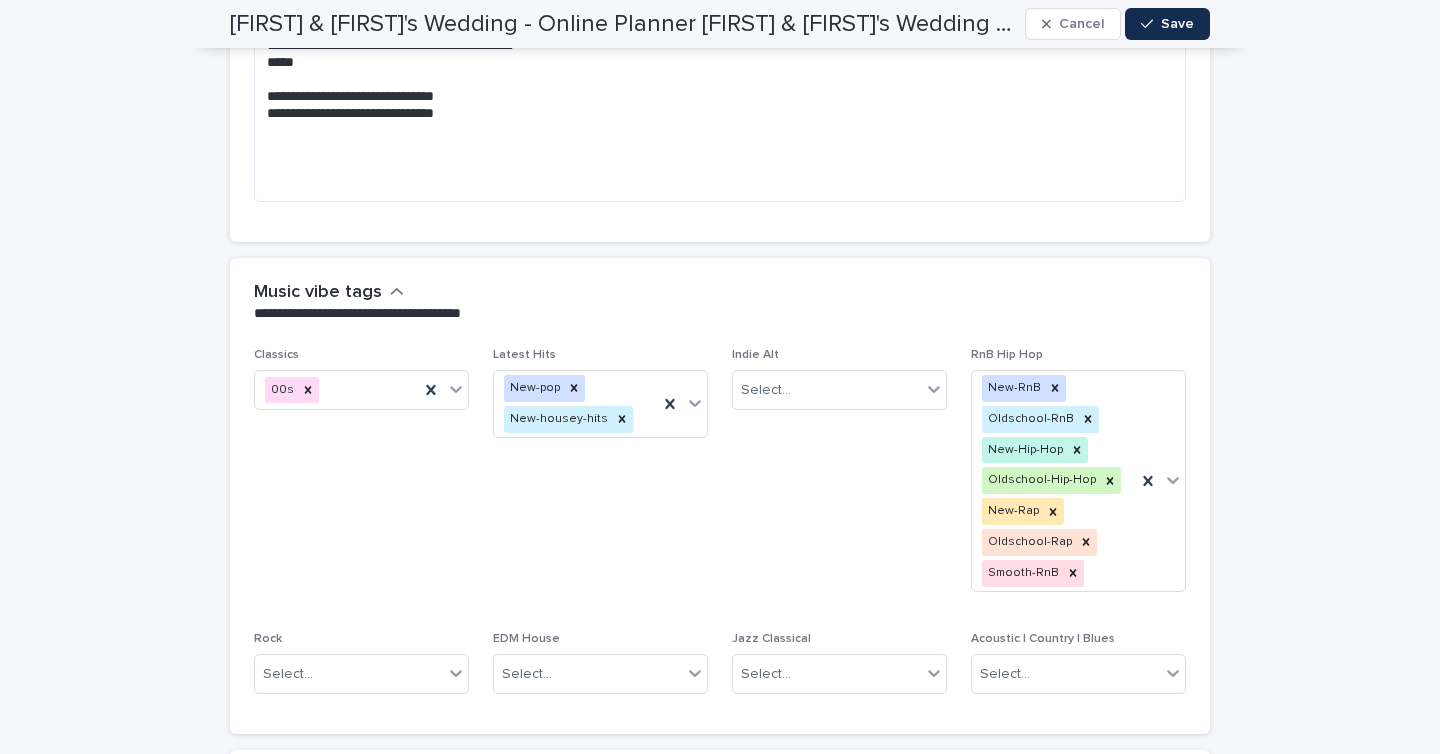 scroll, scrollTop: 7219, scrollLeft: 0, axis: vertical 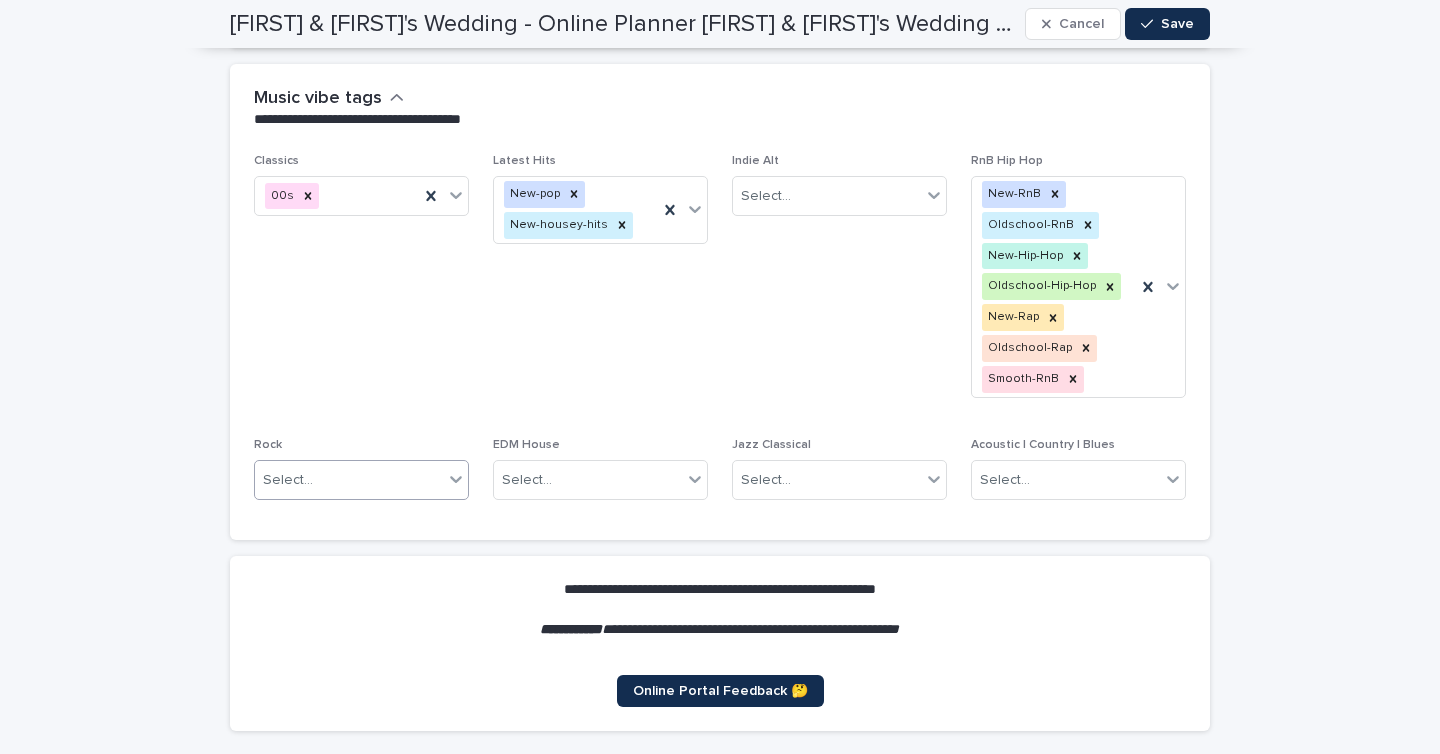 type on "**********" 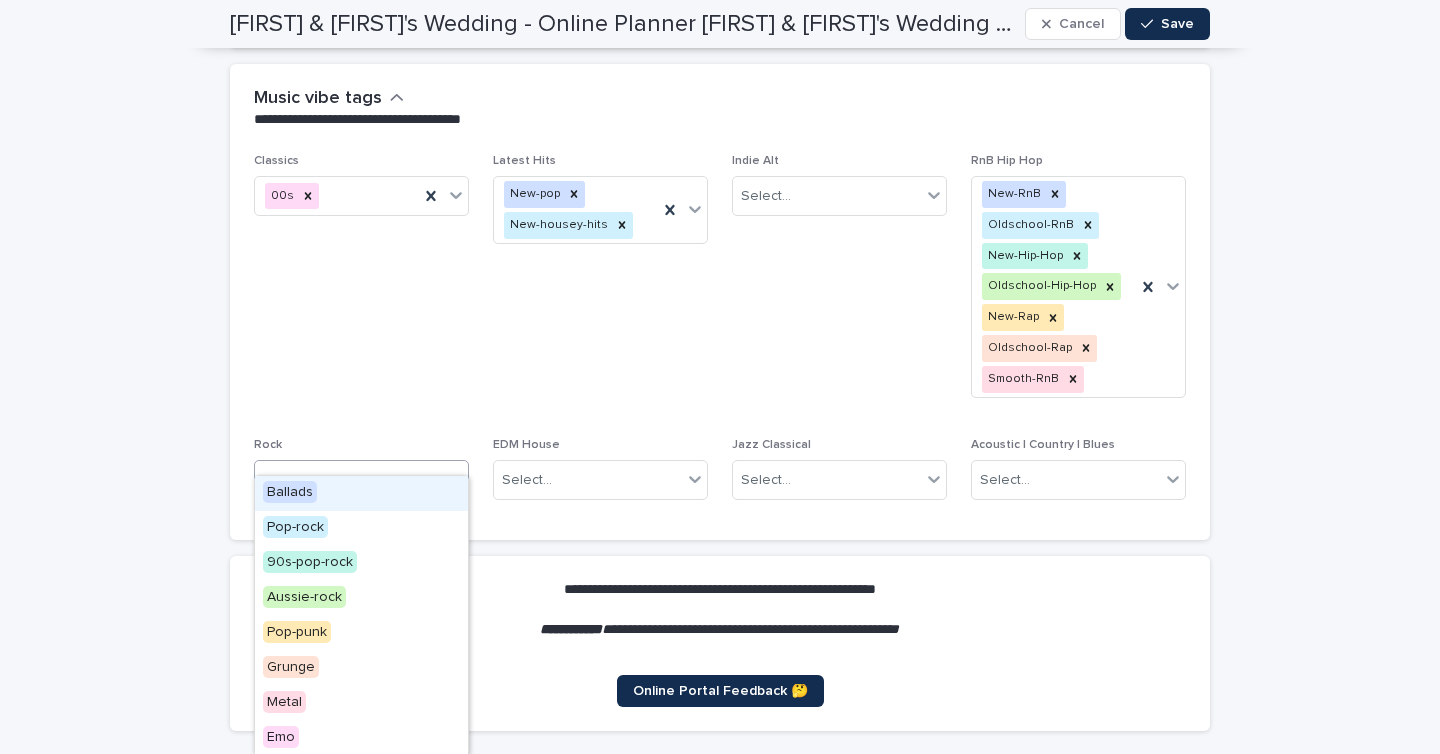 click on "Select..." at bounding box center [349, 480] 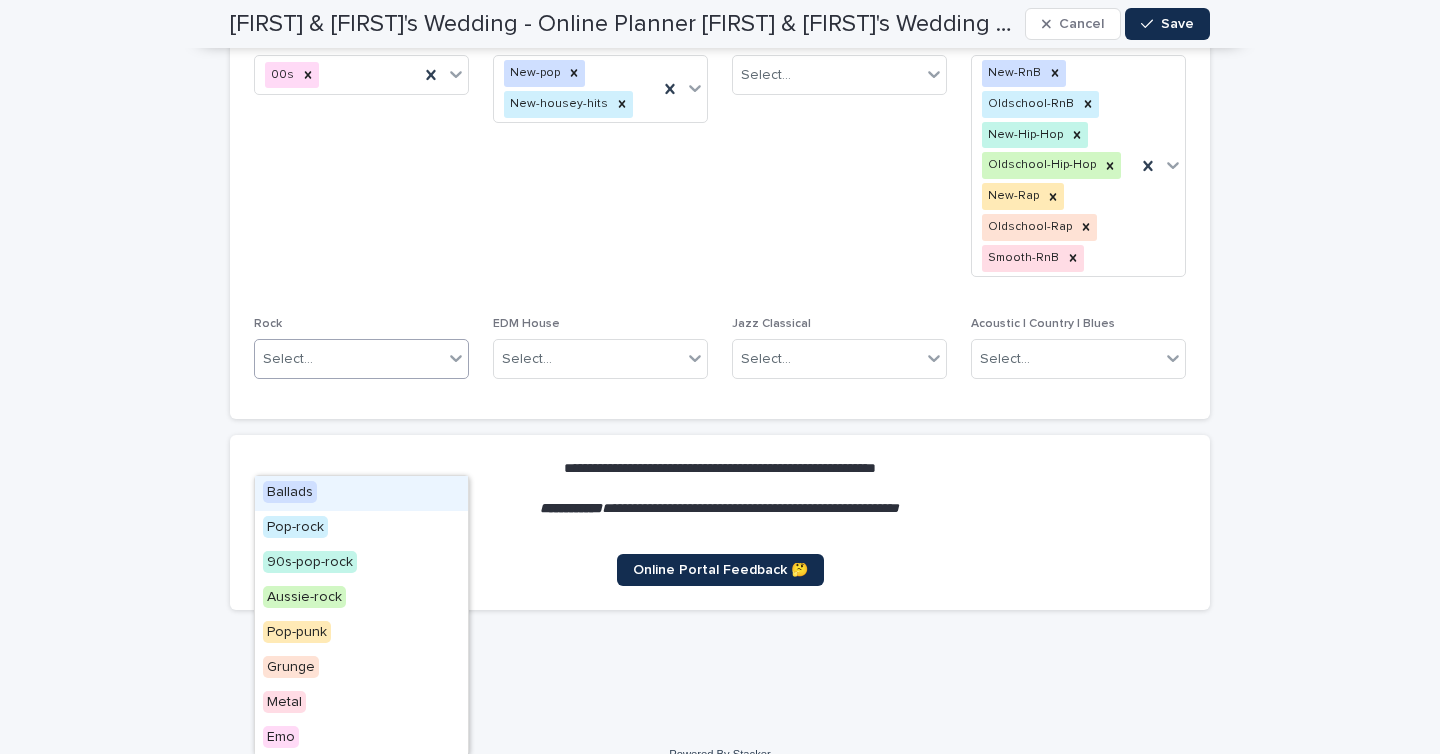 scroll, scrollTop: 7345, scrollLeft: 0, axis: vertical 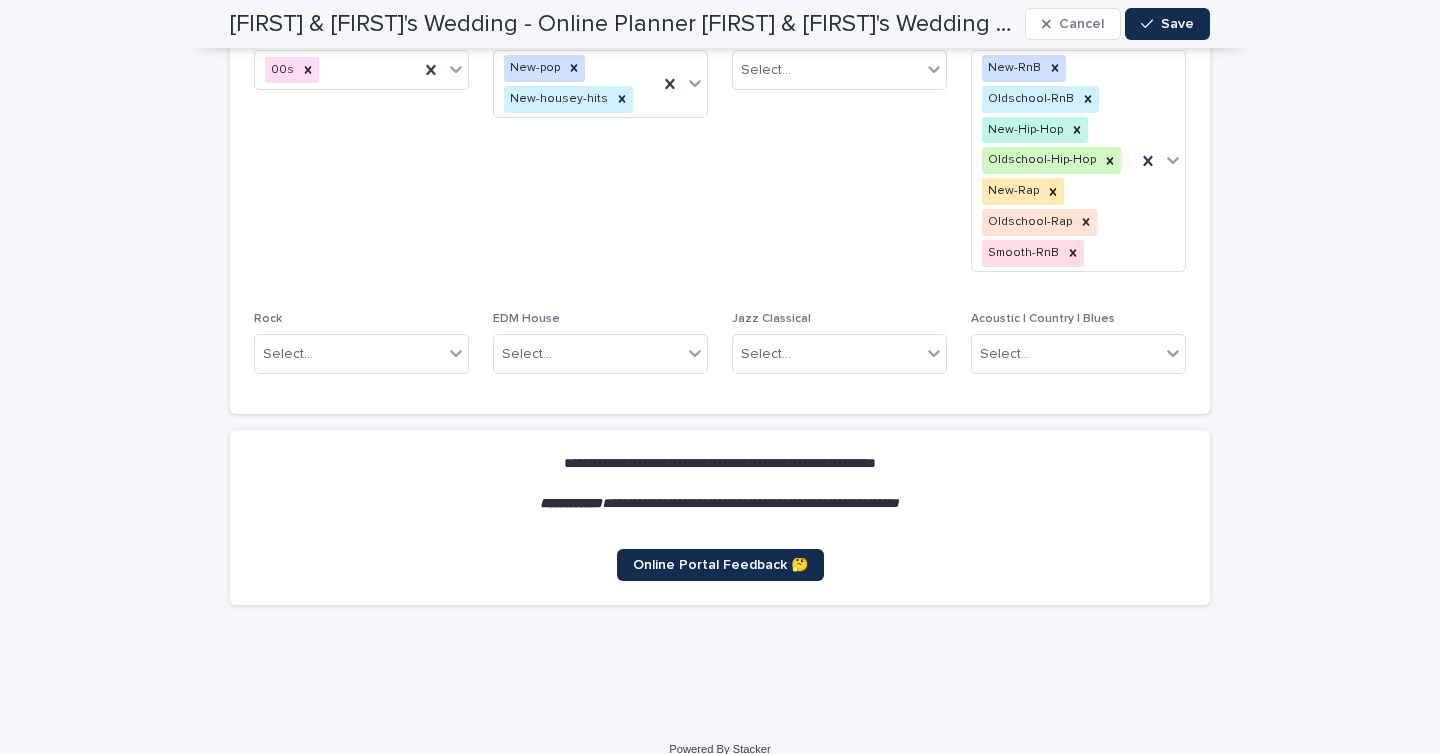 click on "Latest Hits New-pop New-housey-hits" at bounding box center (600, 158) 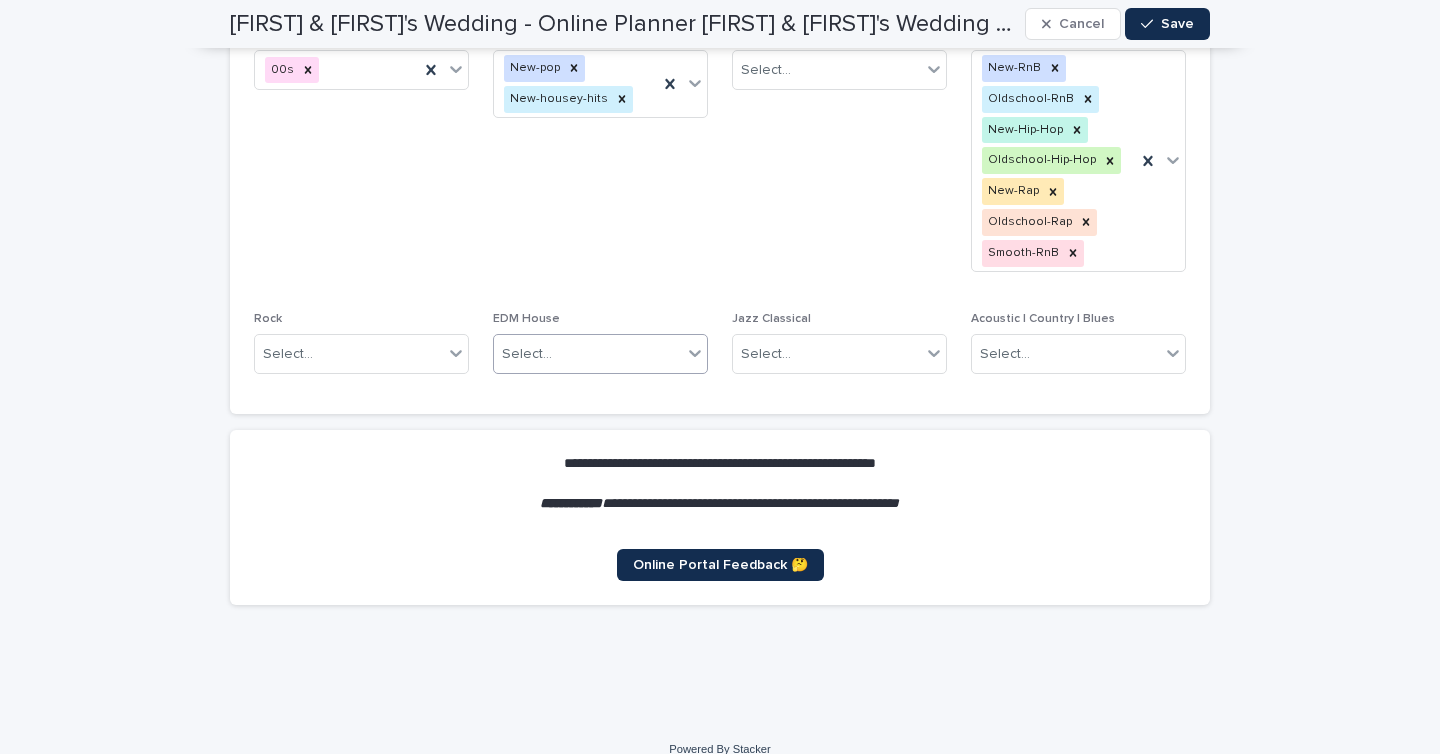 click on "Select..." at bounding box center [588, 354] 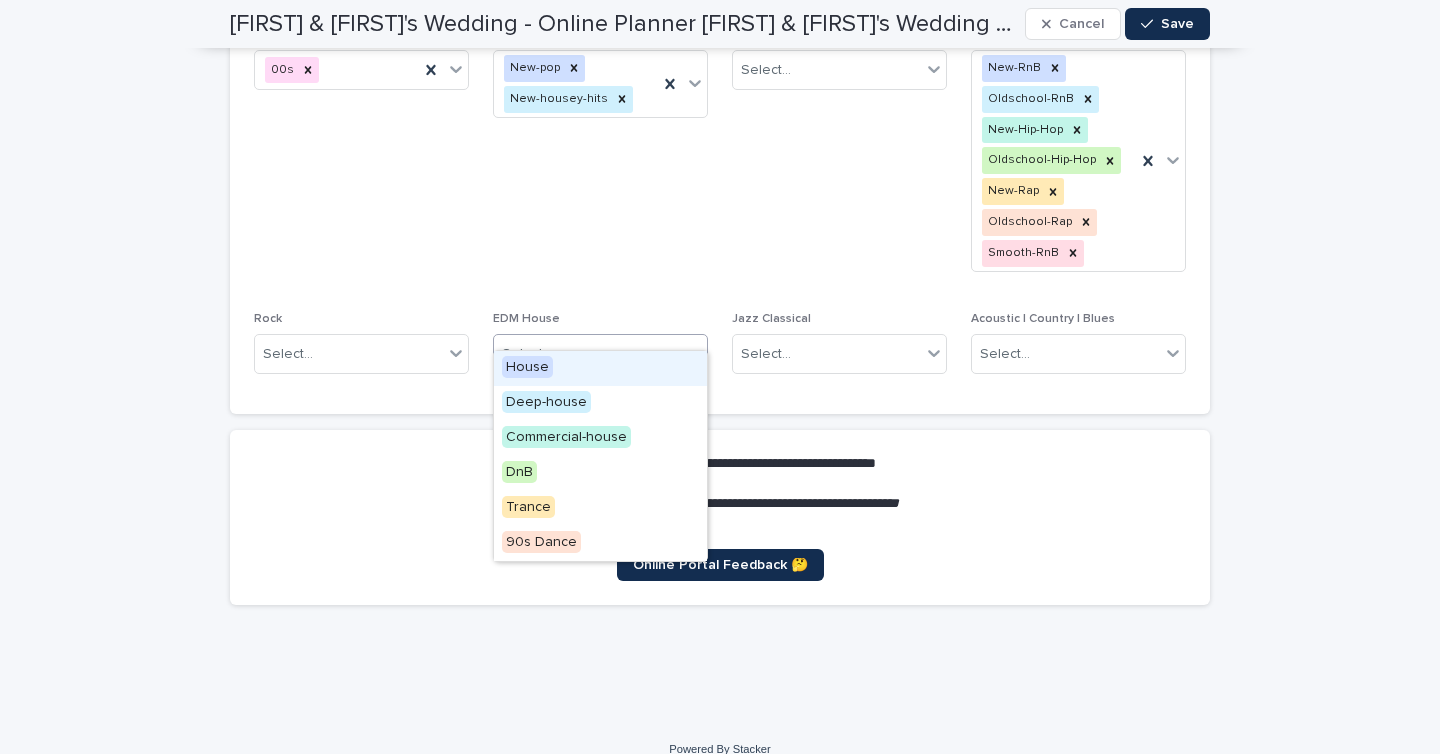 click on "House" at bounding box center (527, 367) 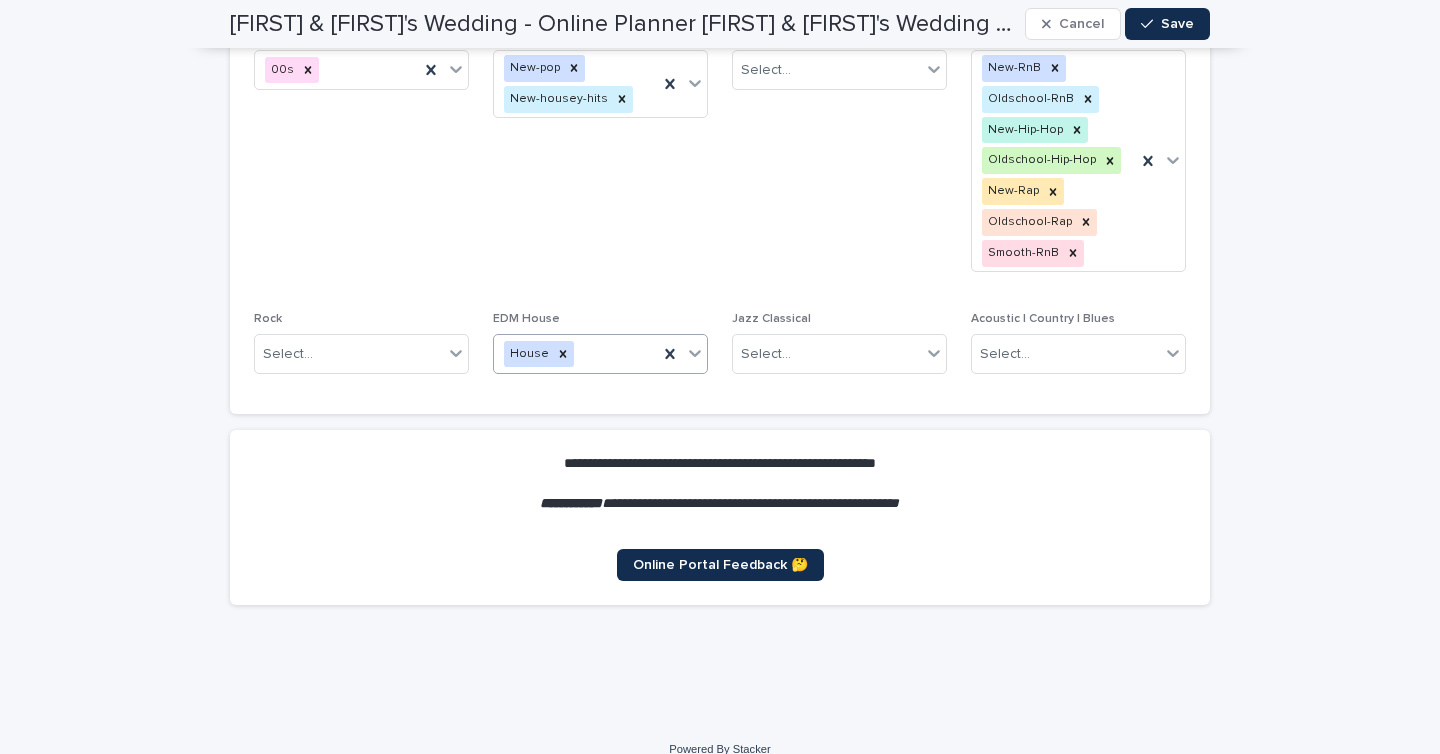 click on "House" at bounding box center (576, 354) 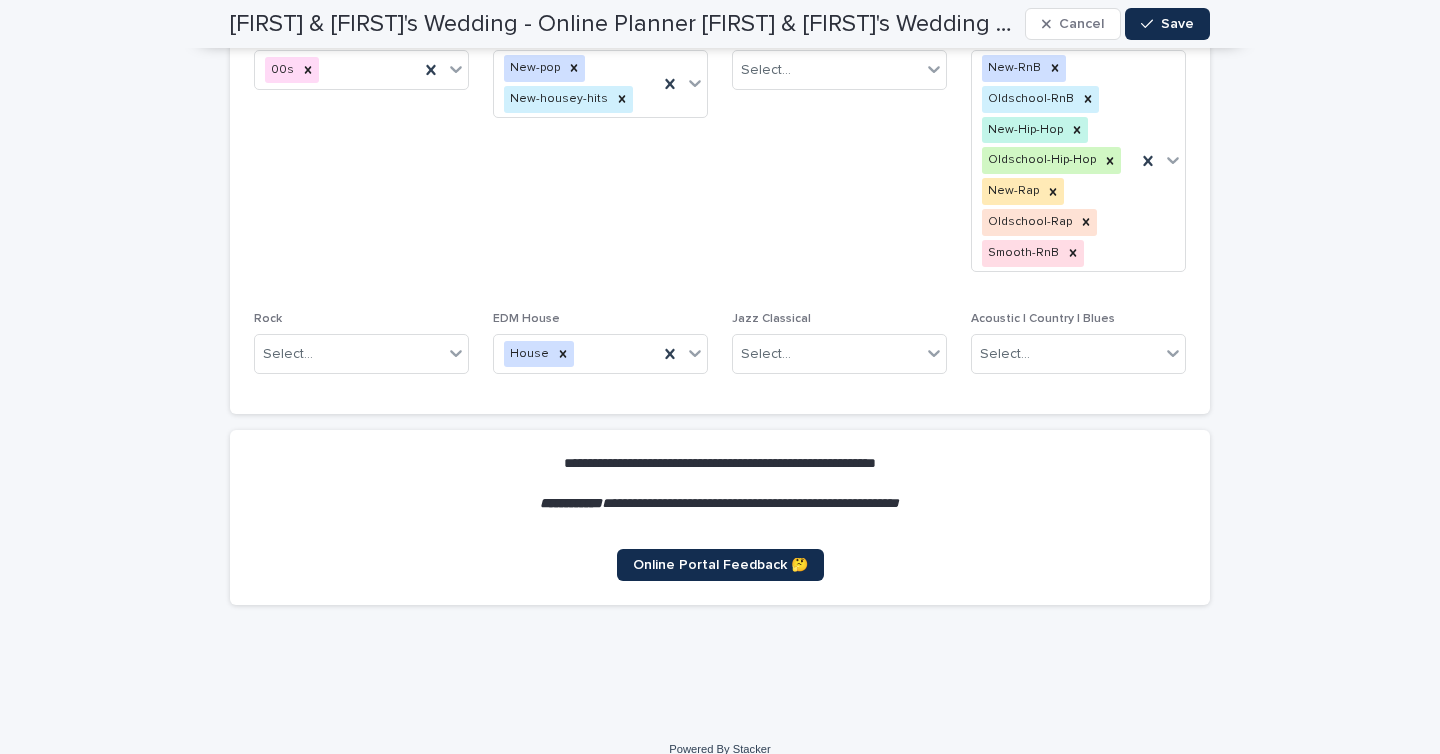 click on "Indie Alt Select..." at bounding box center [839, 158] 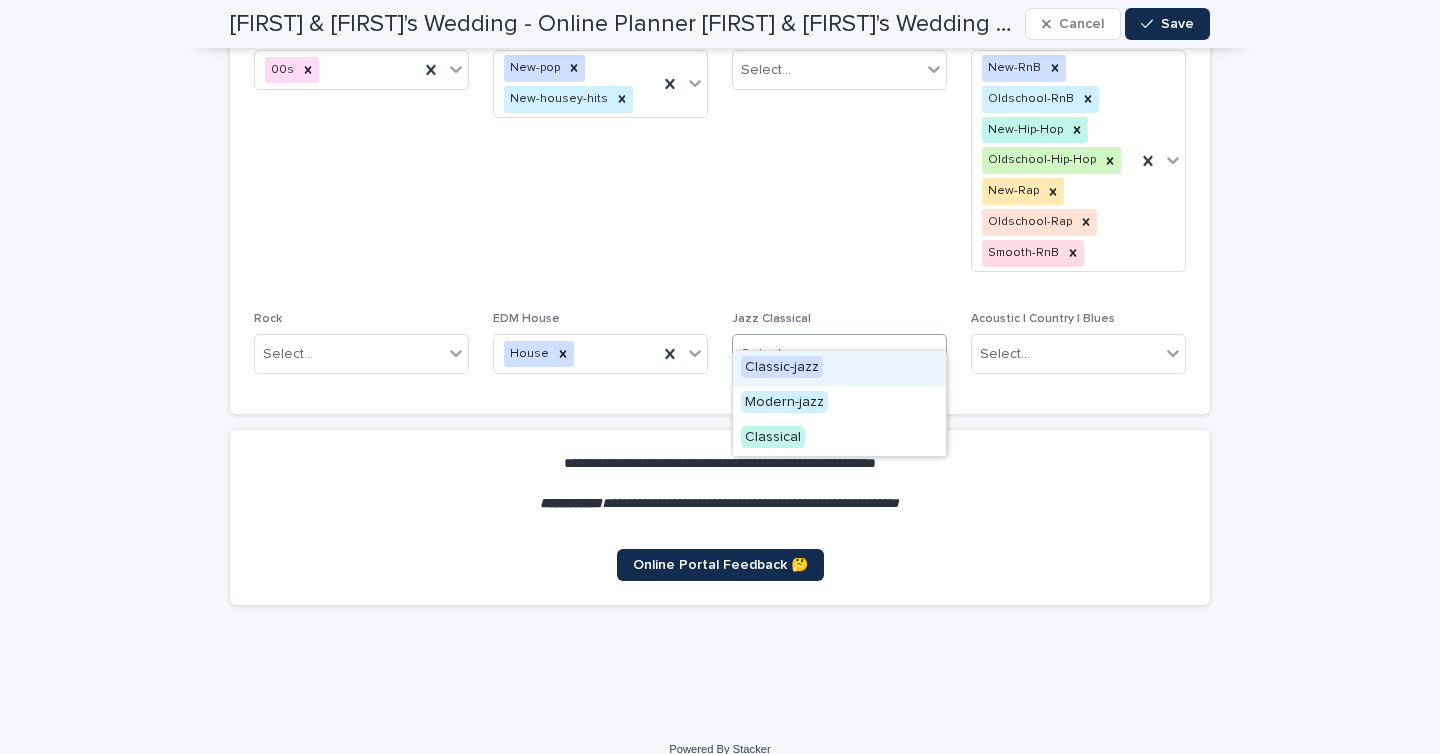 click on "Select..." at bounding box center (766, 354) 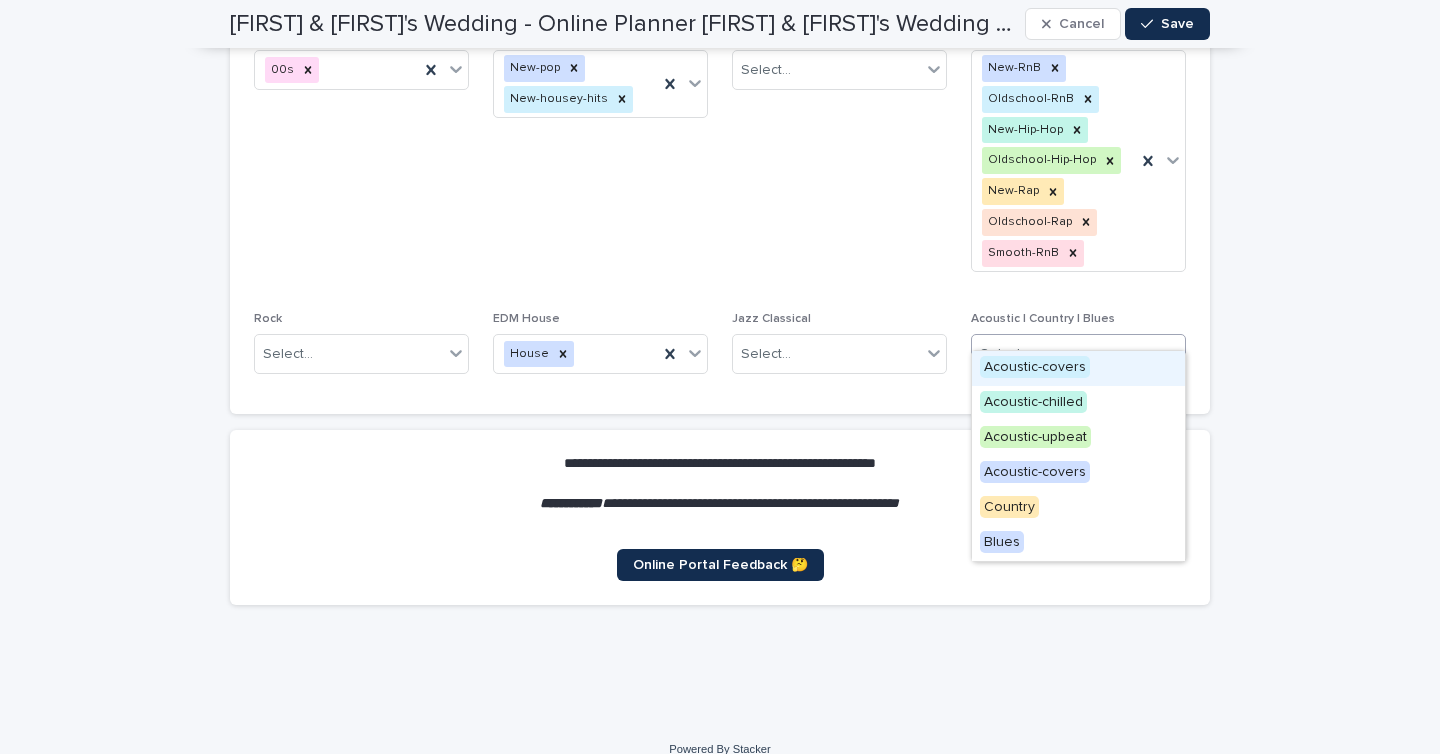 click on "Select..." at bounding box center [1066, 354] 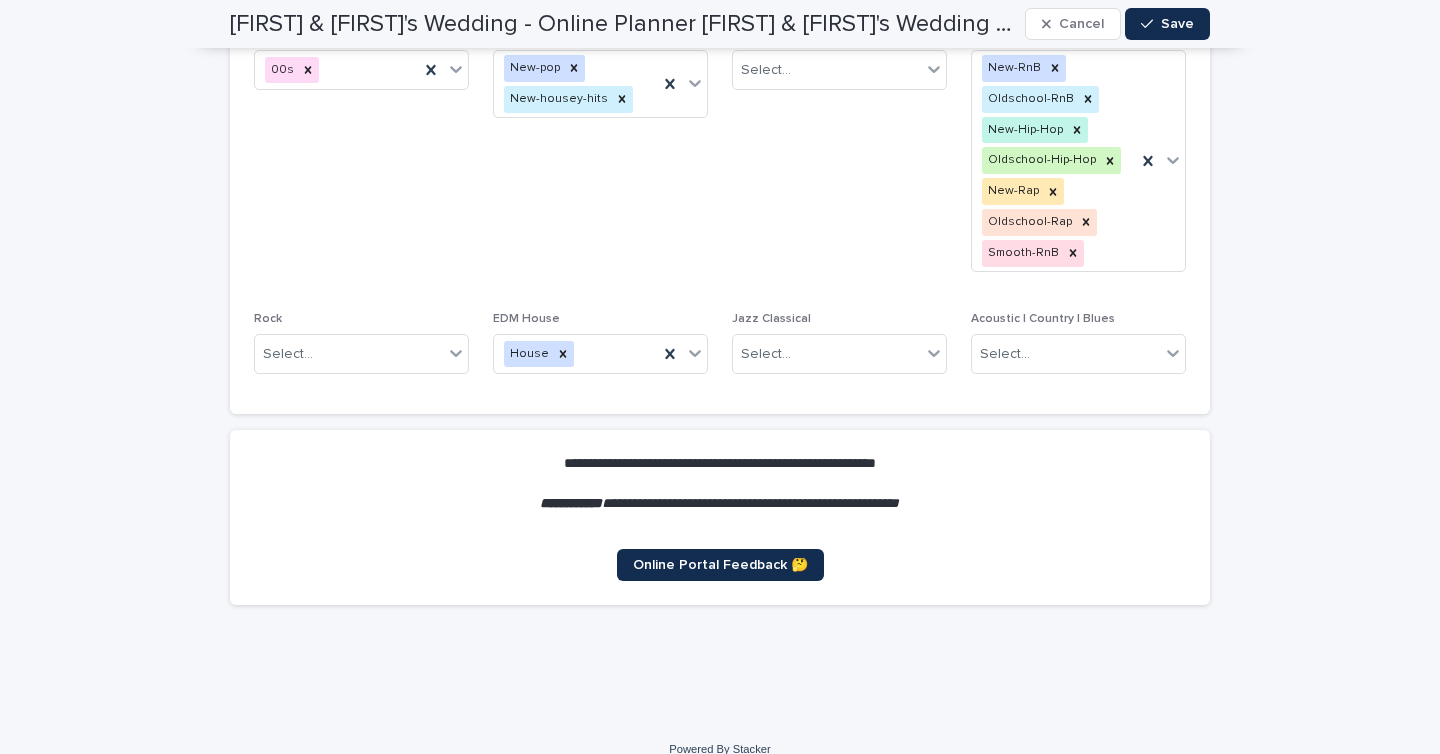 click on "**********" at bounding box center (720, 464) 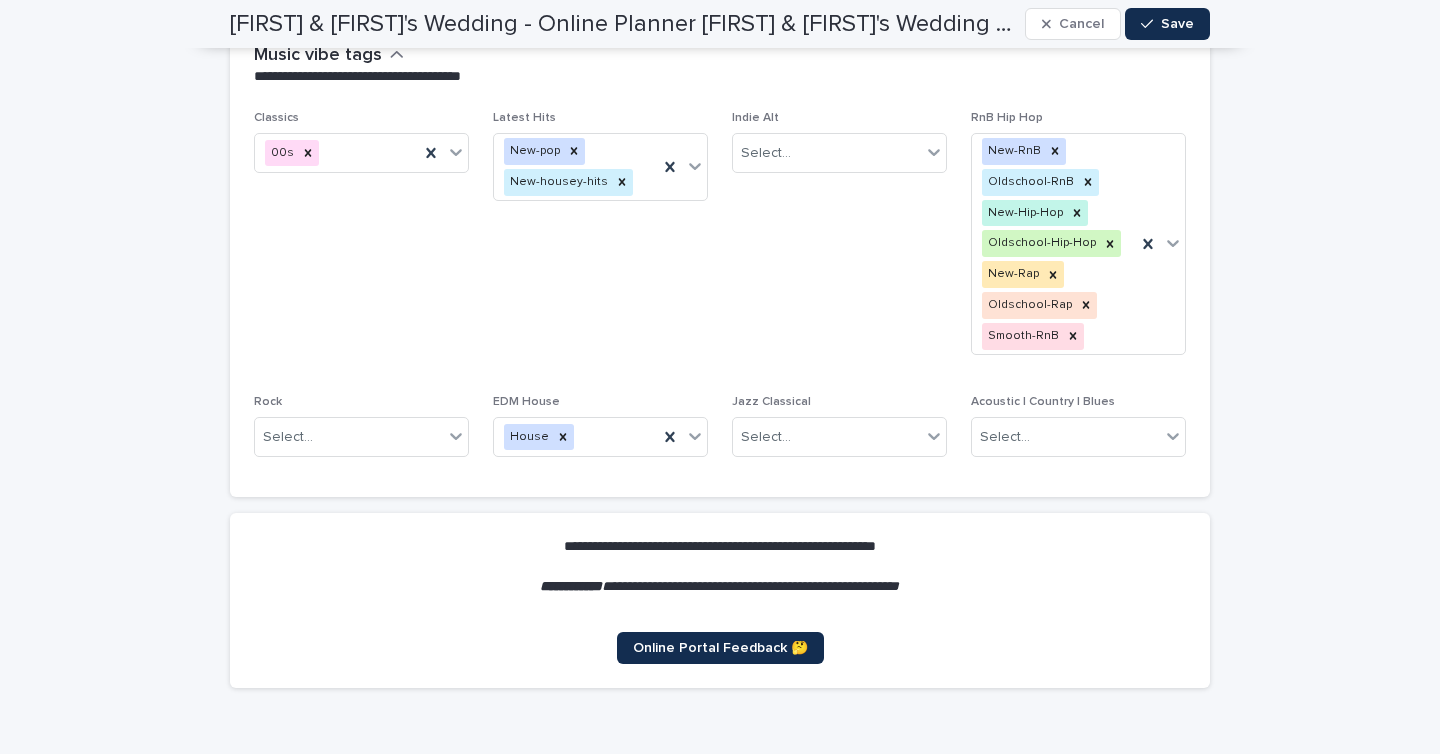 scroll, scrollTop: 7267, scrollLeft: 0, axis: vertical 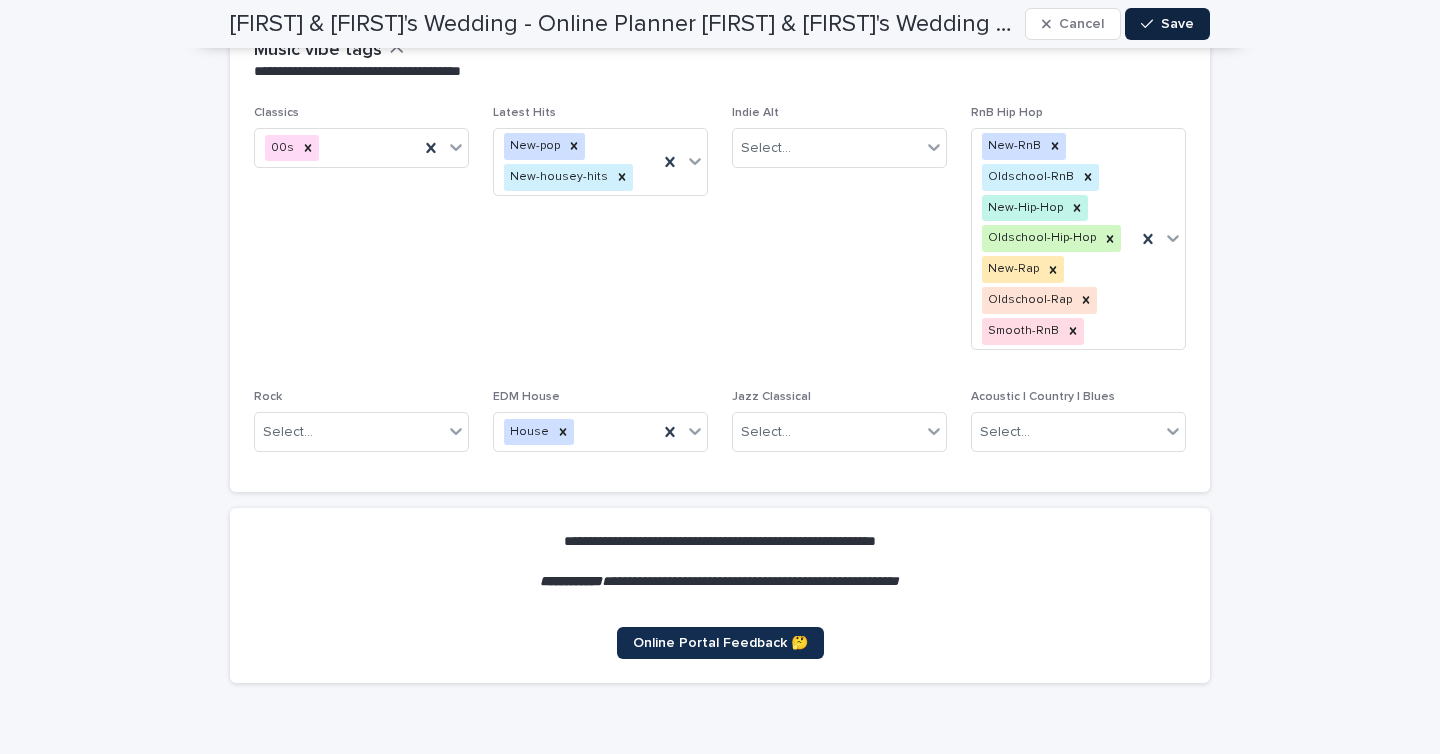 click on "Save" at bounding box center [1177, 24] 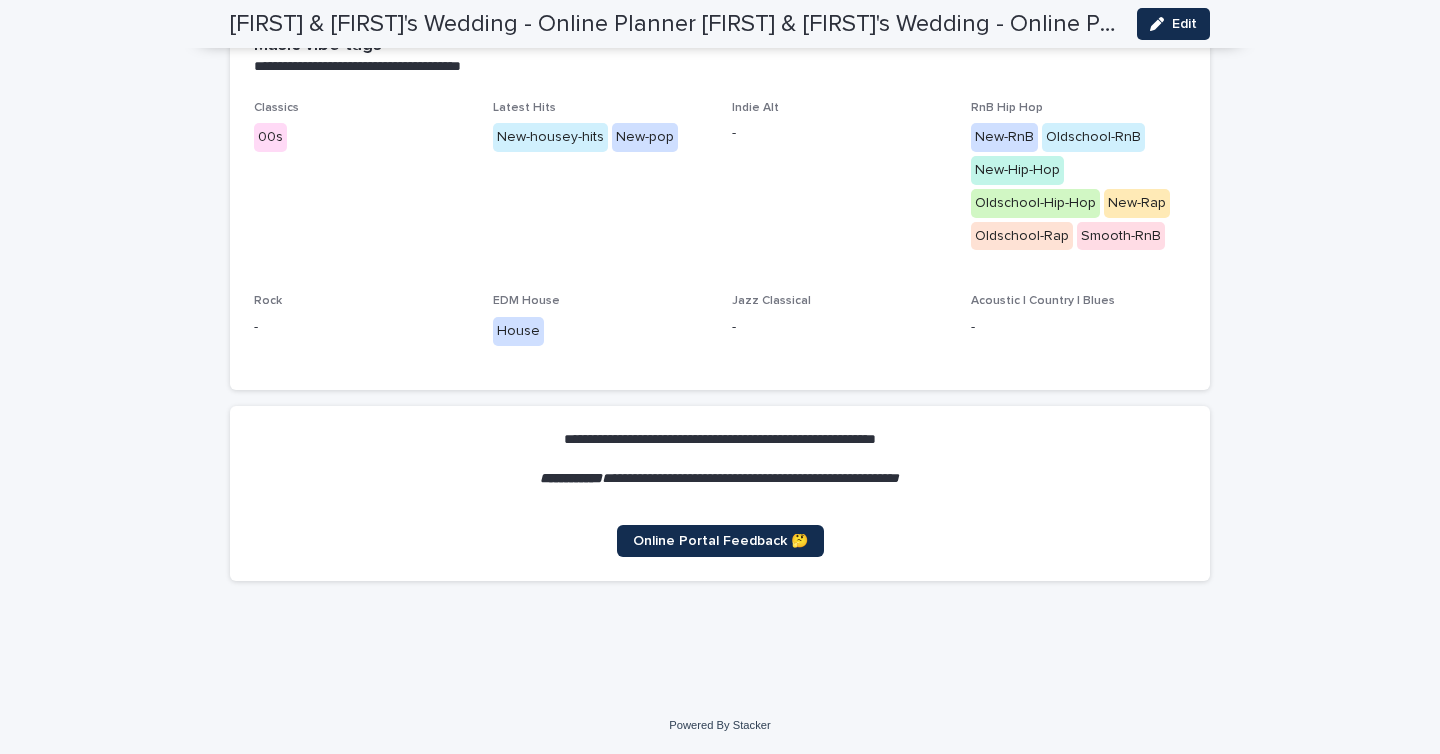 scroll, scrollTop: 6301, scrollLeft: 0, axis: vertical 